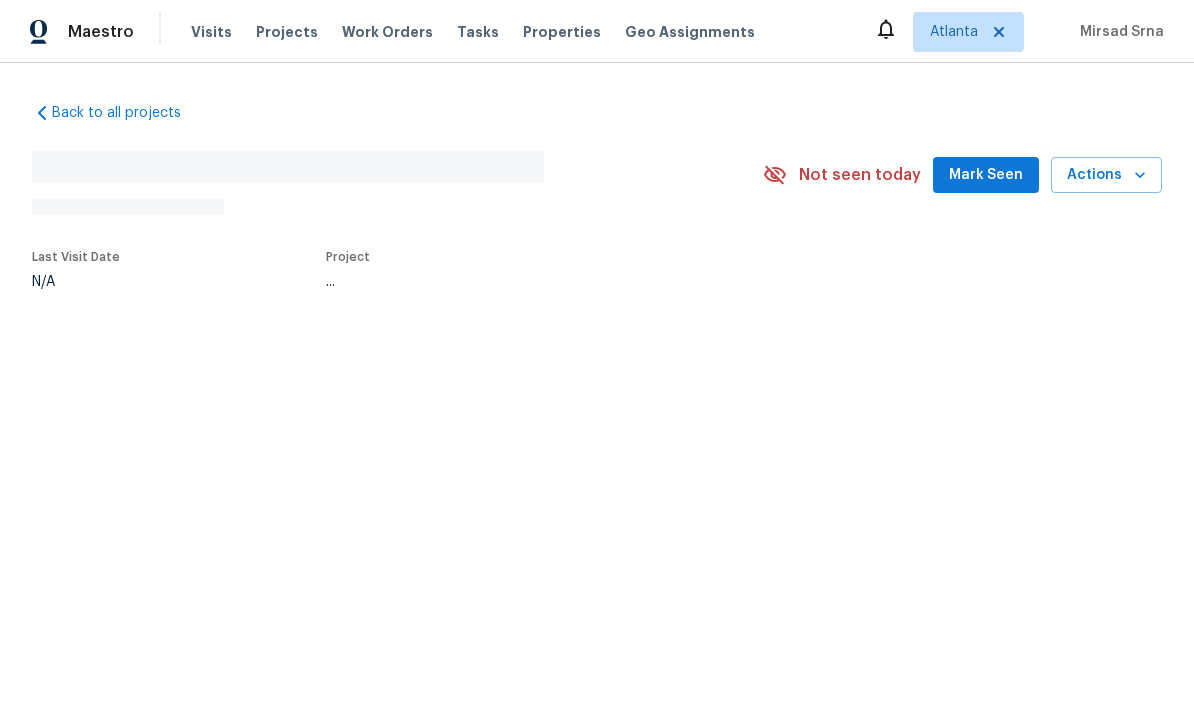 scroll, scrollTop: 0, scrollLeft: 0, axis: both 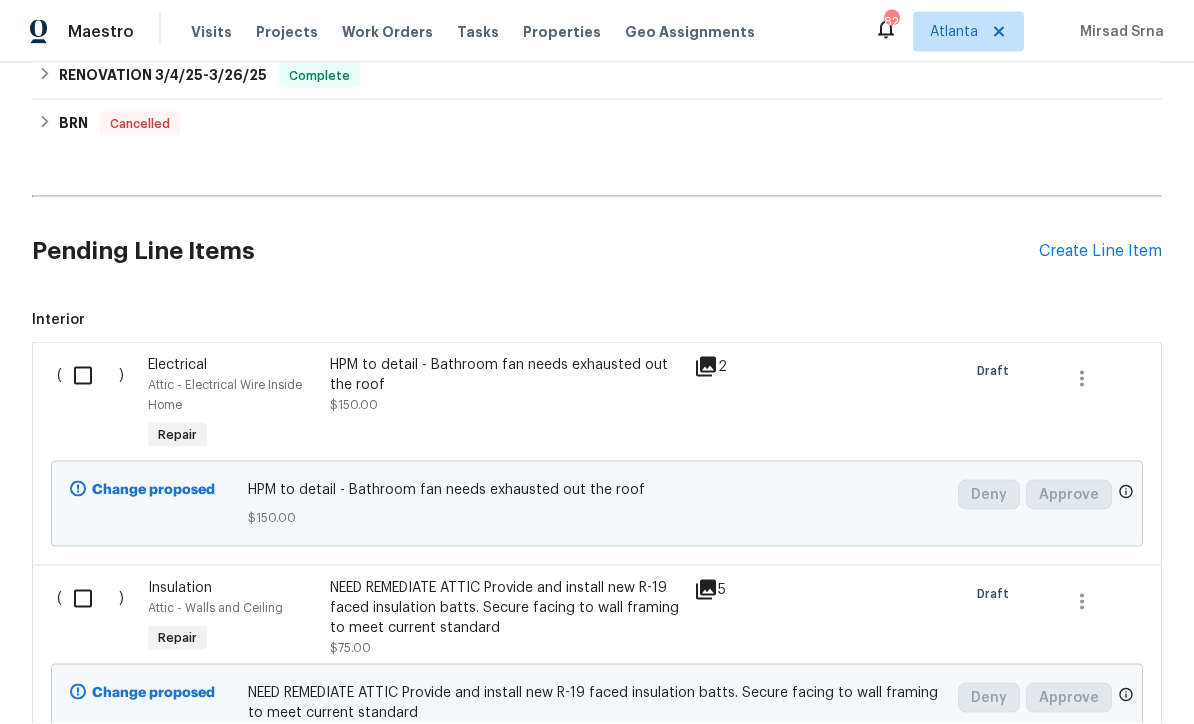 click at bounding box center [90, 376] 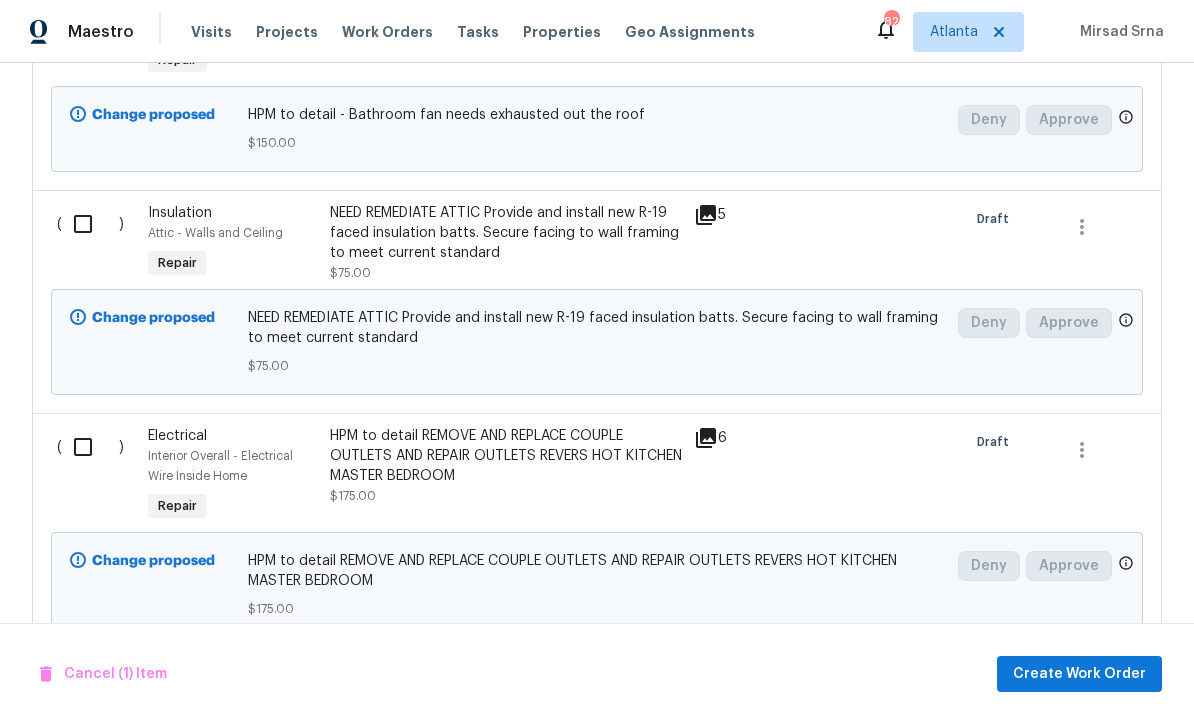 scroll, scrollTop: 1184, scrollLeft: 0, axis: vertical 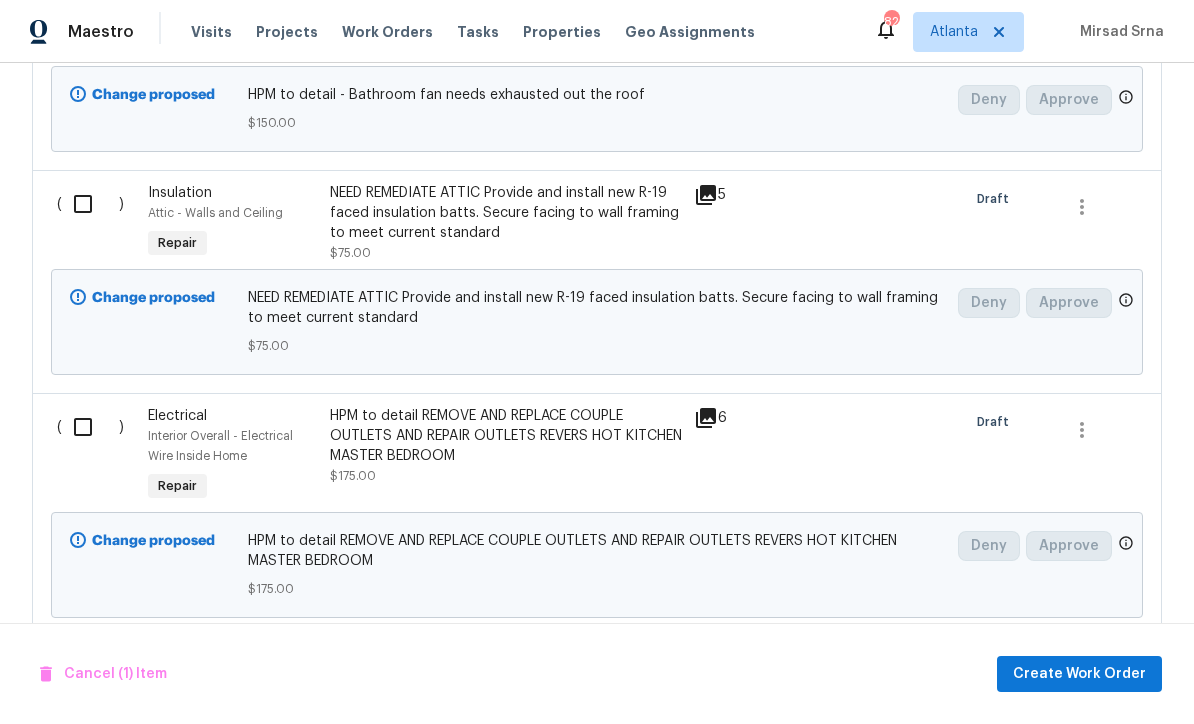 click at bounding box center [90, 427] 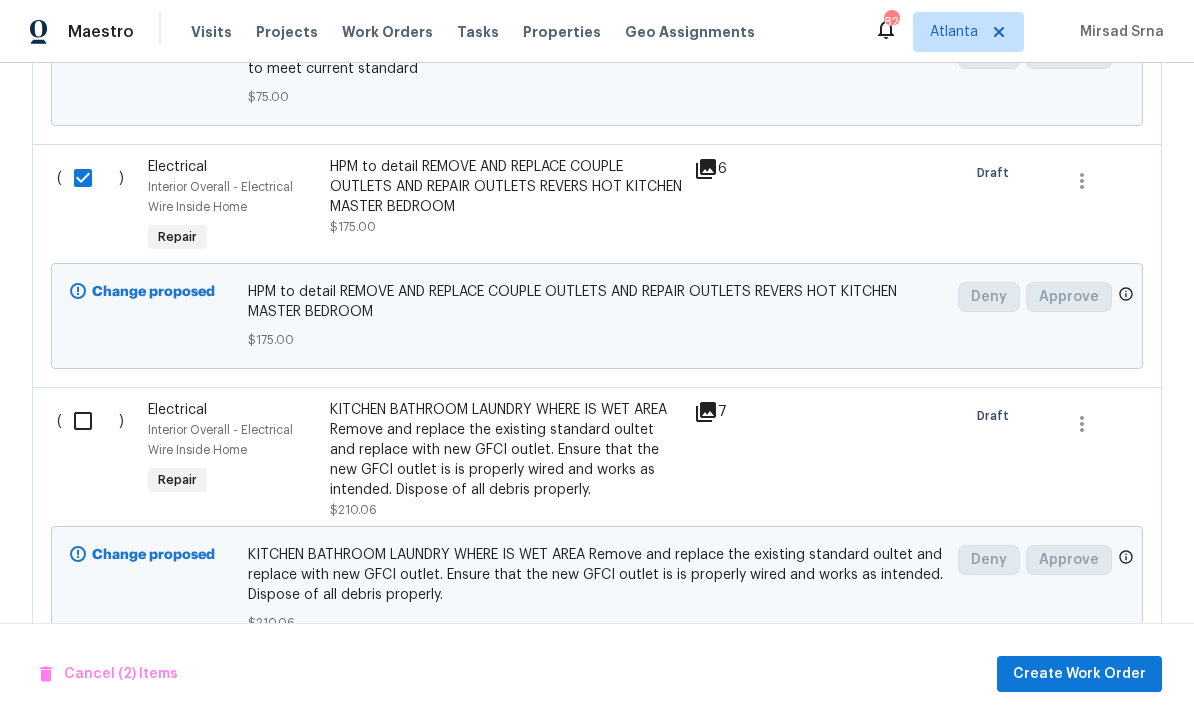 scroll, scrollTop: 1439, scrollLeft: 0, axis: vertical 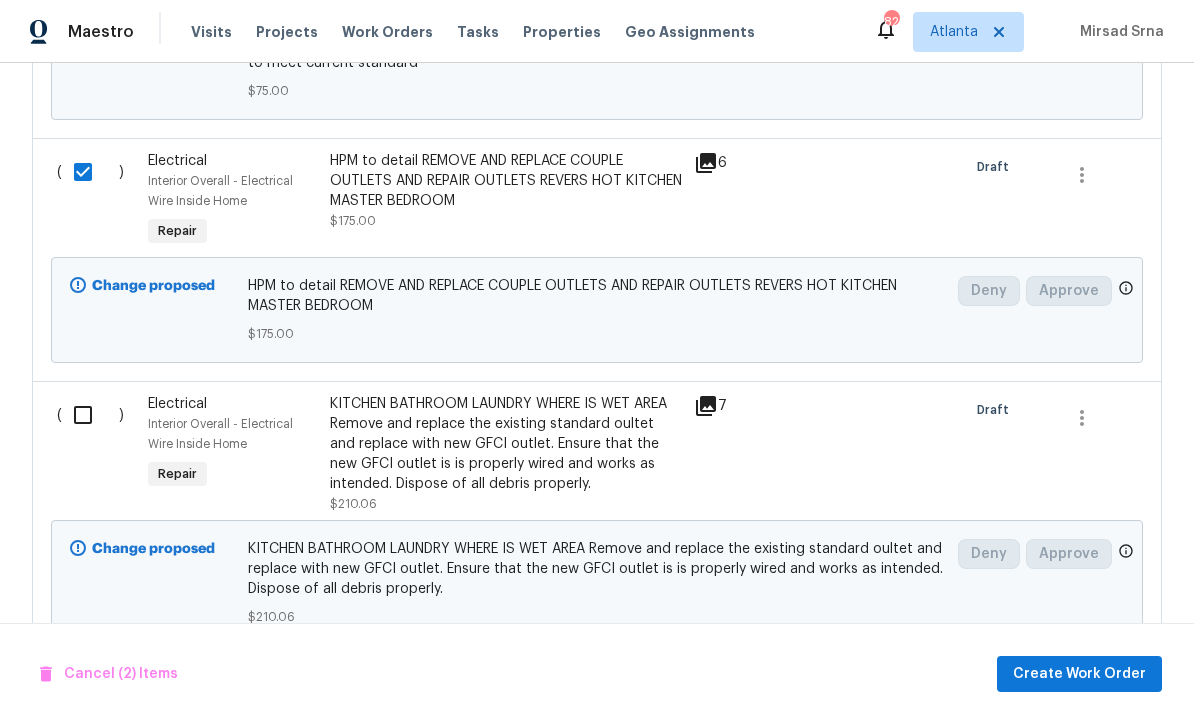 click at bounding box center (90, 415) 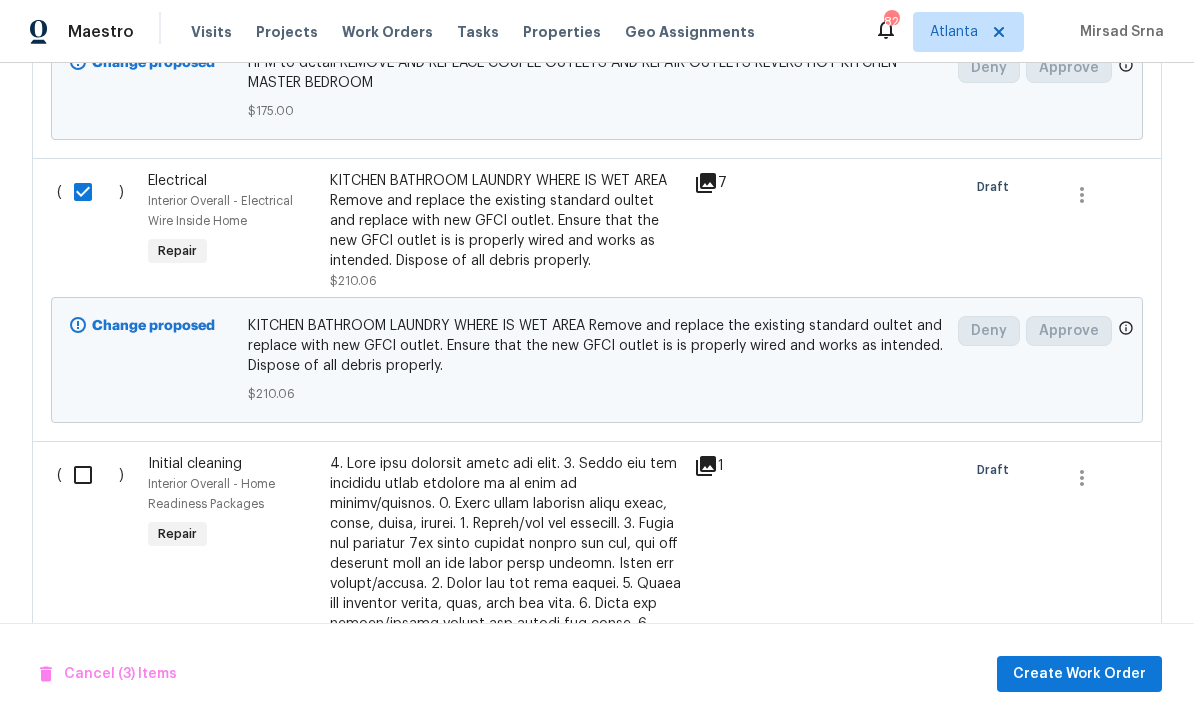scroll, scrollTop: 1665, scrollLeft: 0, axis: vertical 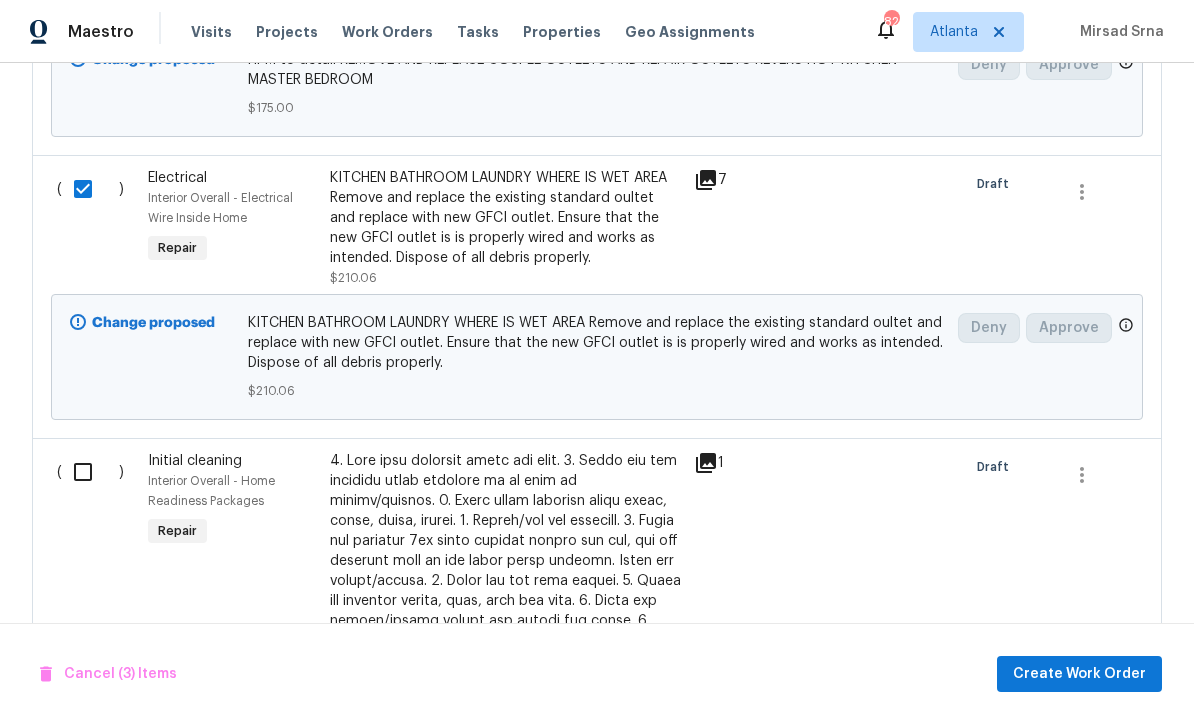 click at bounding box center [90, 472] 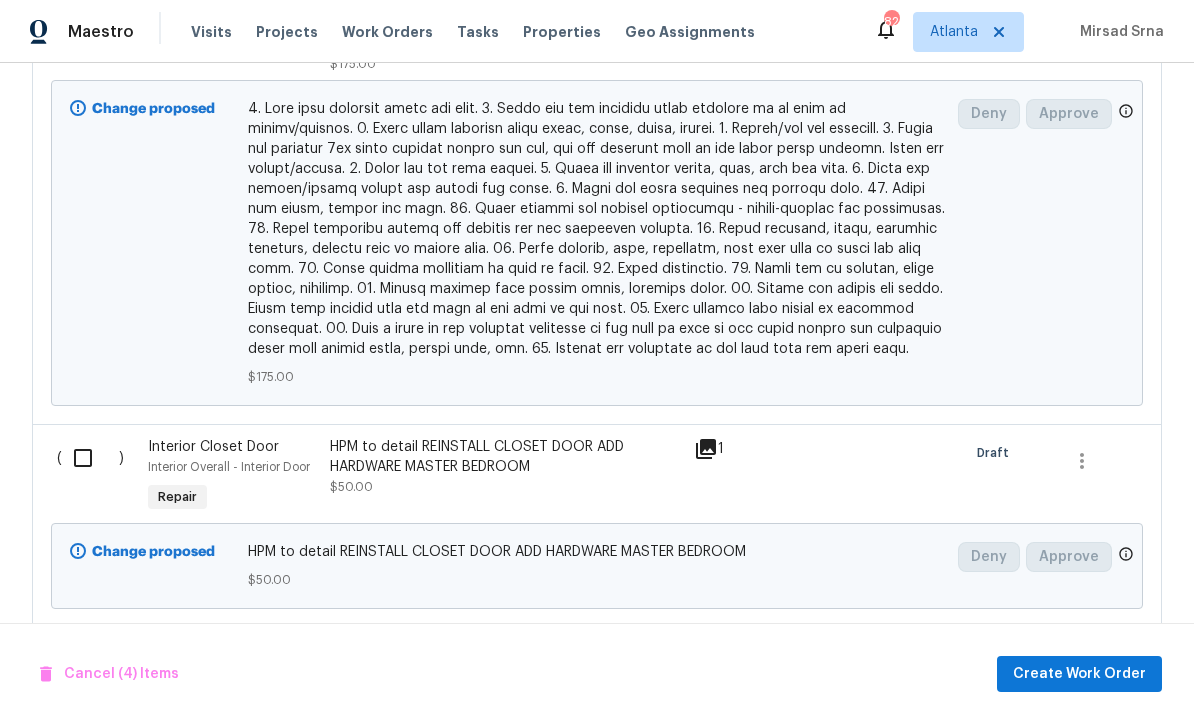scroll, scrollTop: 2607, scrollLeft: 0, axis: vertical 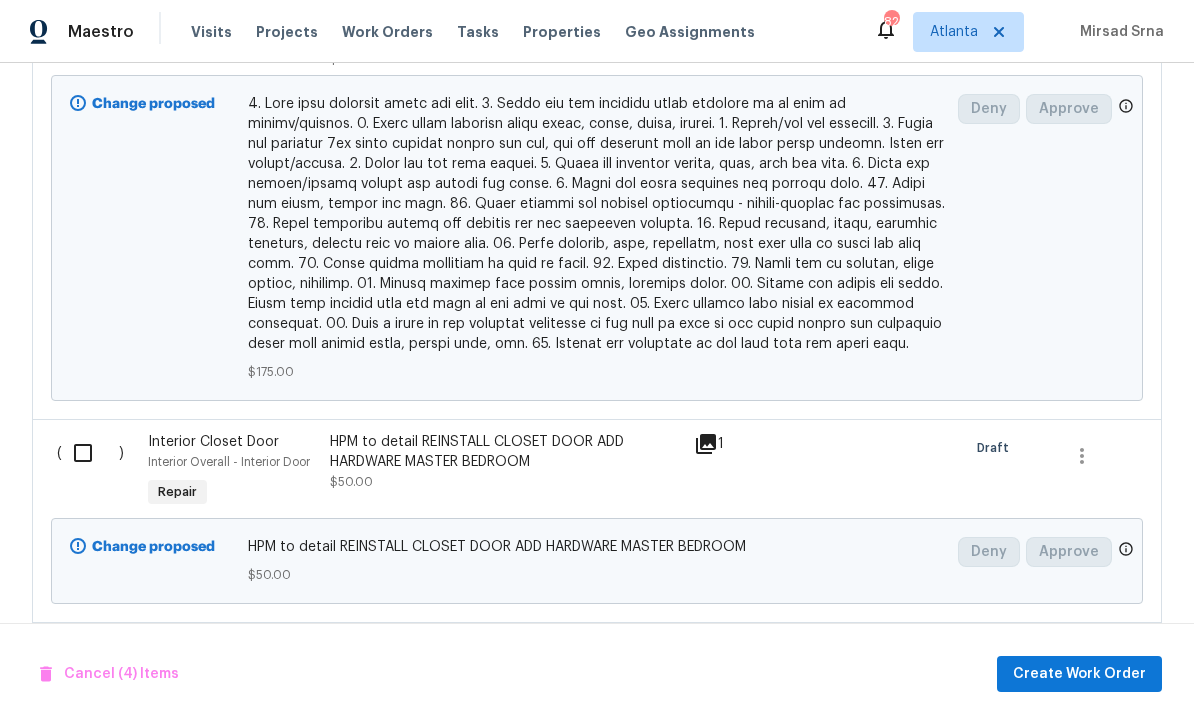 click at bounding box center [90, 453] 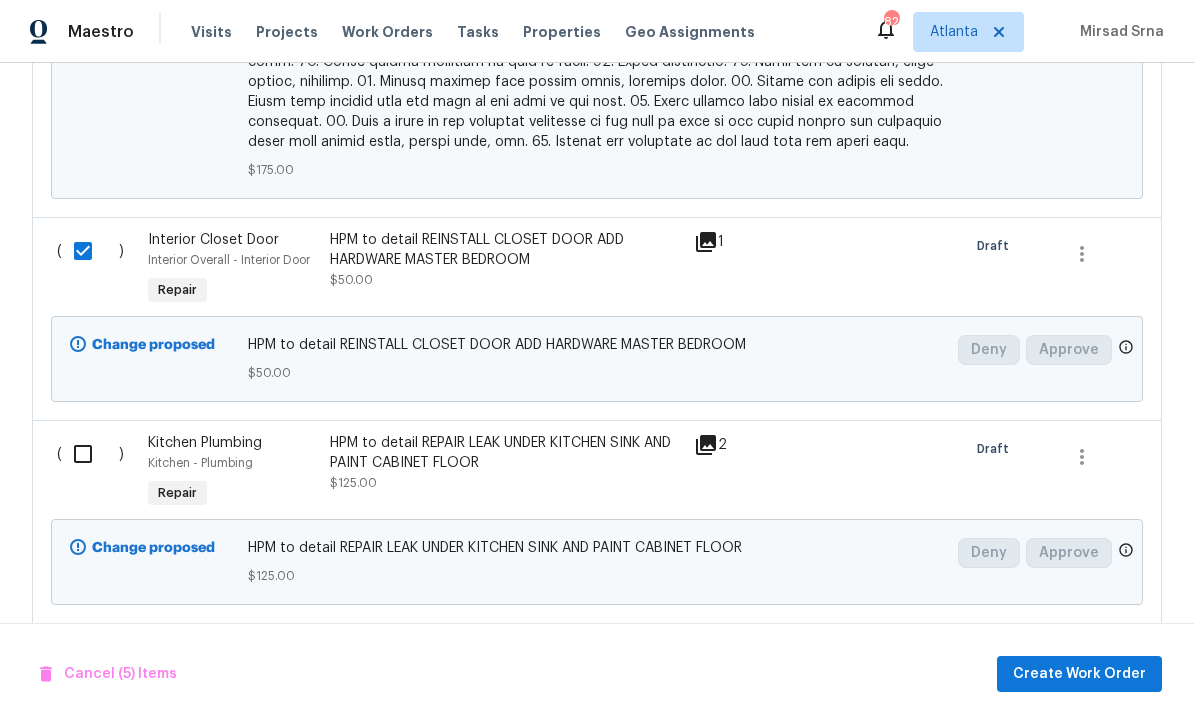 scroll, scrollTop: 2815, scrollLeft: 0, axis: vertical 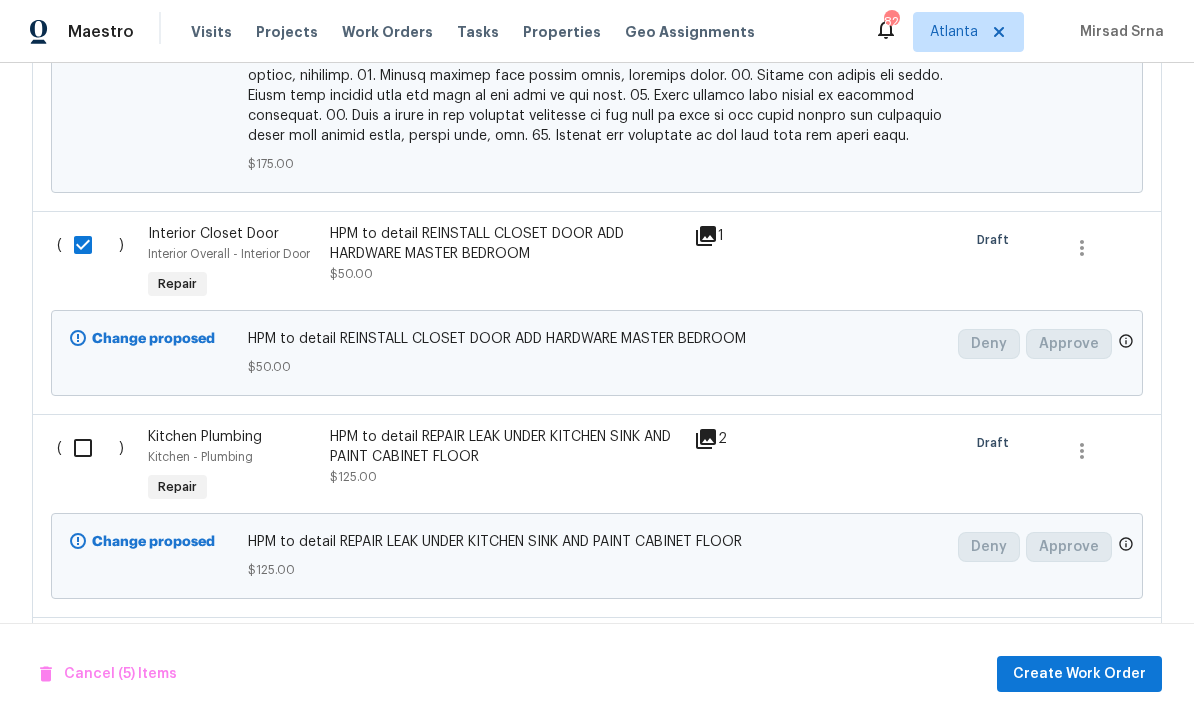 click at bounding box center (90, 448) 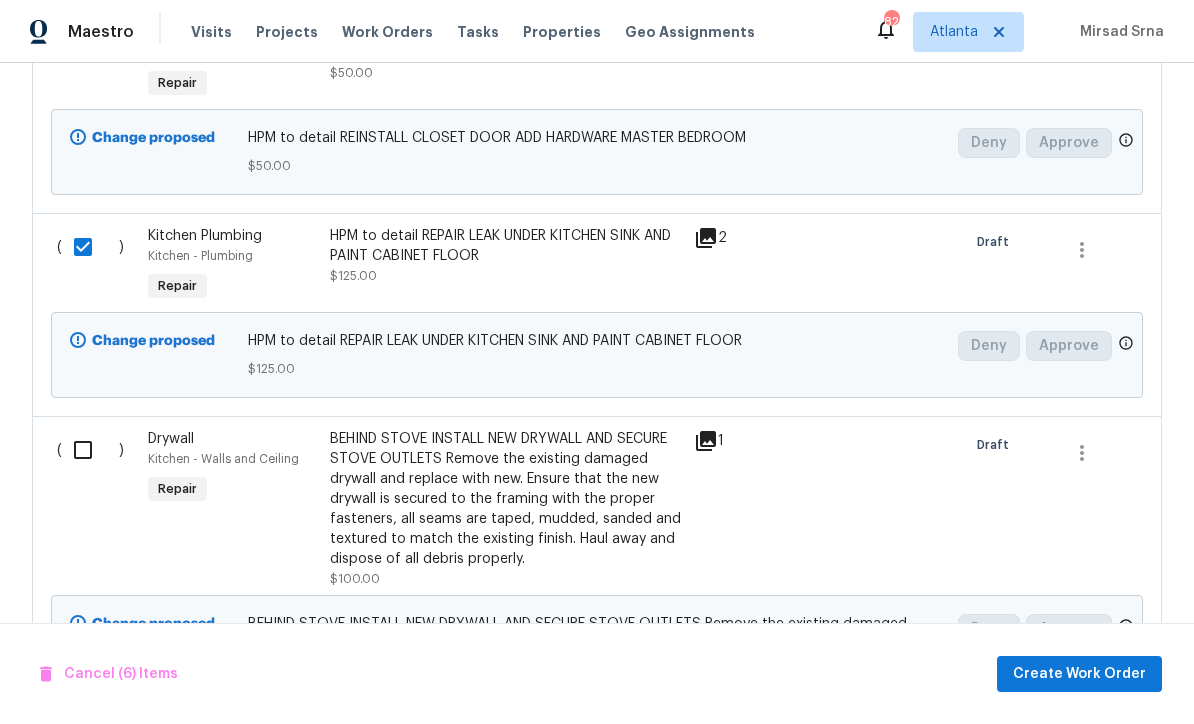 scroll, scrollTop: 3015, scrollLeft: 0, axis: vertical 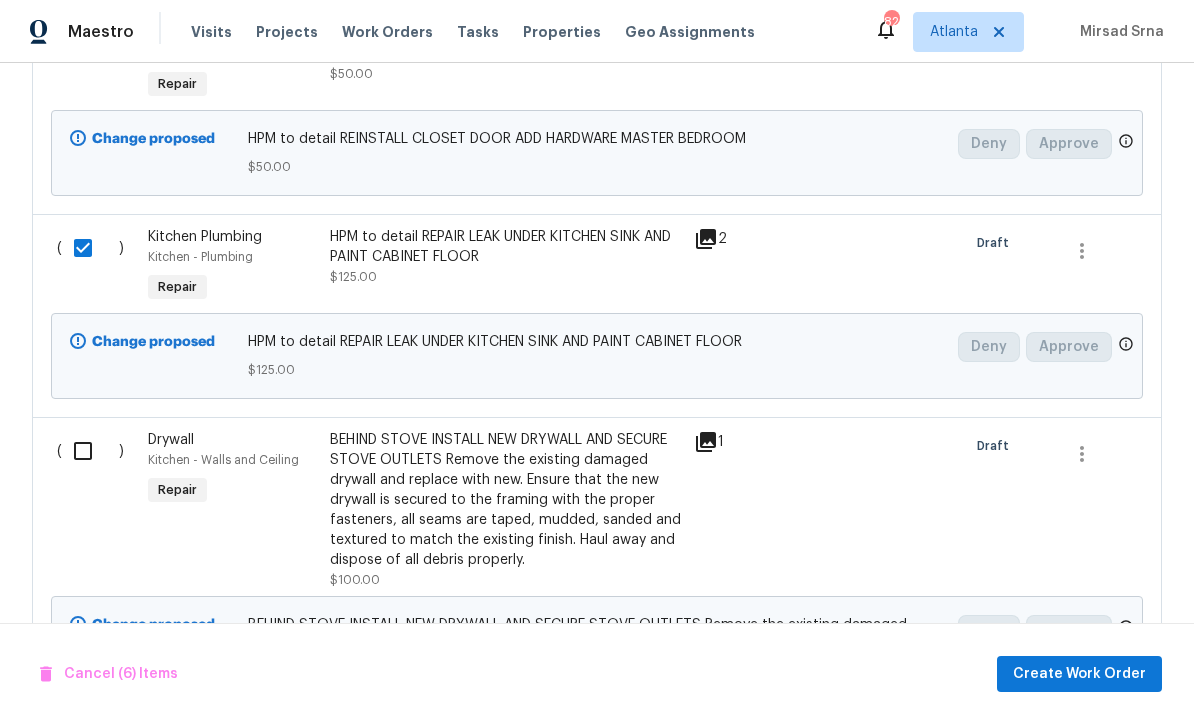click at bounding box center [90, 451] 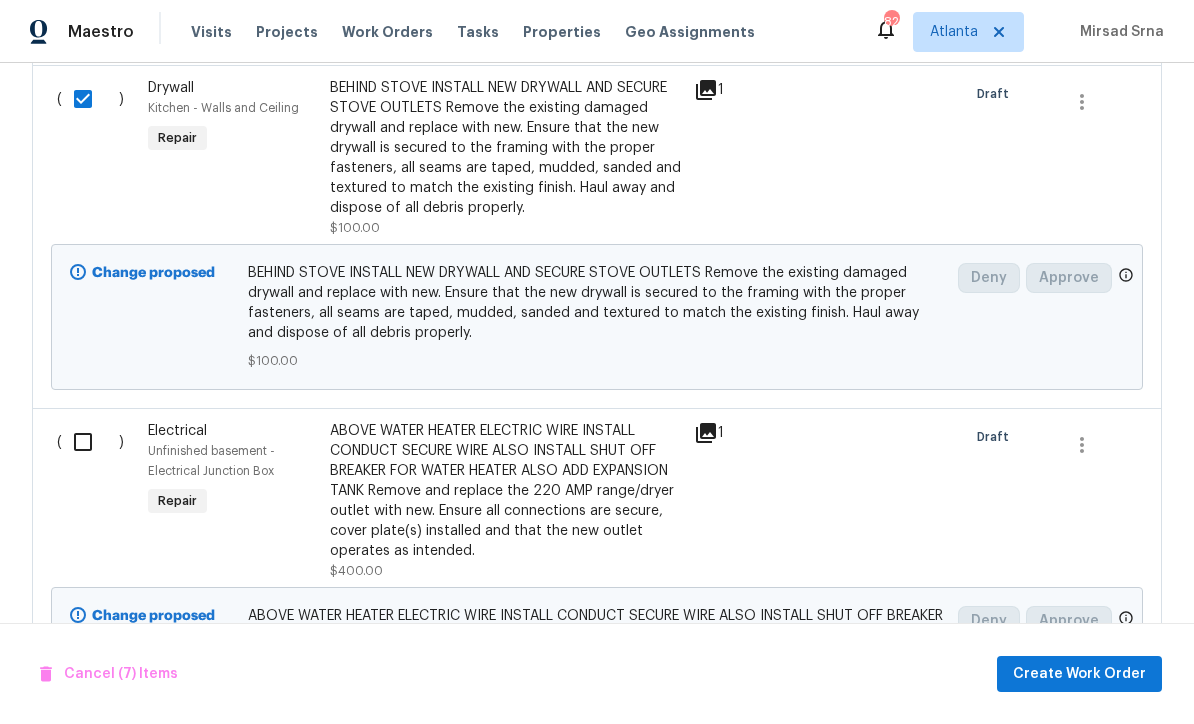 scroll, scrollTop: 3368, scrollLeft: 0, axis: vertical 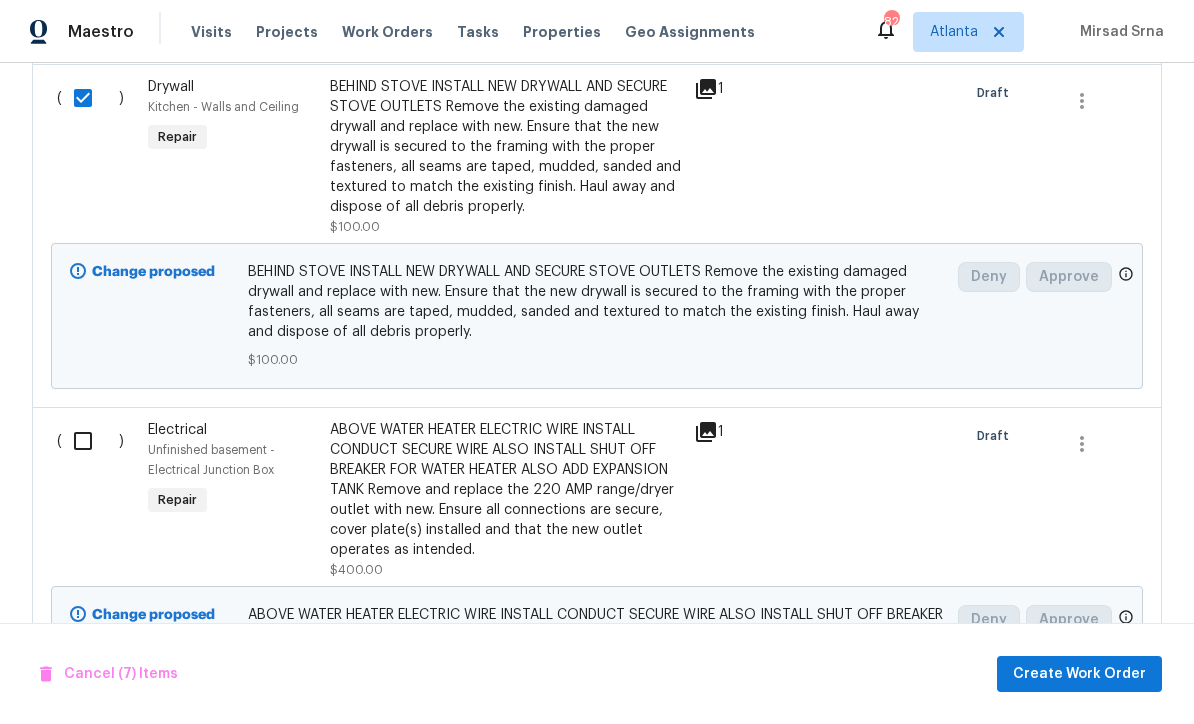 click at bounding box center [90, 441] 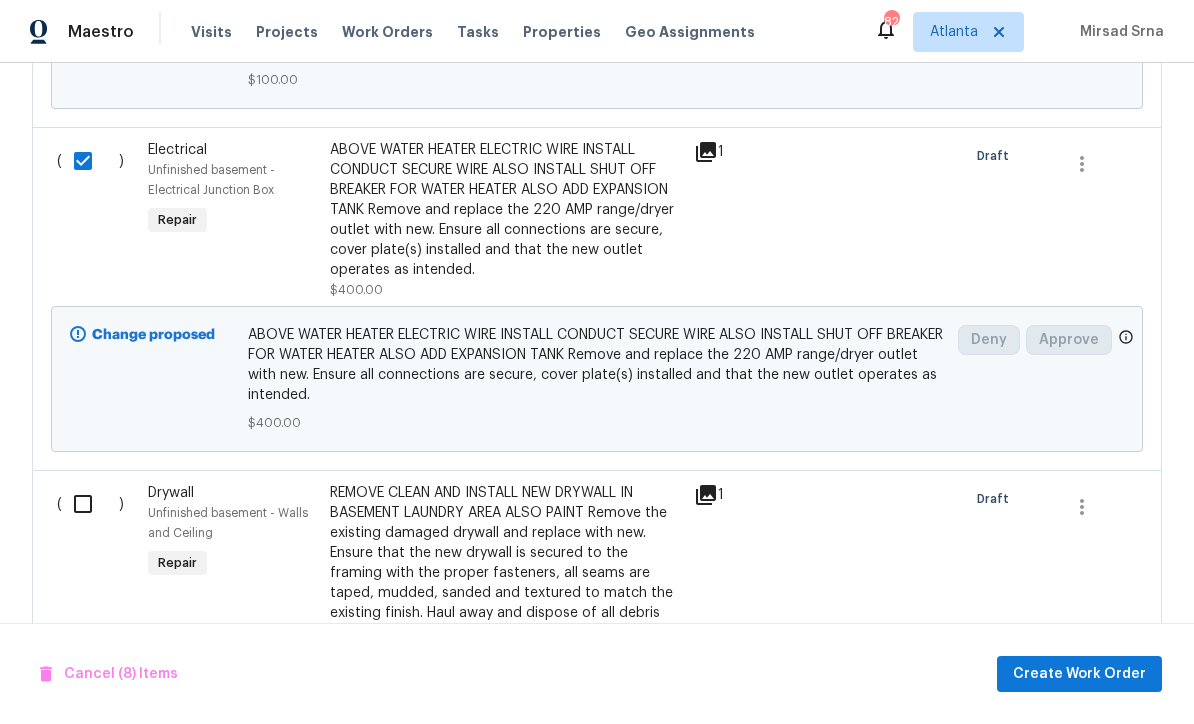 scroll, scrollTop: 3747, scrollLeft: 0, axis: vertical 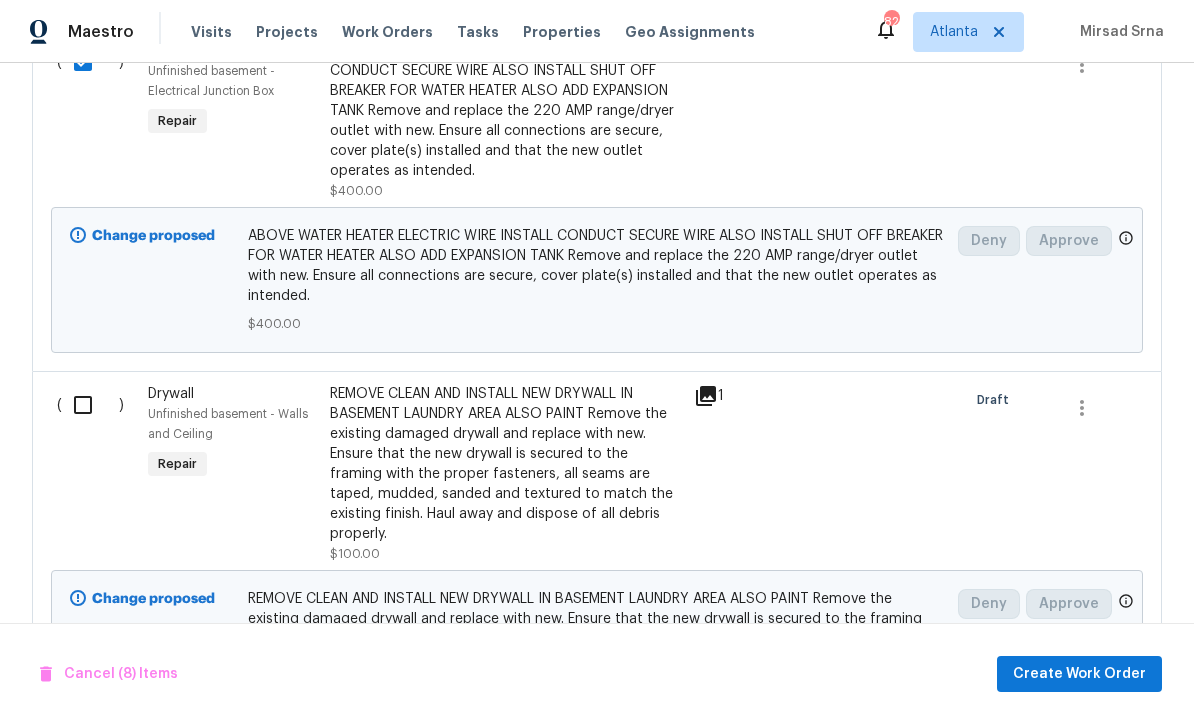 click at bounding box center [90, 405] 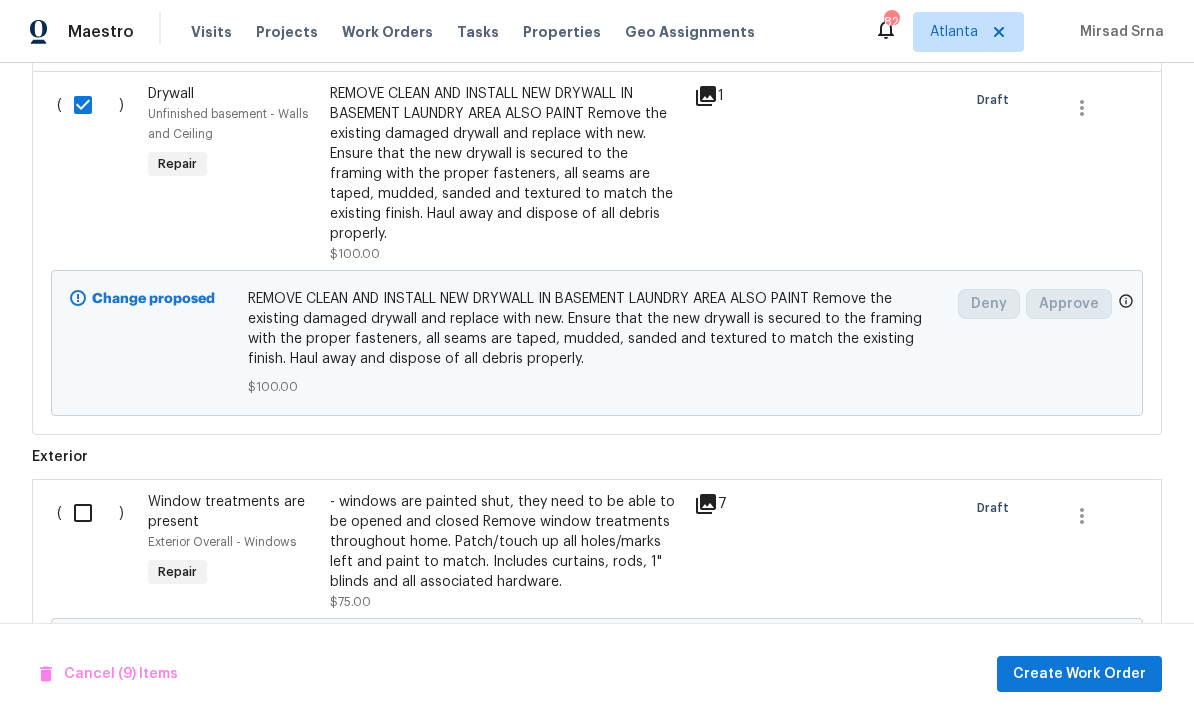 scroll, scrollTop: 4140, scrollLeft: 0, axis: vertical 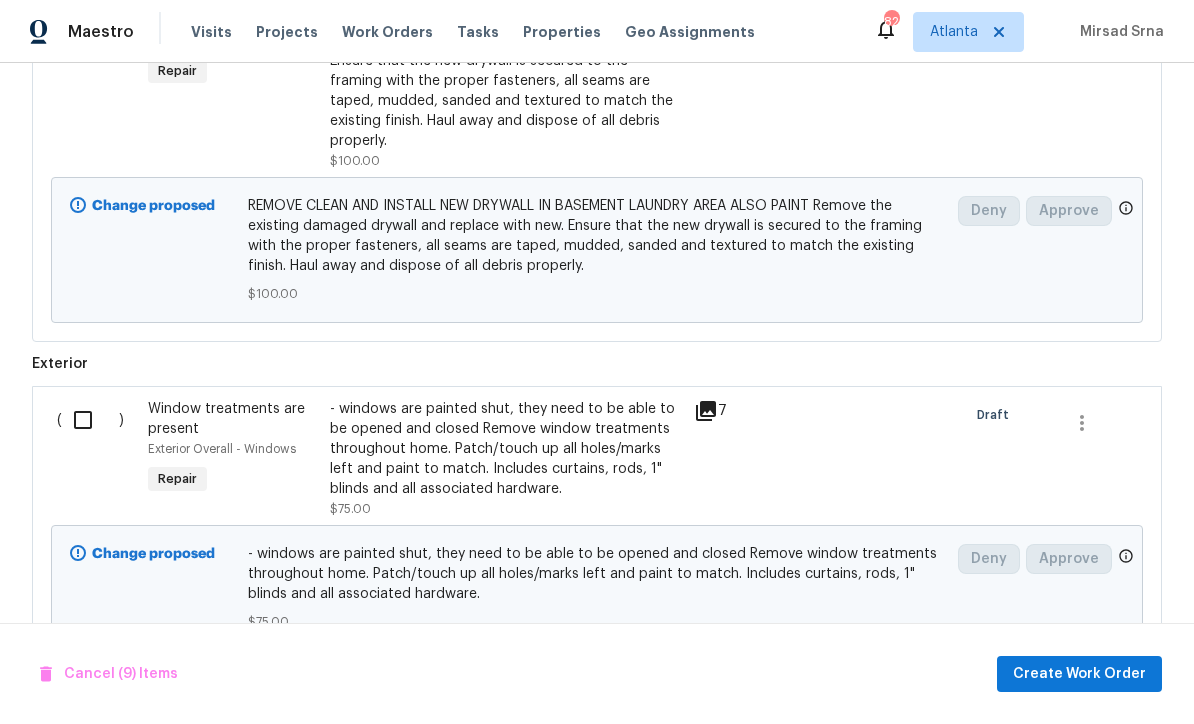 click at bounding box center [90, 420] 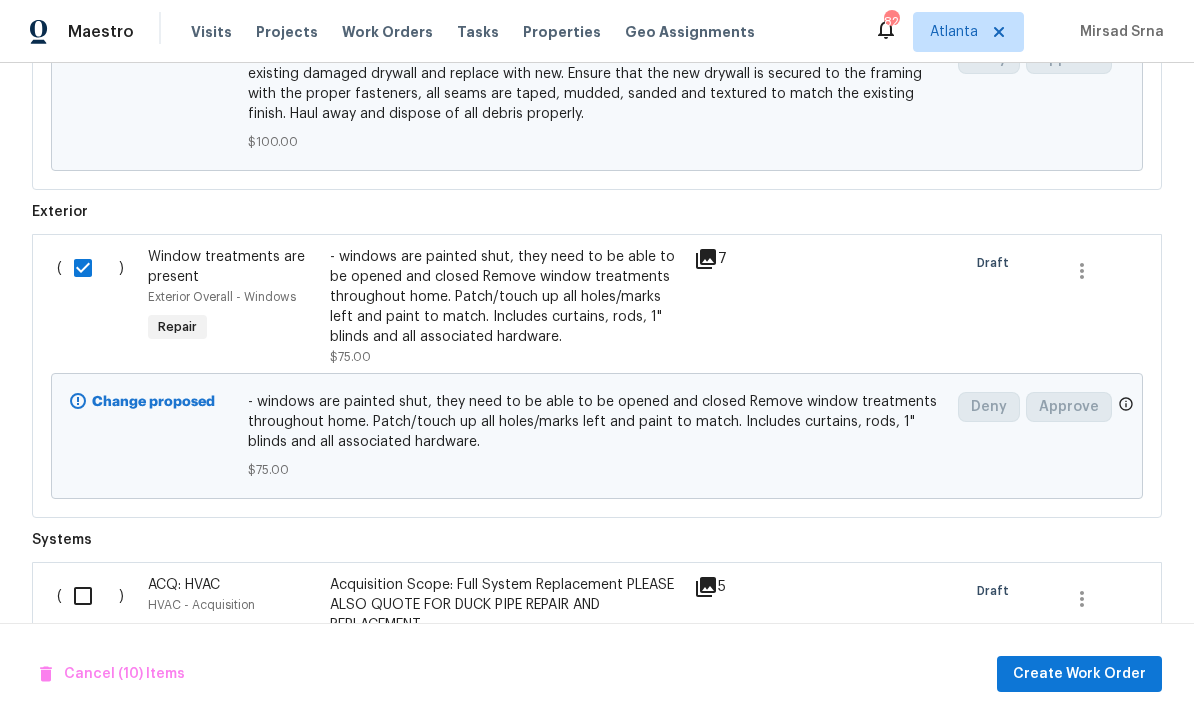 scroll, scrollTop: 4291, scrollLeft: 0, axis: vertical 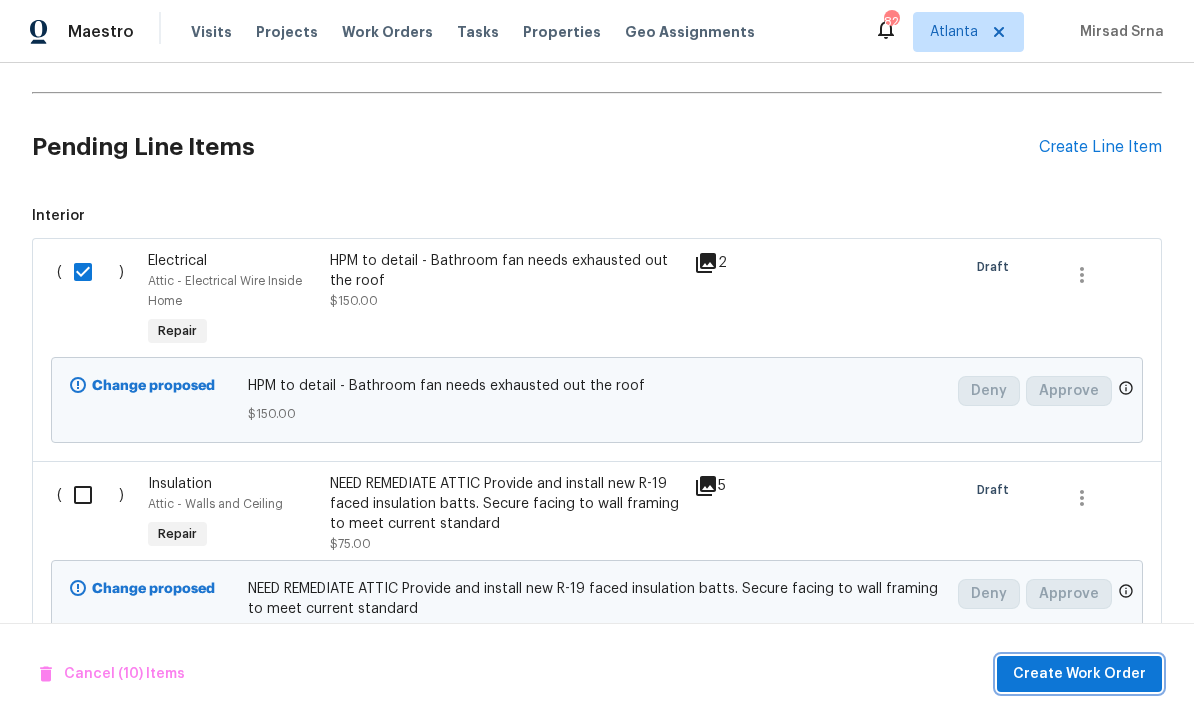 click on "Create Work Order" at bounding box center [1079, 674] 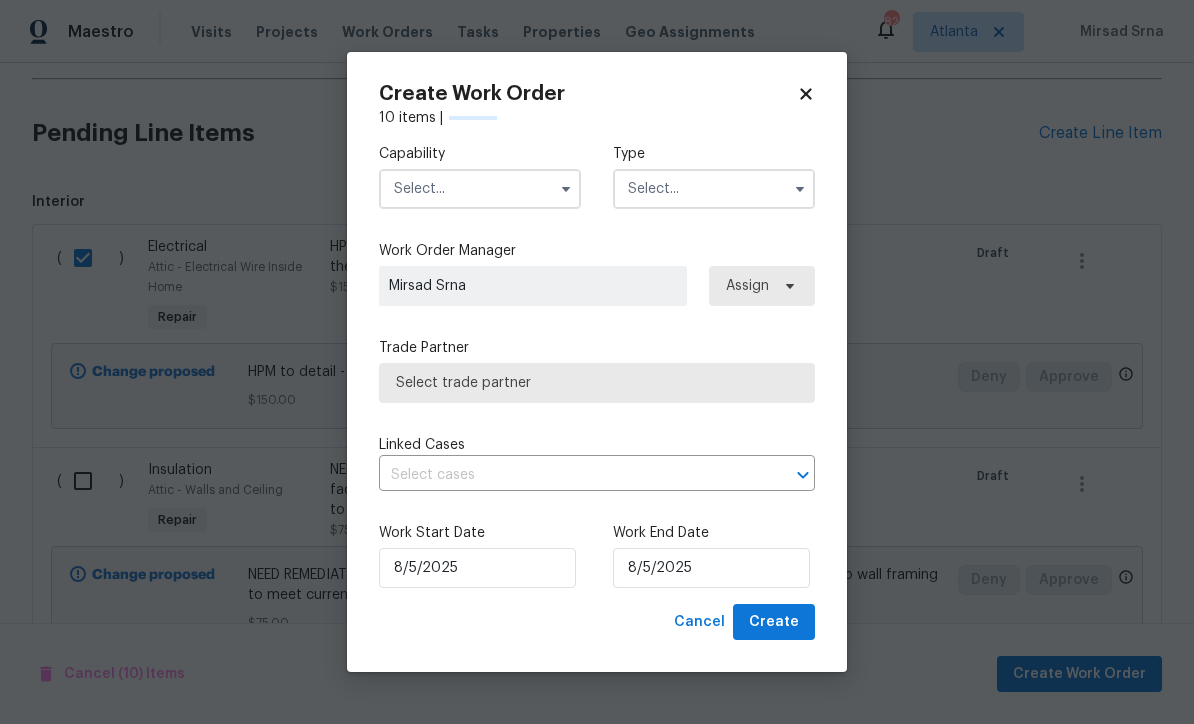 checkbox on "false" 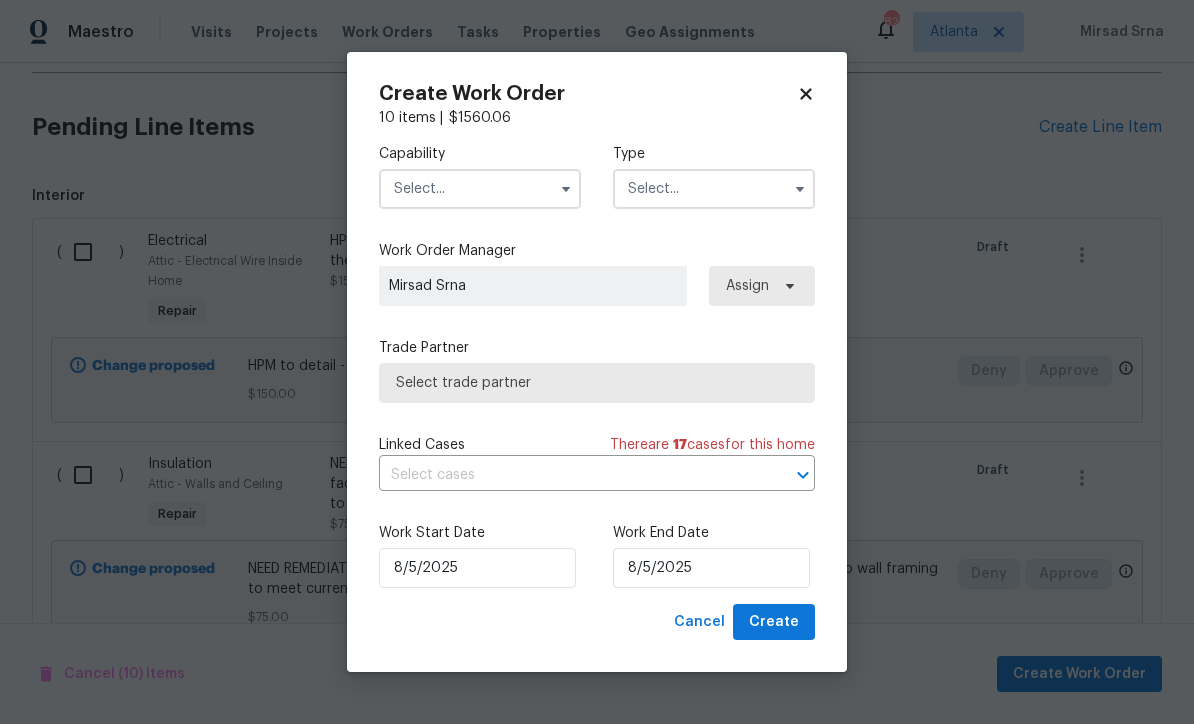 scroll, scrollTop: 914, scrollLeft: 0, axis: vertical 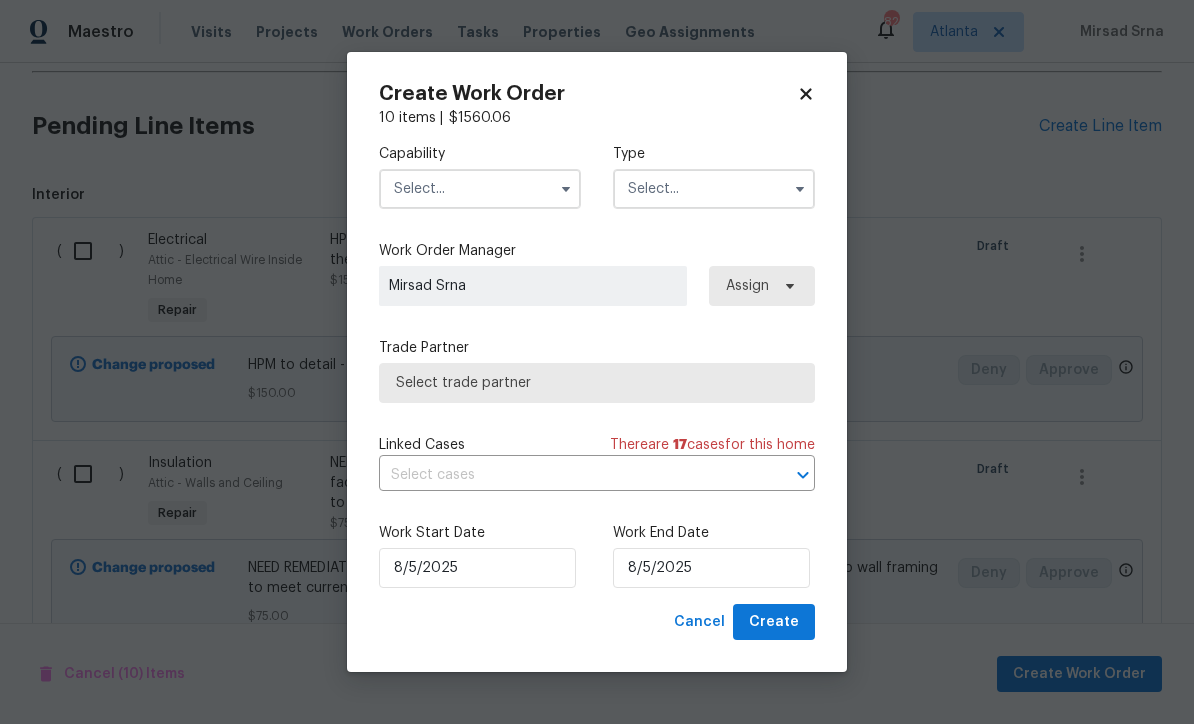 click at bounding box center [480, 189] 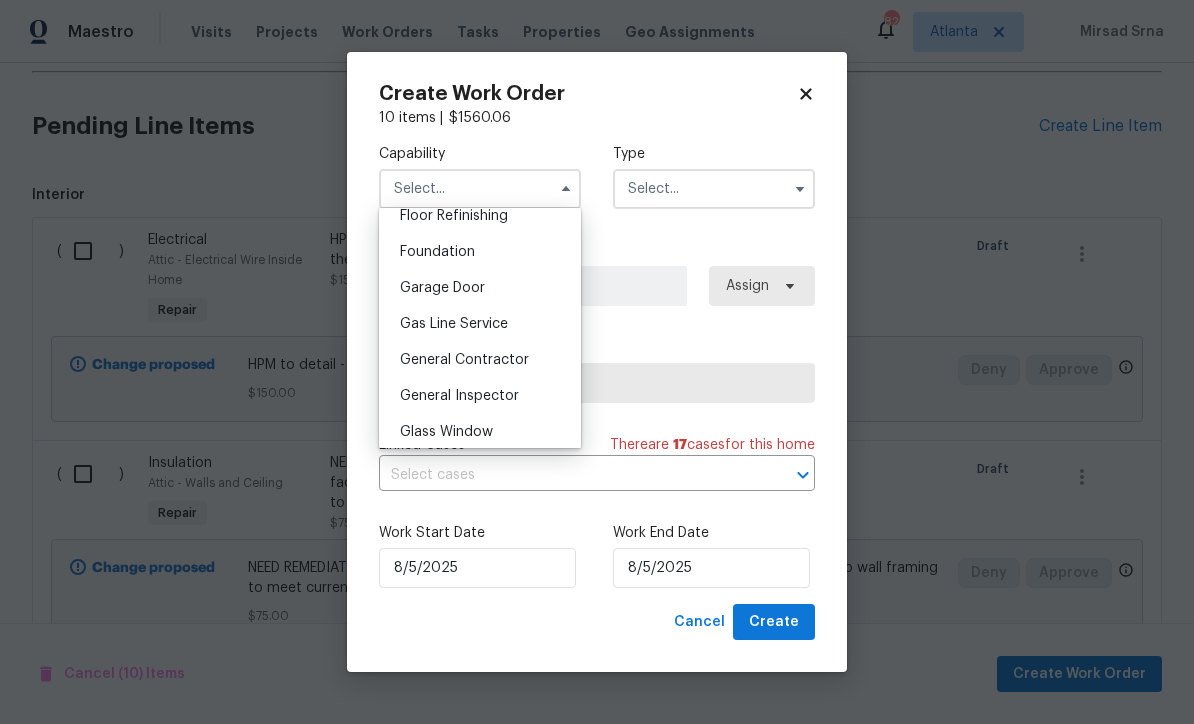 scroll, scrollTop: 836, scrollLeft: 0, axis: vertical 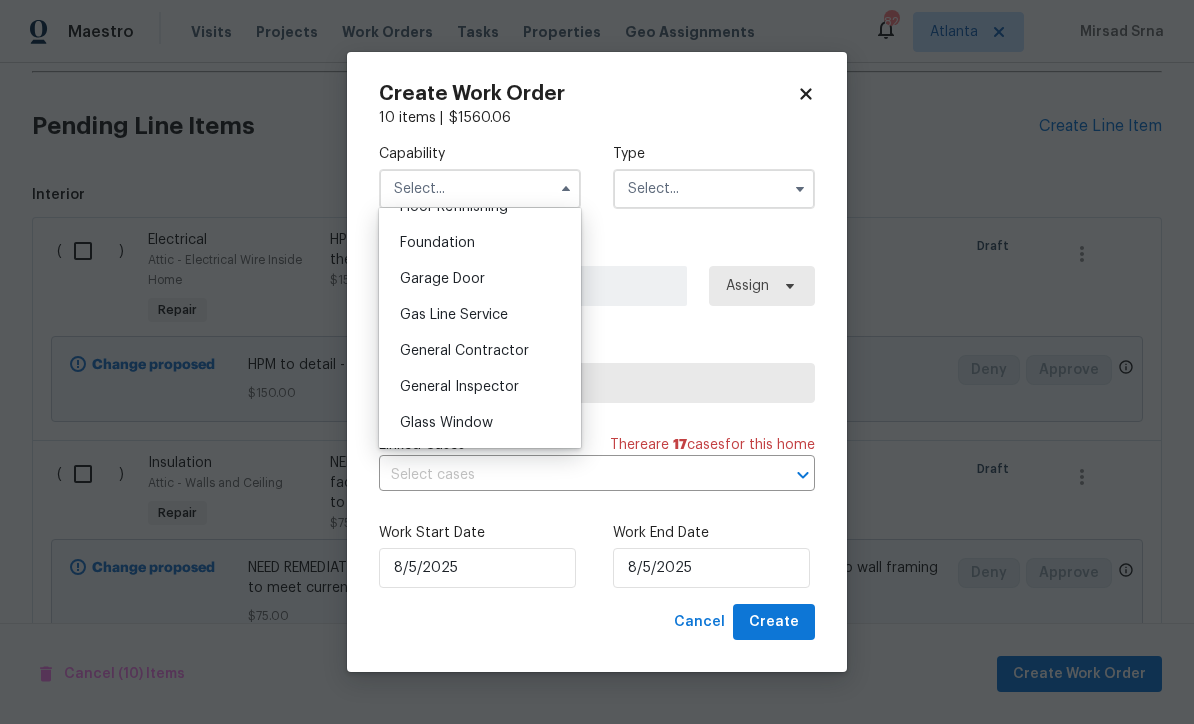 click on "General Contractor" at bounding box center (464, 351) 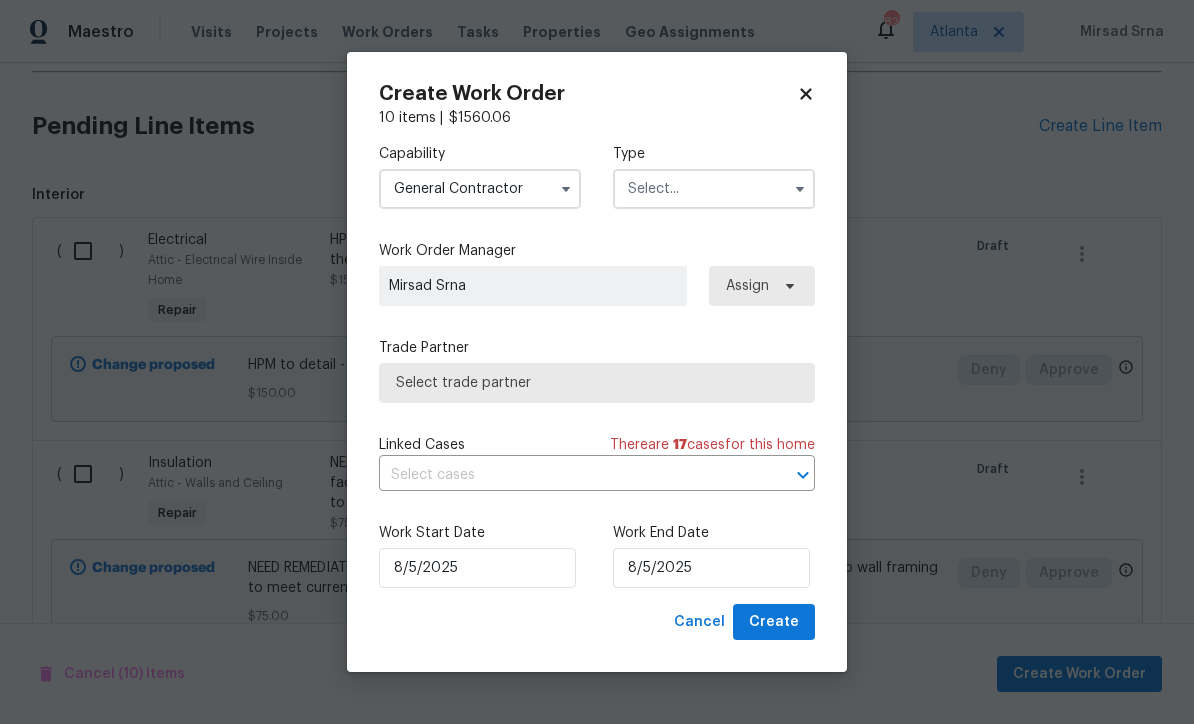 click at bounding box center [714, 189] 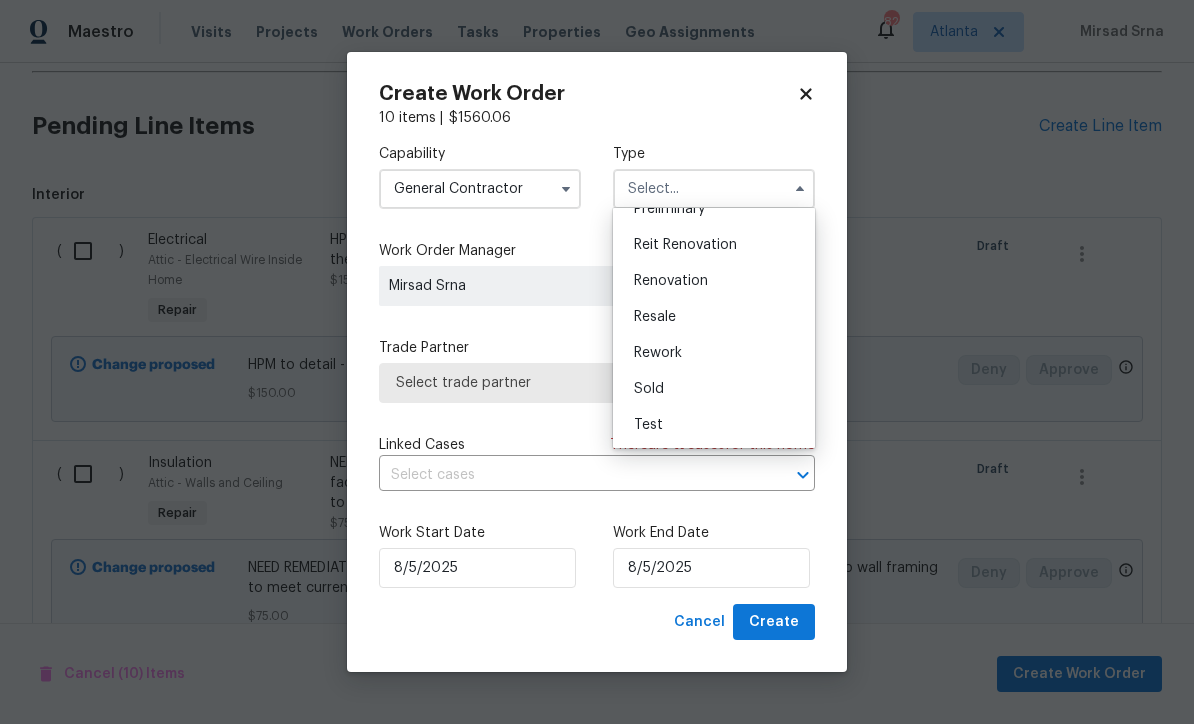 scroll, scrollTop: 454, scrollLeft: 0, axis: vertical 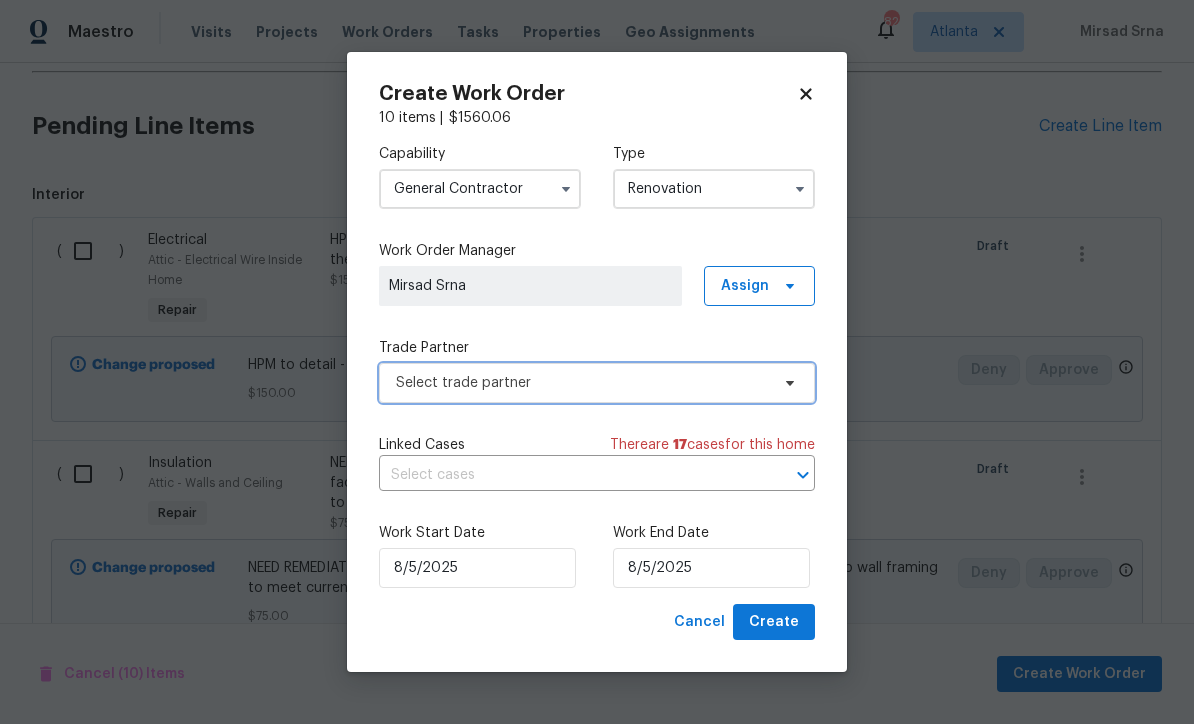 click on "Select trade partner" at bounding box center [582, 383] 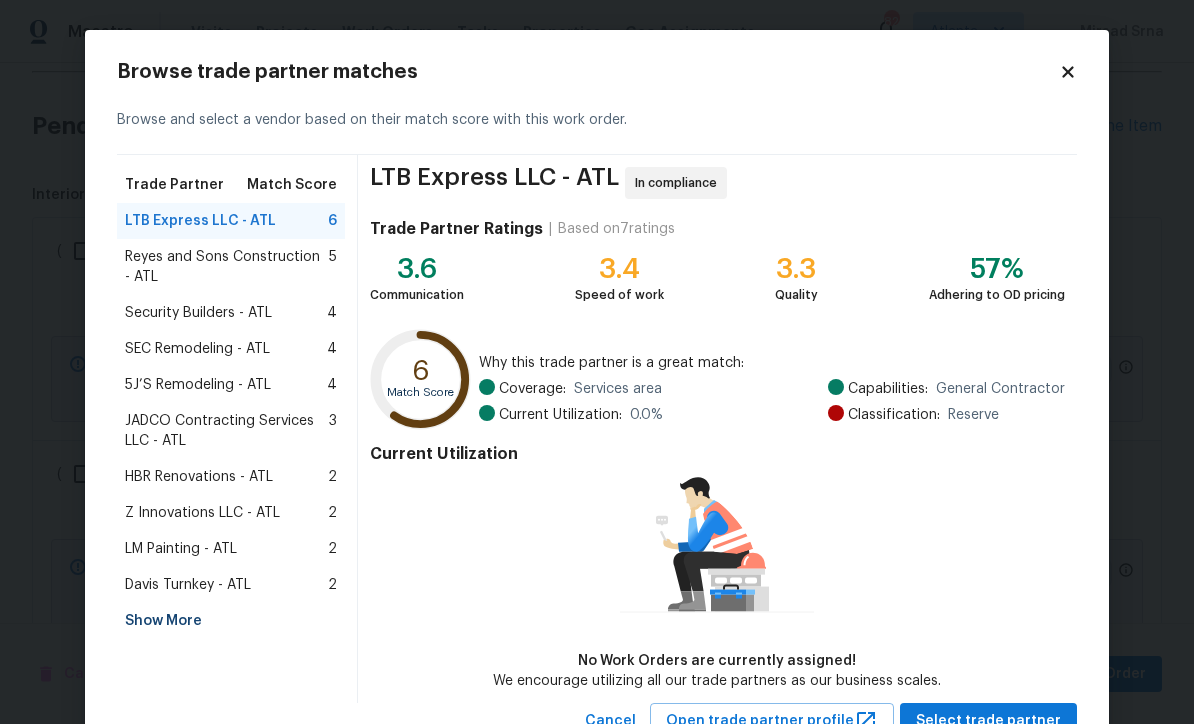 click on "Show More" at bounding box center [231, 621] 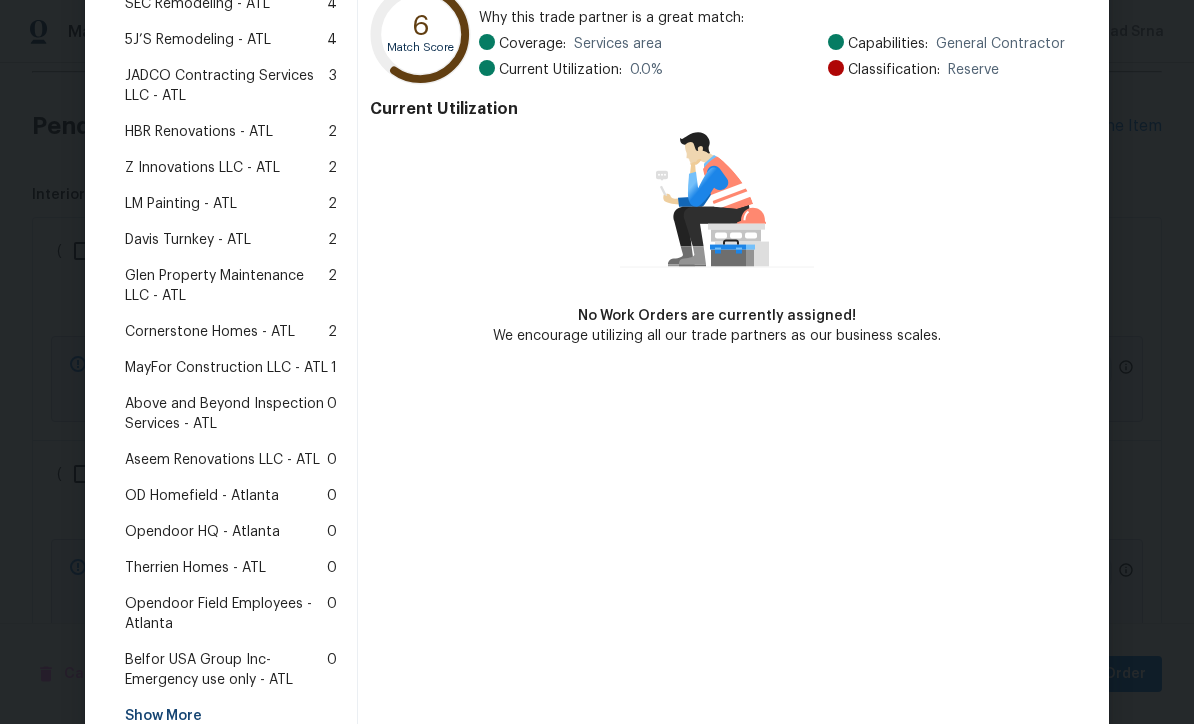 scroll, scrollTop: 352, scrollLeft: 0, axis: vertical 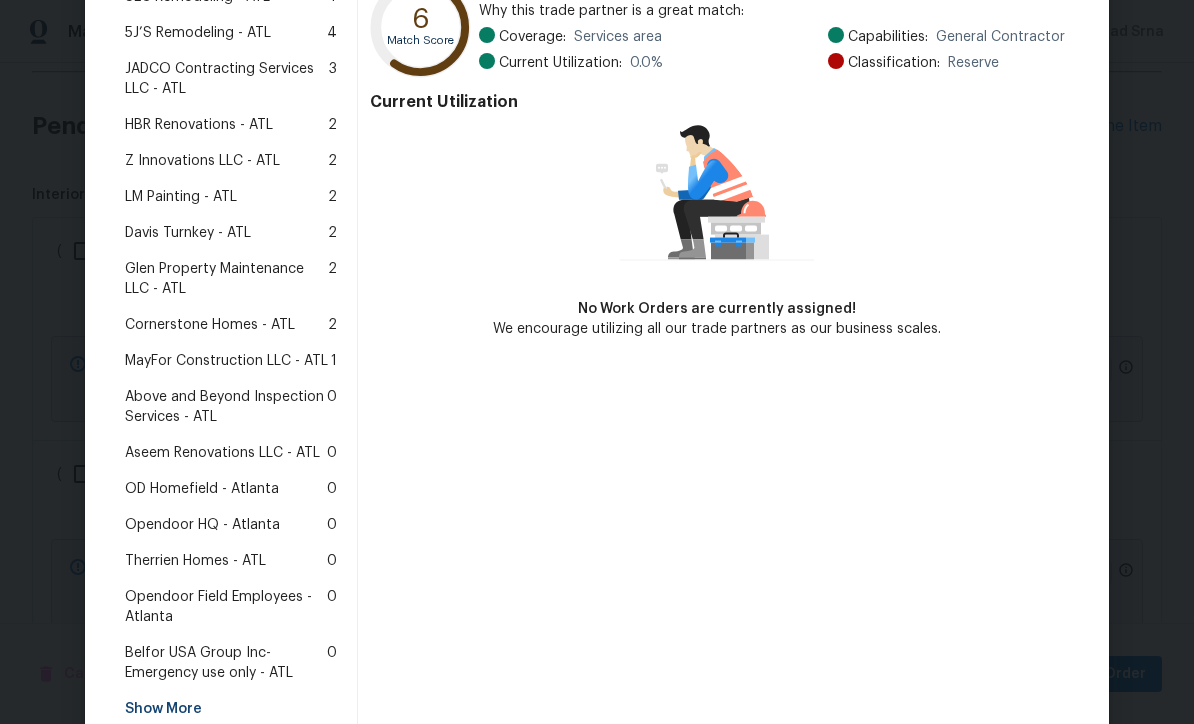 click on "Above and Beyond Inspection Services - ATL" at bounding box center (226, 407) 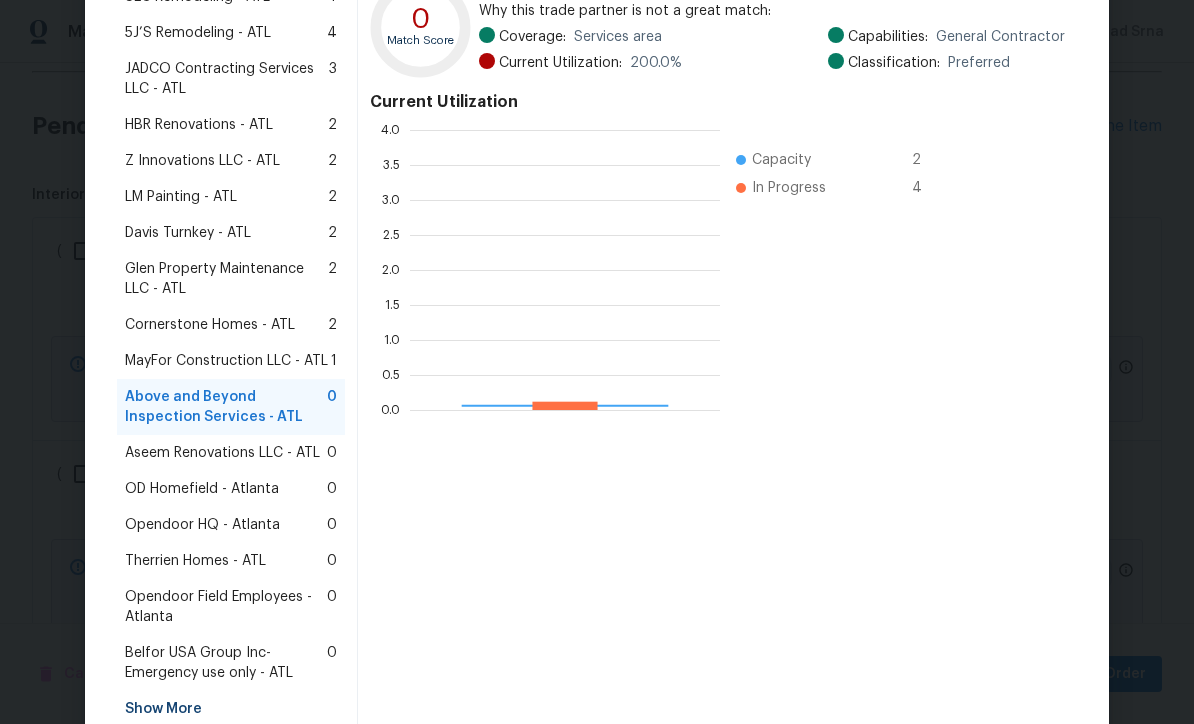 scroll, scrollTop: 2, scrollLeft: 2, axis: both 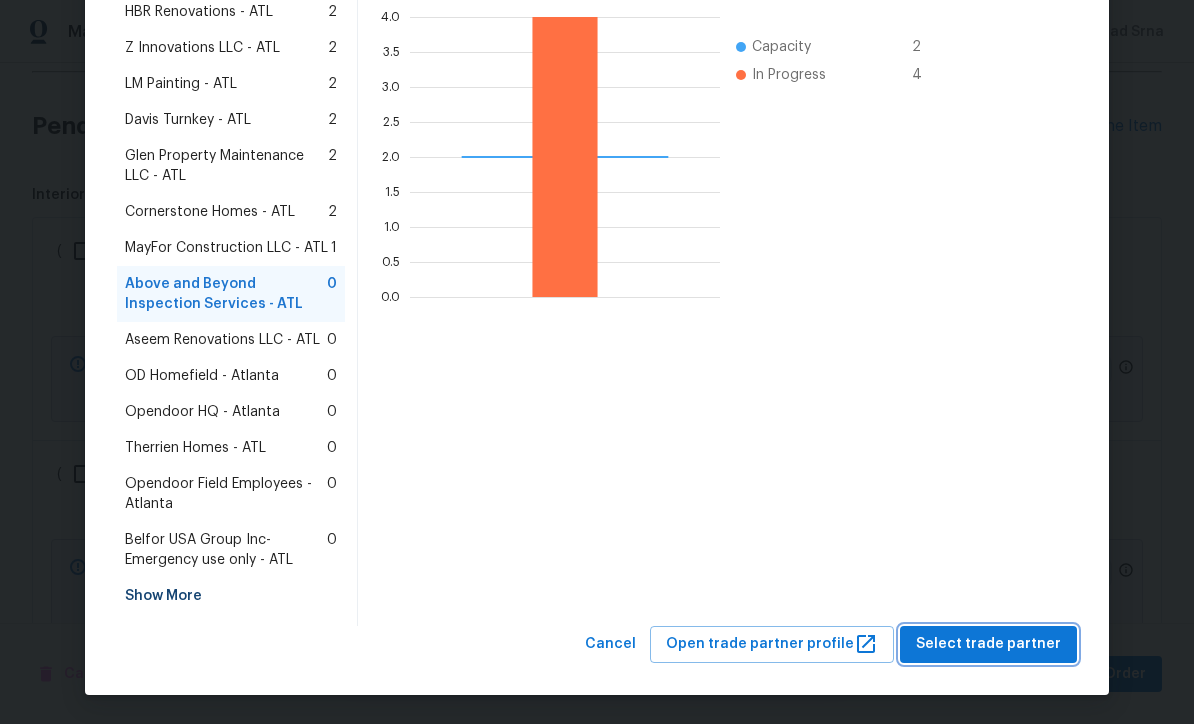 click on "Select trade partner" at bounding box center [988, 644] 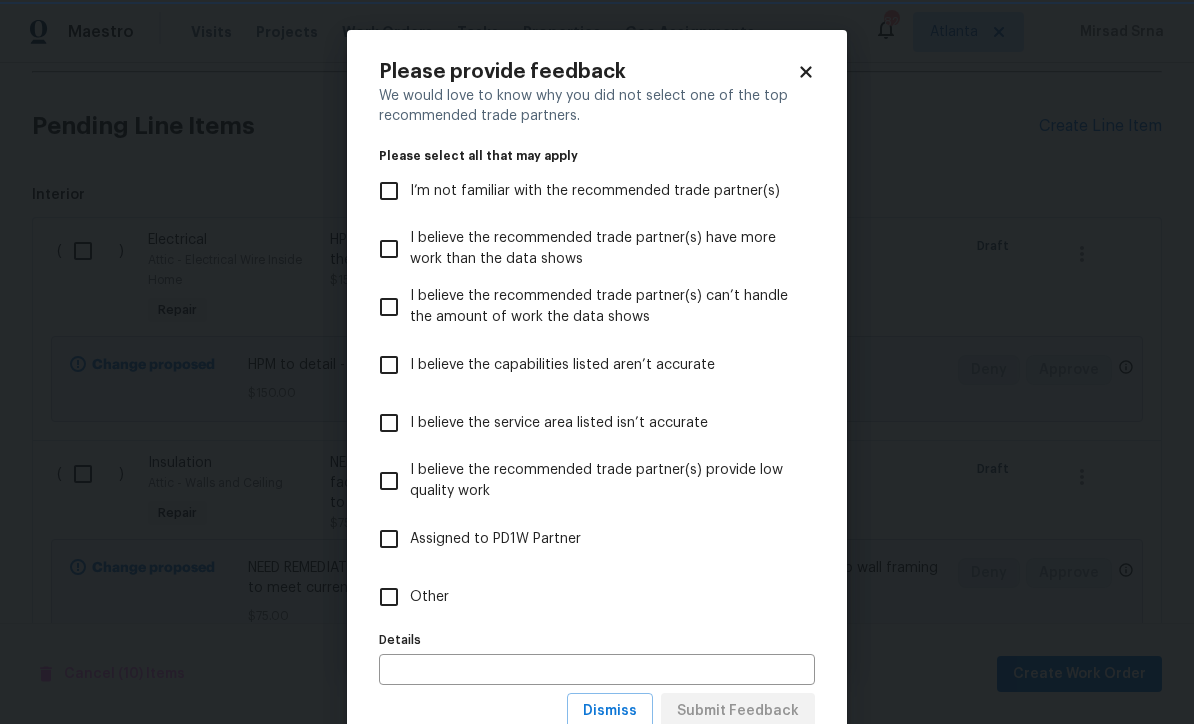 scroll, scrollTop: 0, scrollLeft: 0, axis: both 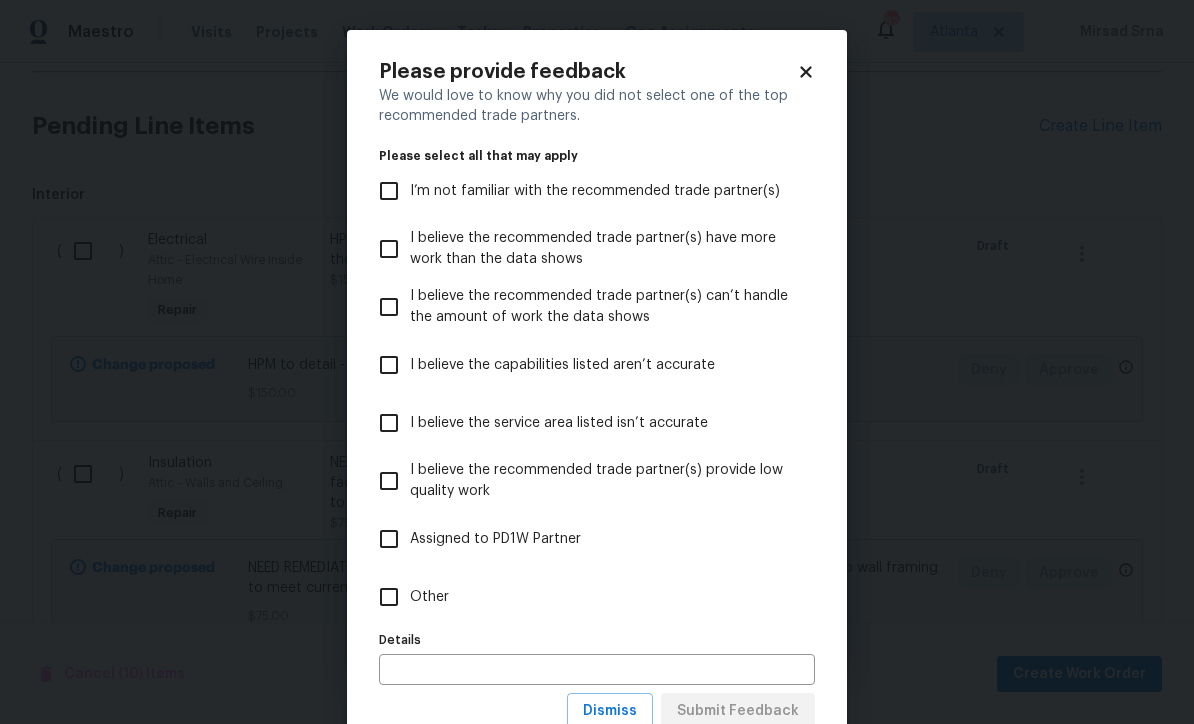 click on "Other" at bounding box center [389, 597] 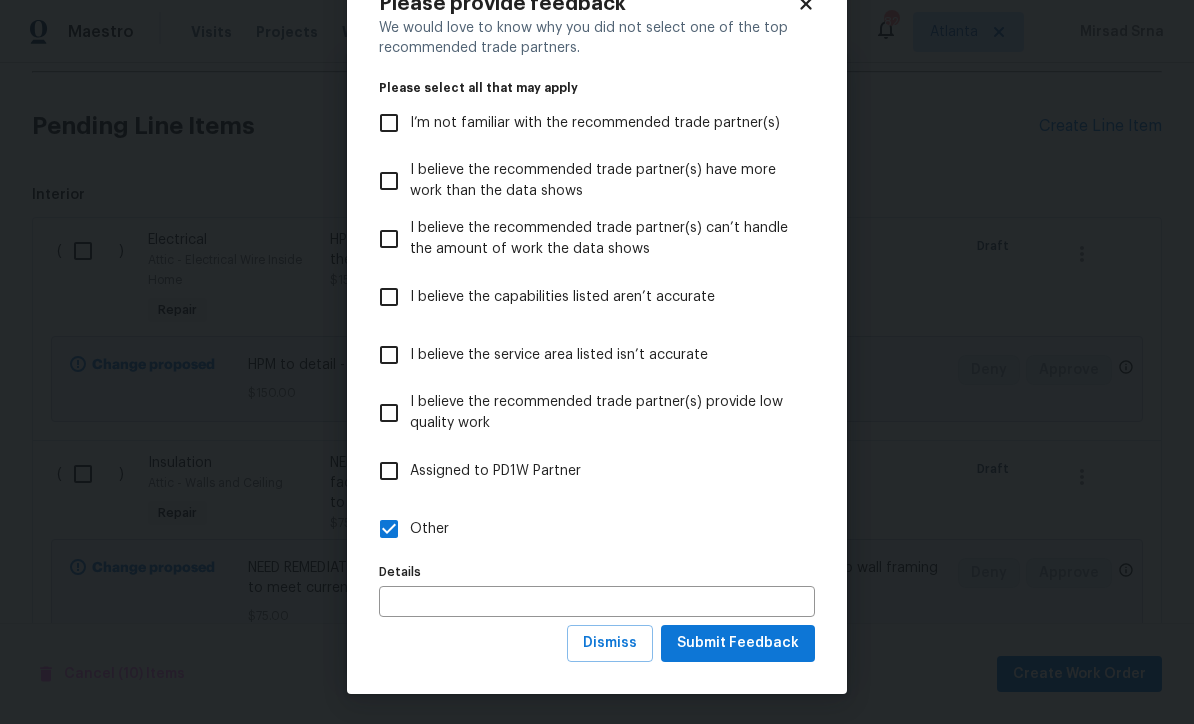 scroll, scrollTop: 69, scrollLeft: 0, axis: vertical 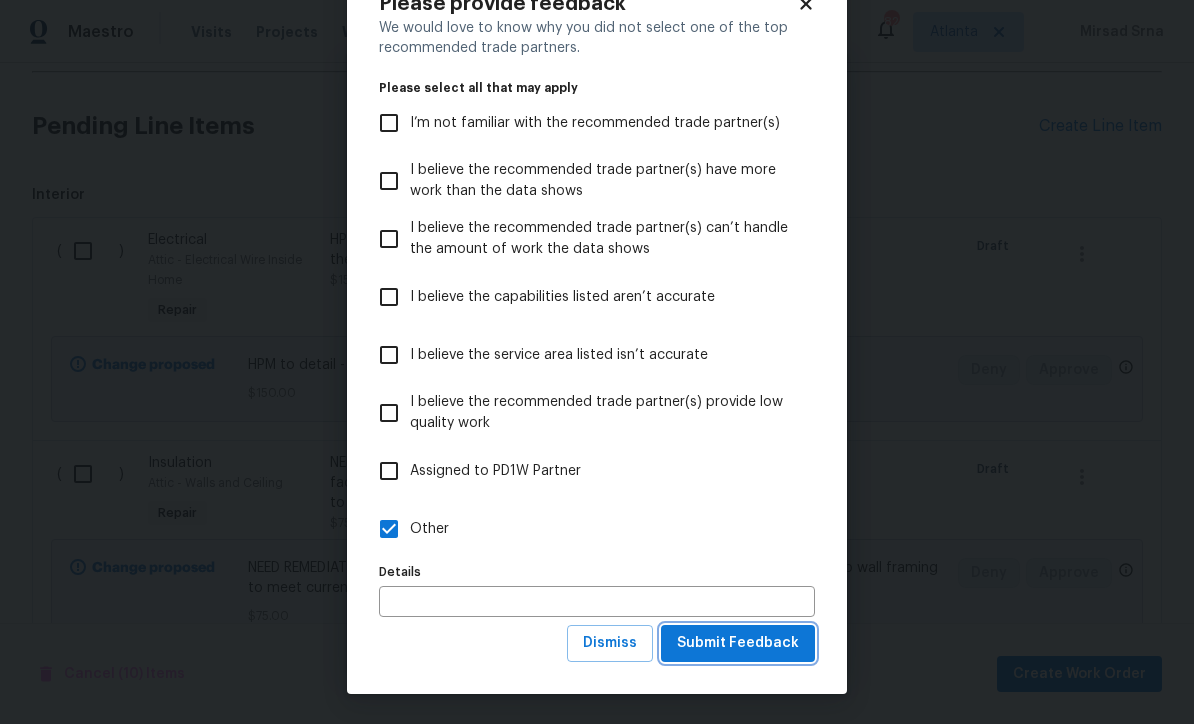 click on "Submit Feedback" at bounding box center (738, 643) 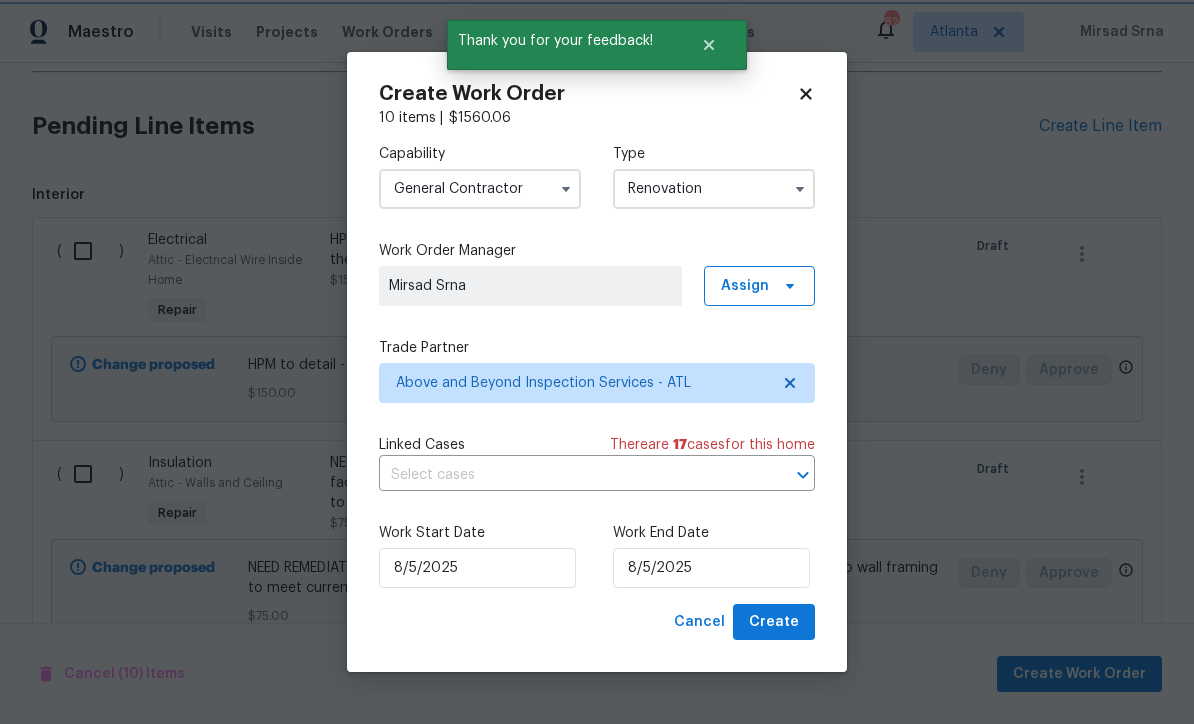 scroll, scrollTop: 0, scrollLeft: 0, axis: both 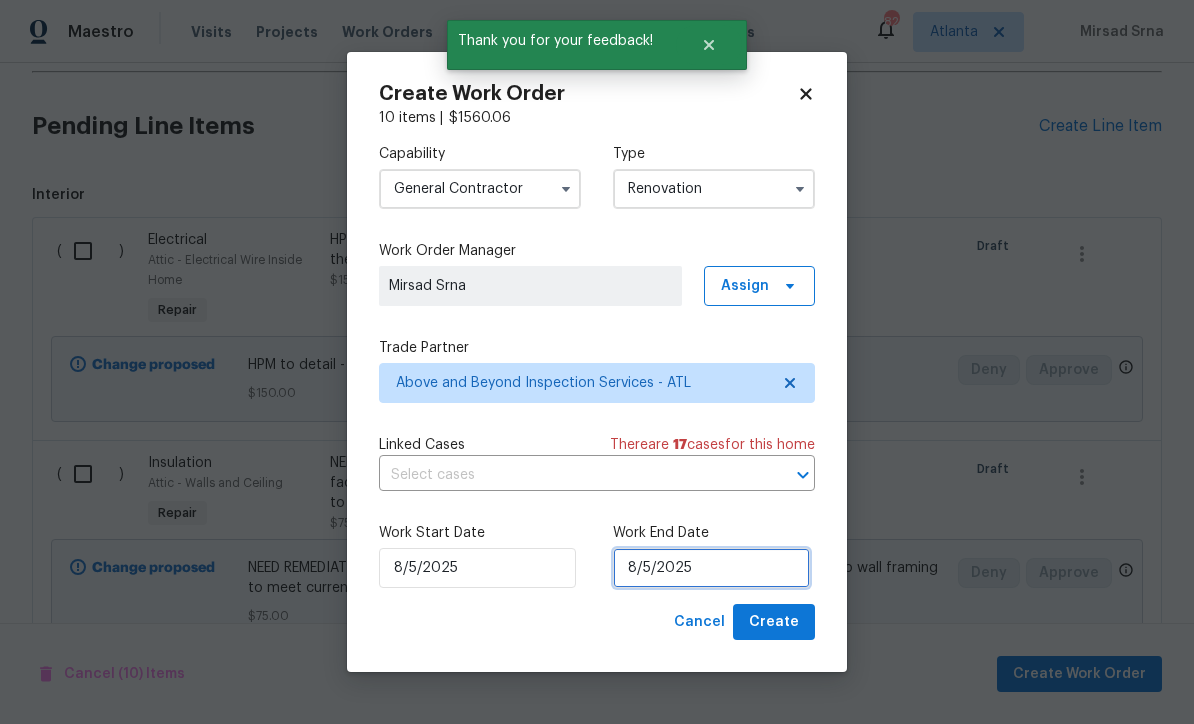click on "8/5/2025" at bounding box center [711, 568] 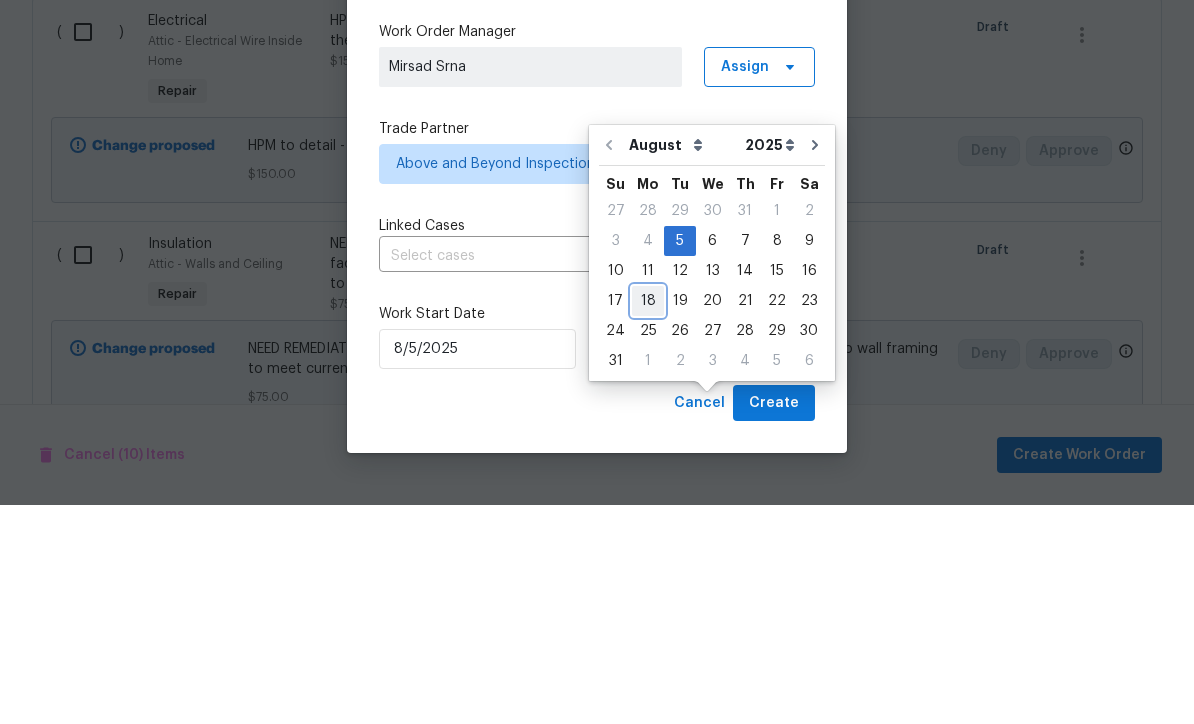 click on "18" at bounding box center [648, 520] 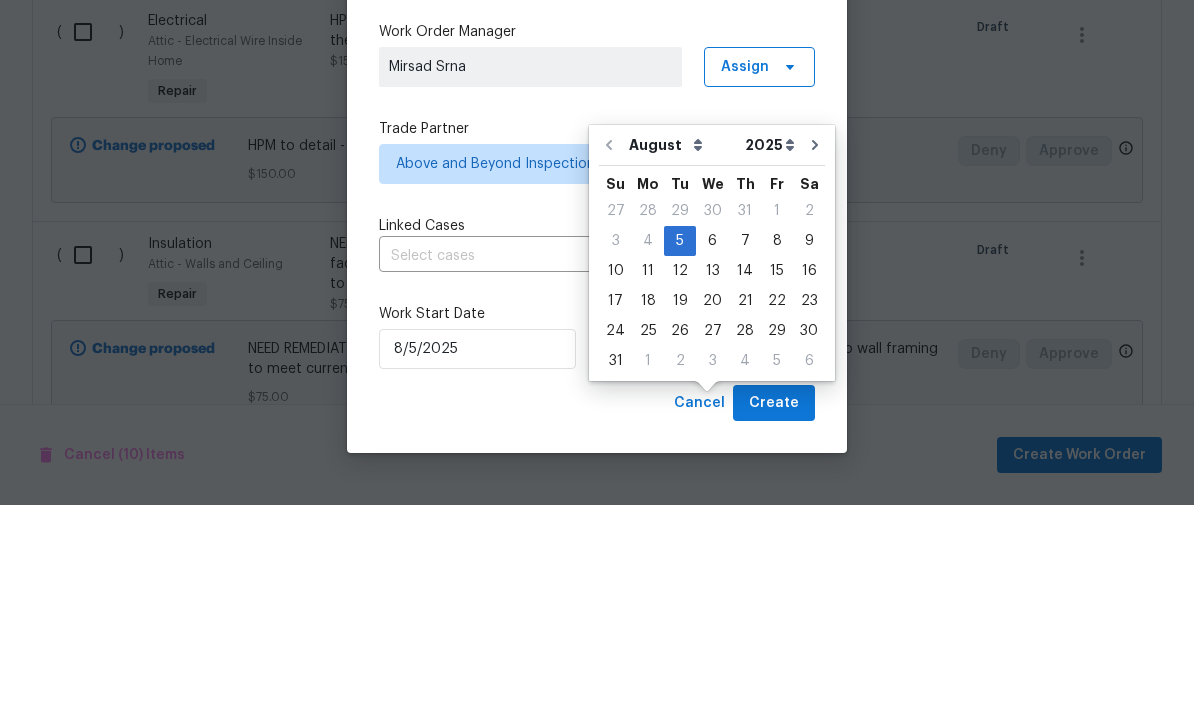 type on "8/18/2025" 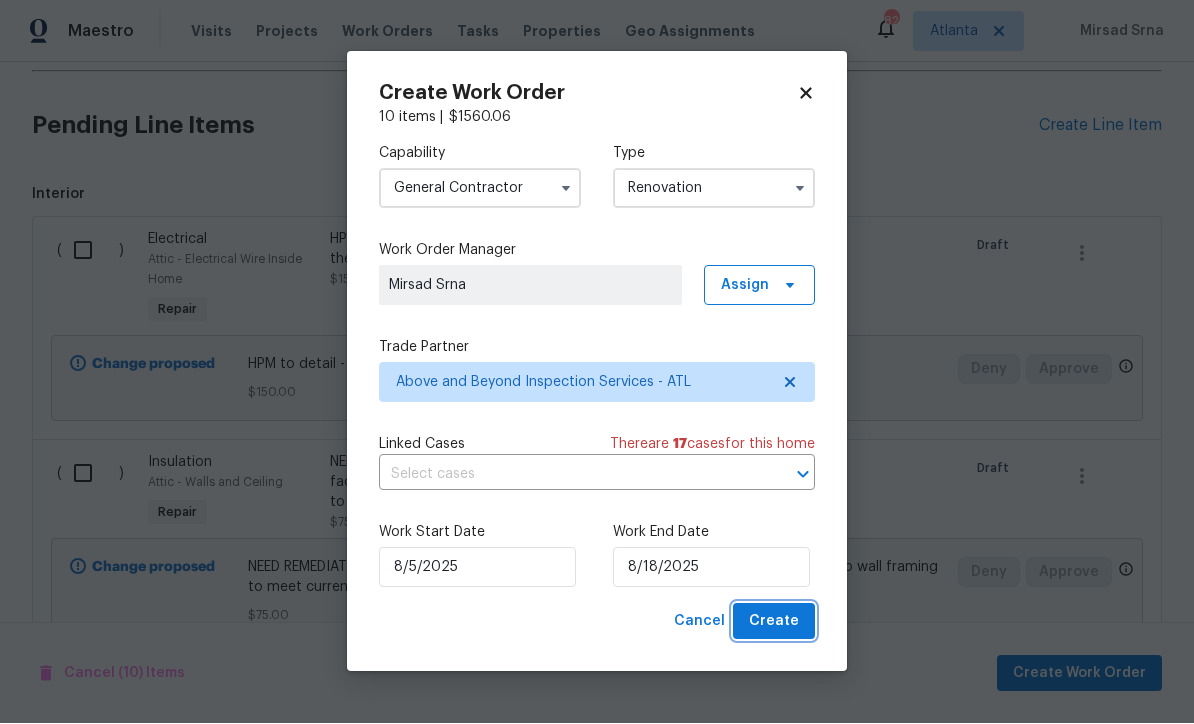 click on "Create" at bounding box center [774, 622] 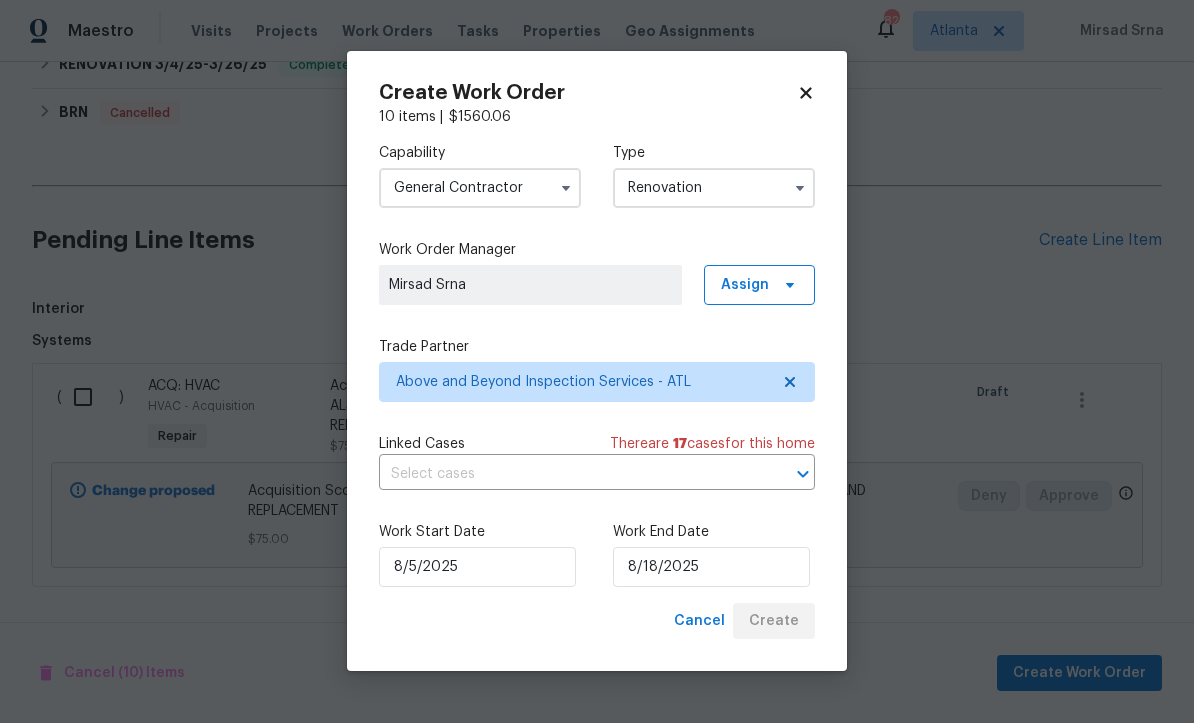 scroll, scrollTop: 766, scrollLeft: 0, axis: vertical 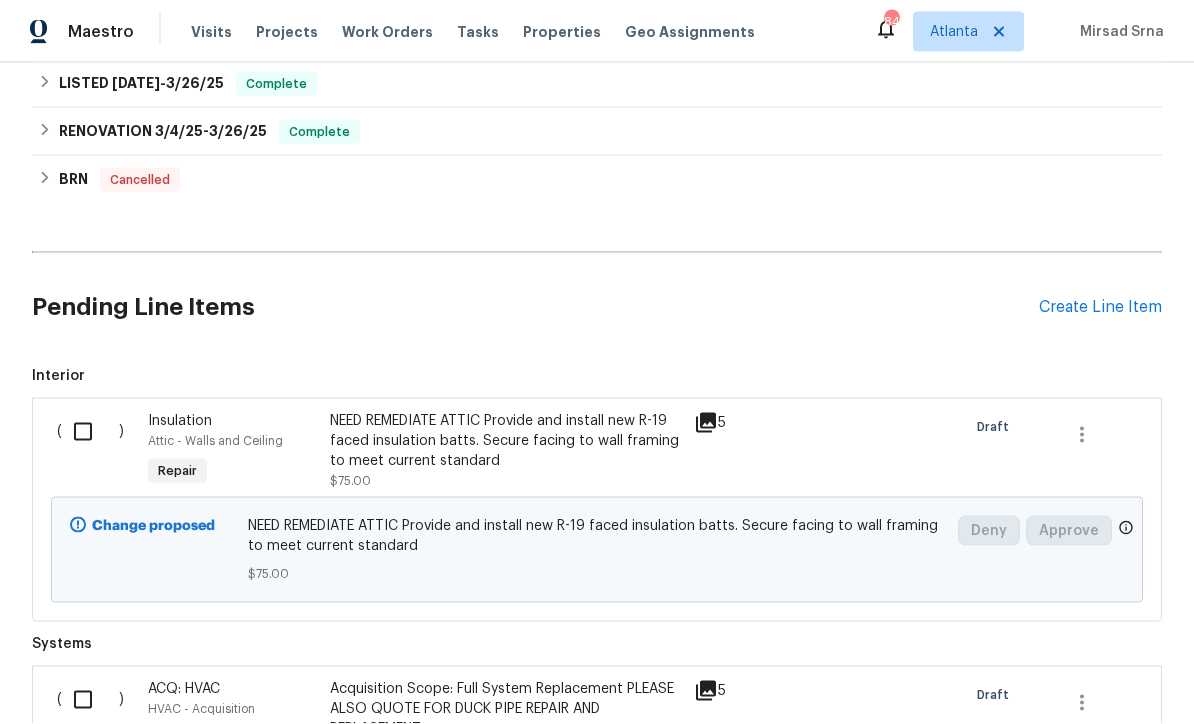click at bounding box center [90, 432] 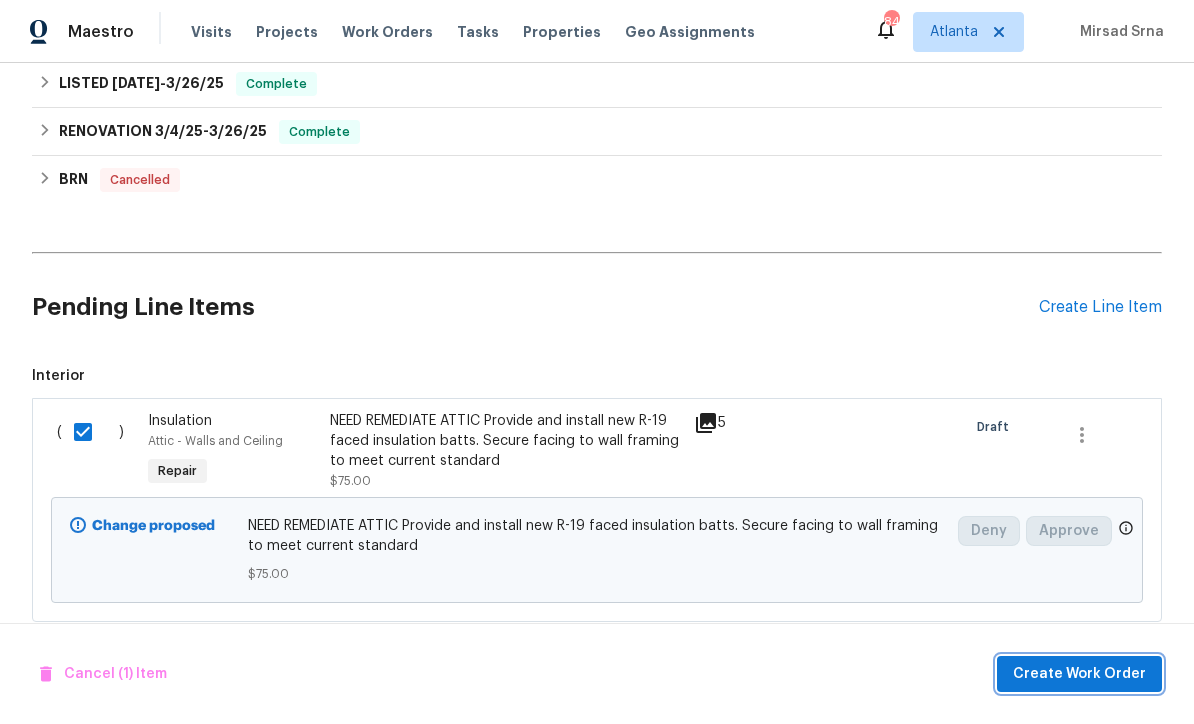 click on "Create Work Order" at bounding box center (1079, 674) 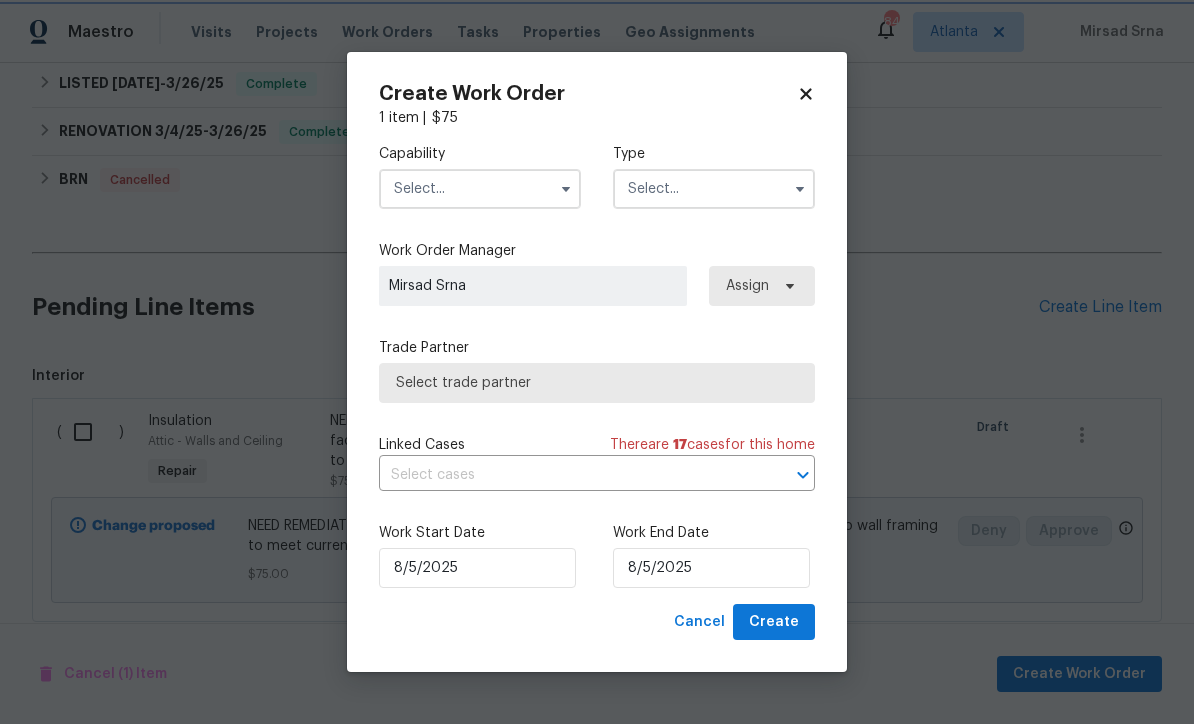 checkbox on "false" 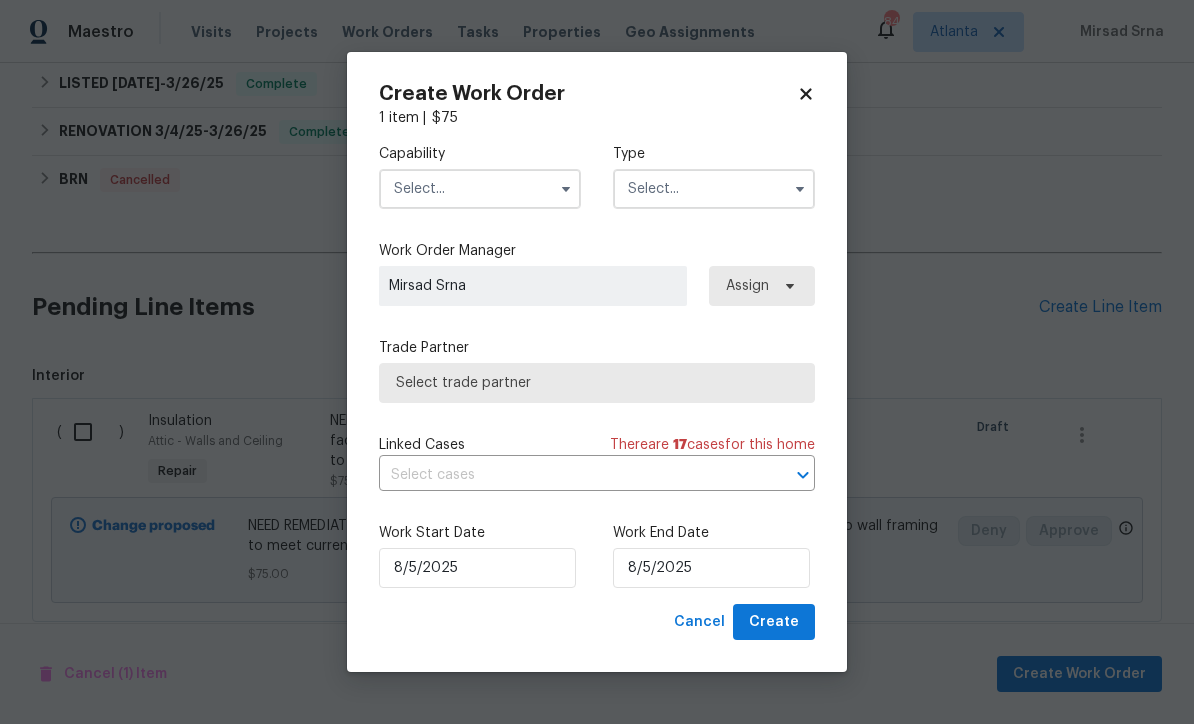 click at bounding box center [480, 189] 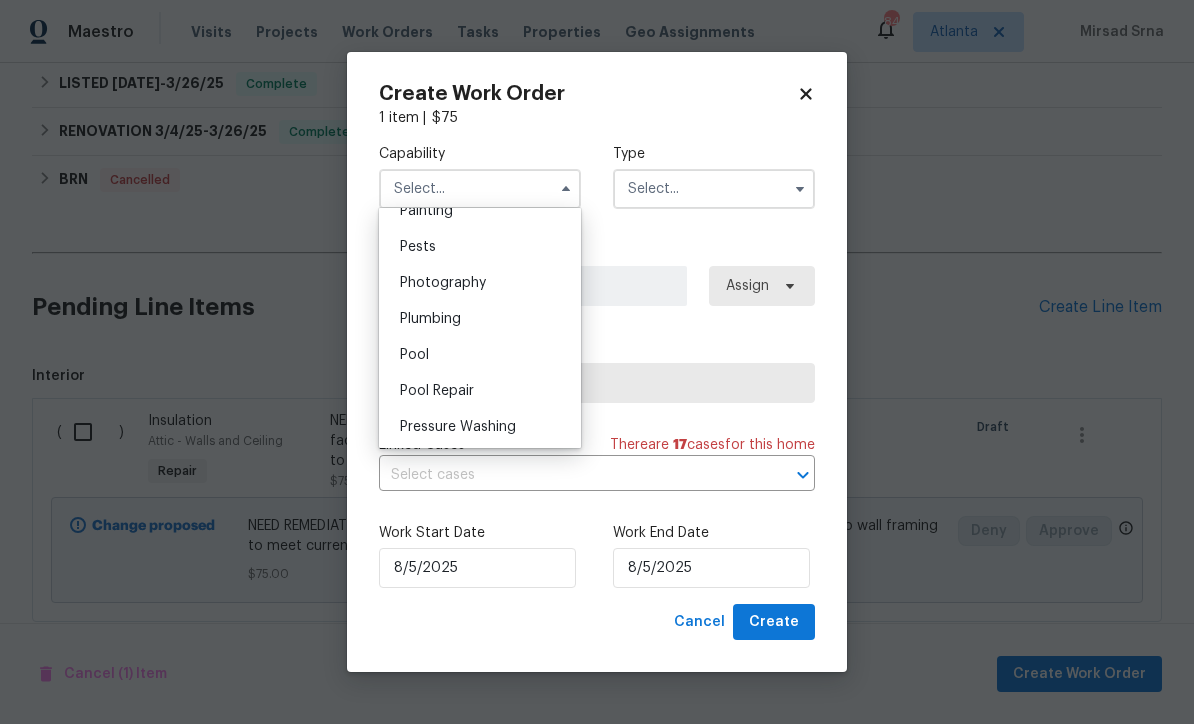 scroll, scrollTop: 1681, scrollLeft: 0, axis: vertical 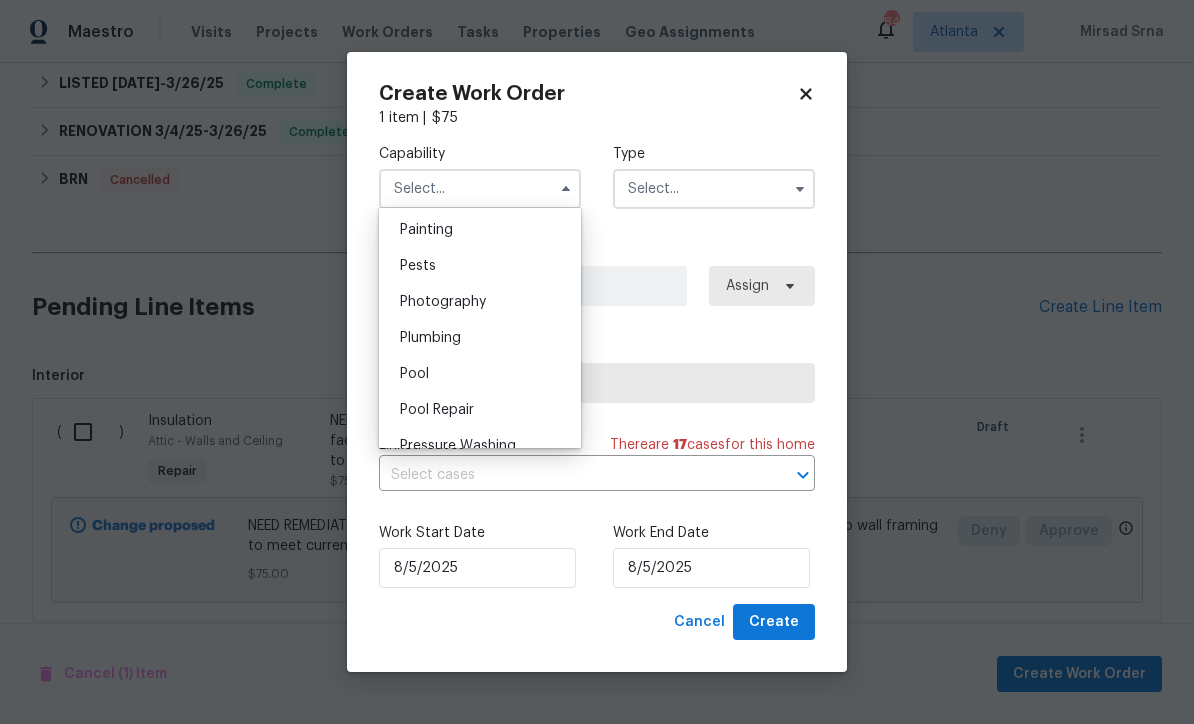 click on "Pests" at bounding box center [418, 266] 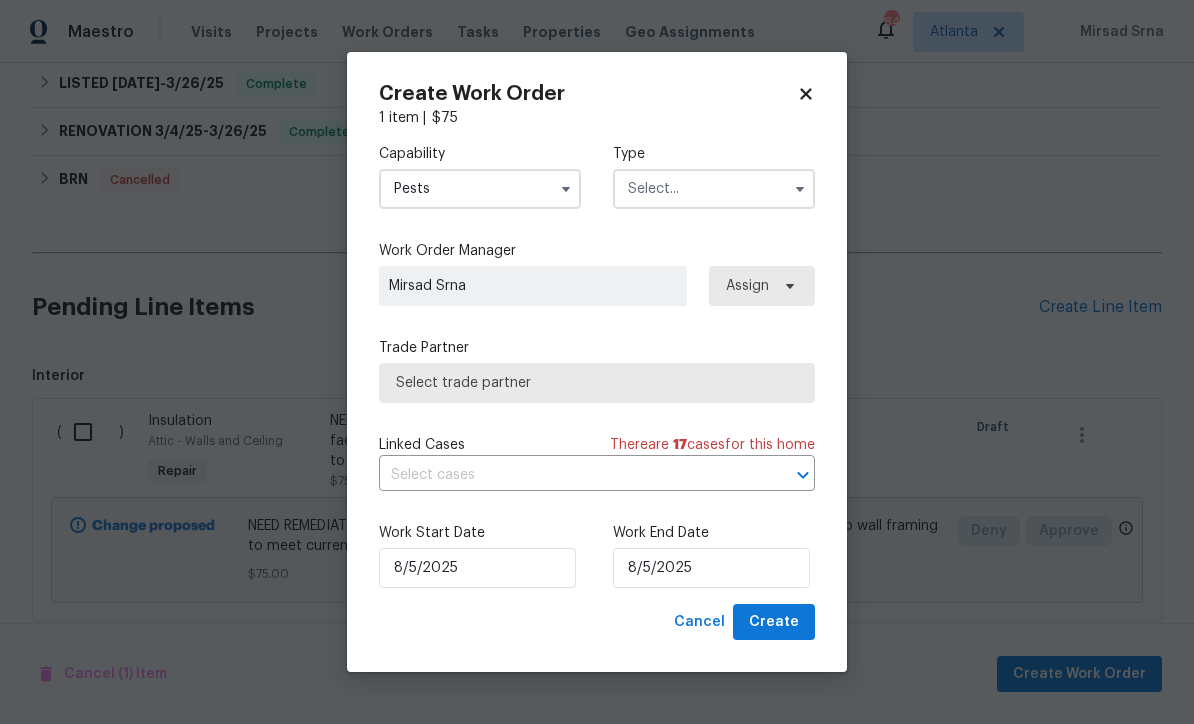 click at bounding box center [714, 189] 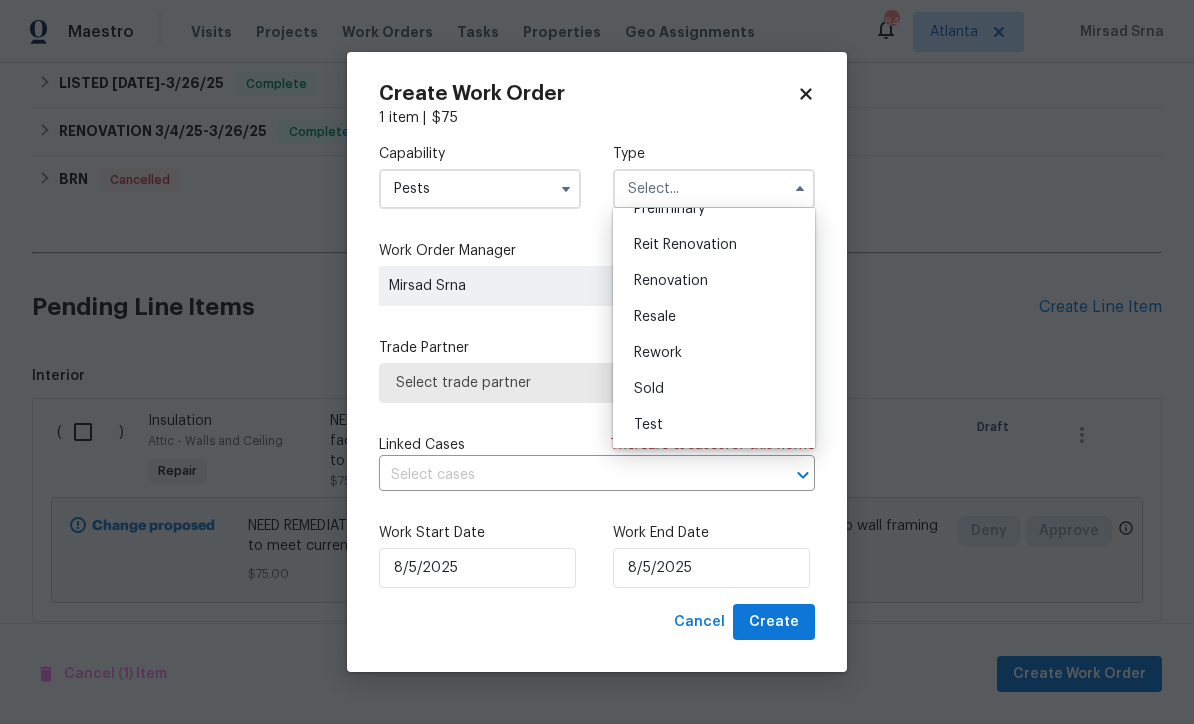 scroll, scrollTop: 454, scrollLeft: 0, axis: vertical 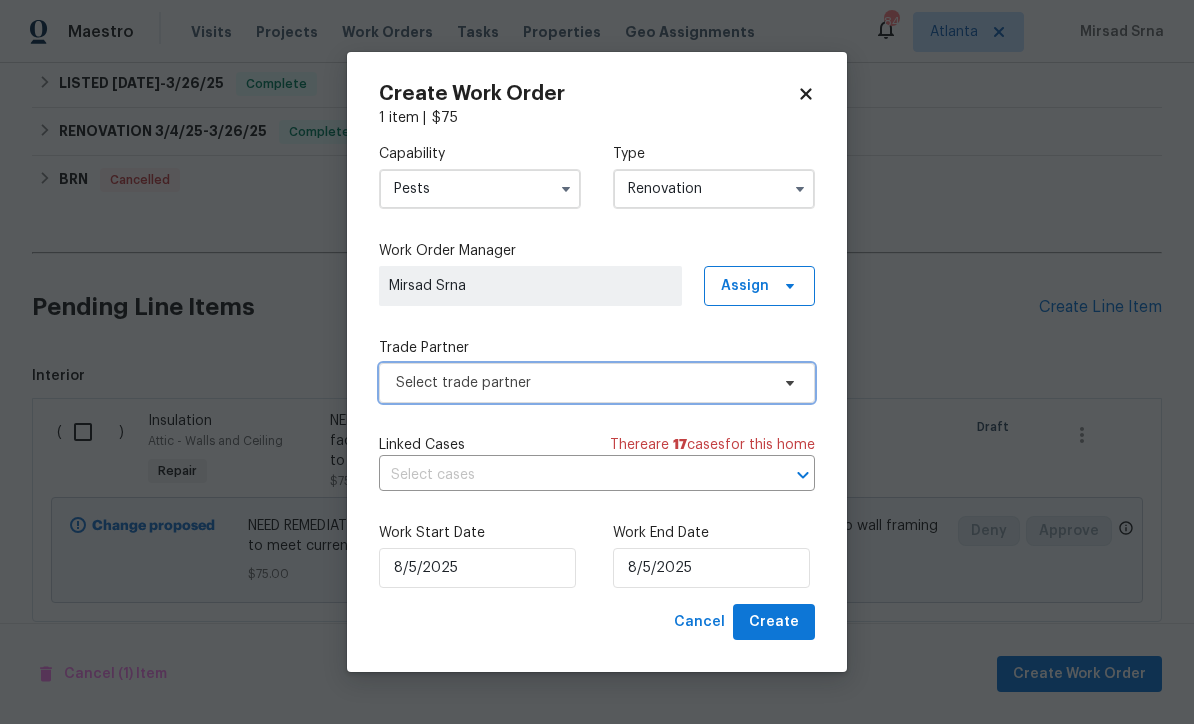 click on "Select trade partner" at bounding box center (582, 383) 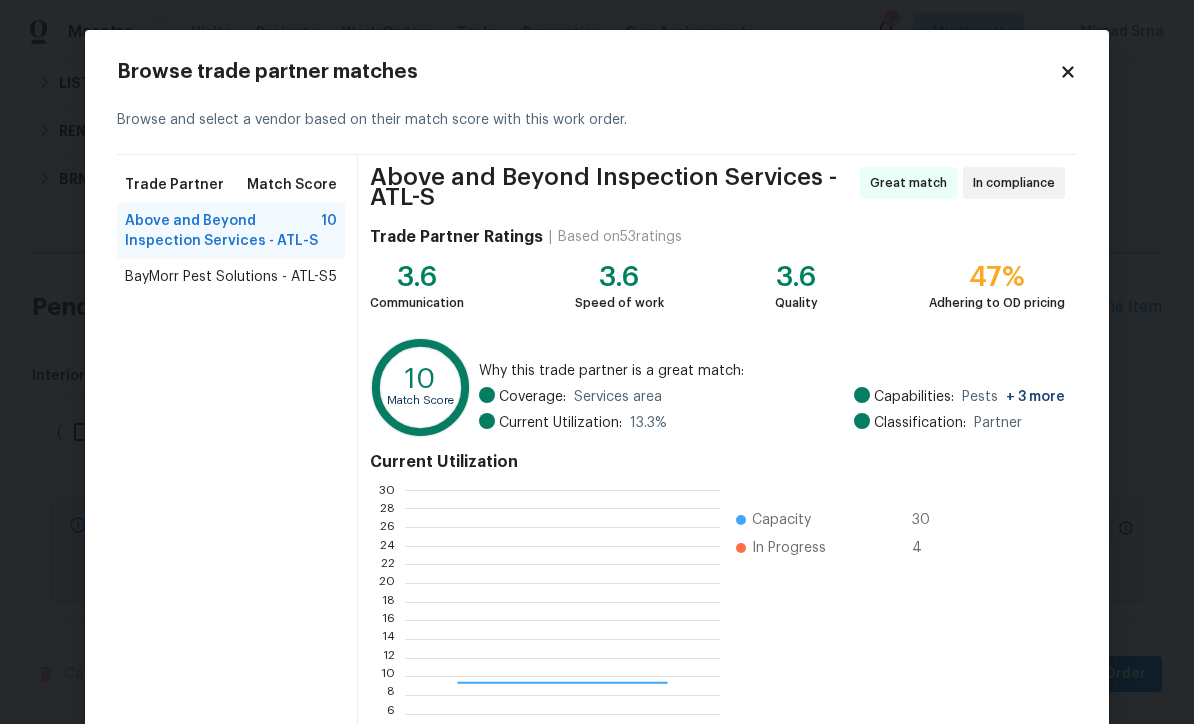 scroll, scrollTop: 2, scrollLeft: 2, axis: both 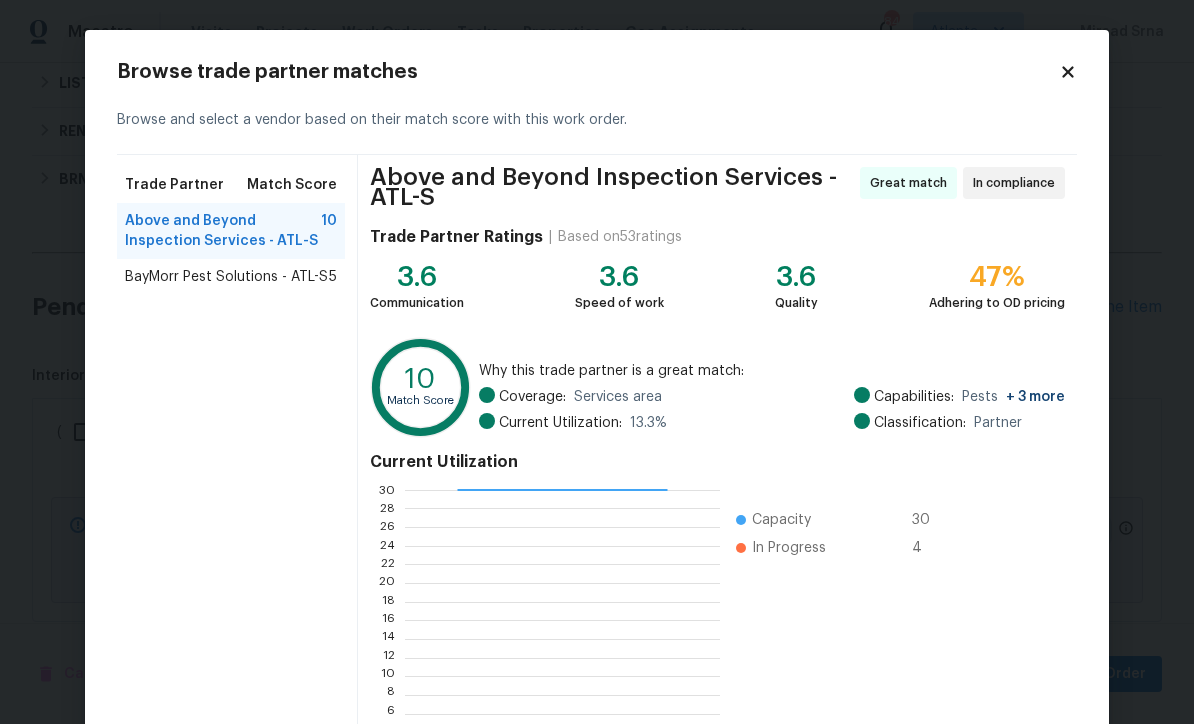 click on "BayMorr Pest Solutions - ATL-S" at bounding box center [226, 277] 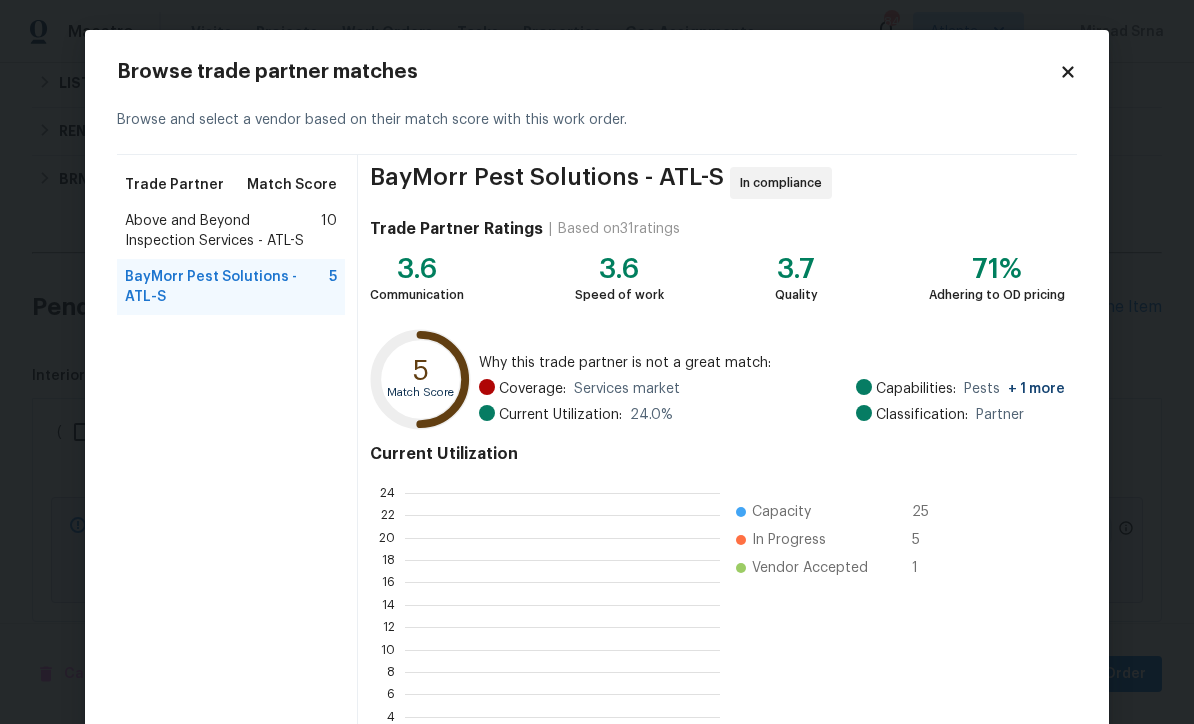 scroll, scrollTop: 2, scrollLeft: 2, axis: both 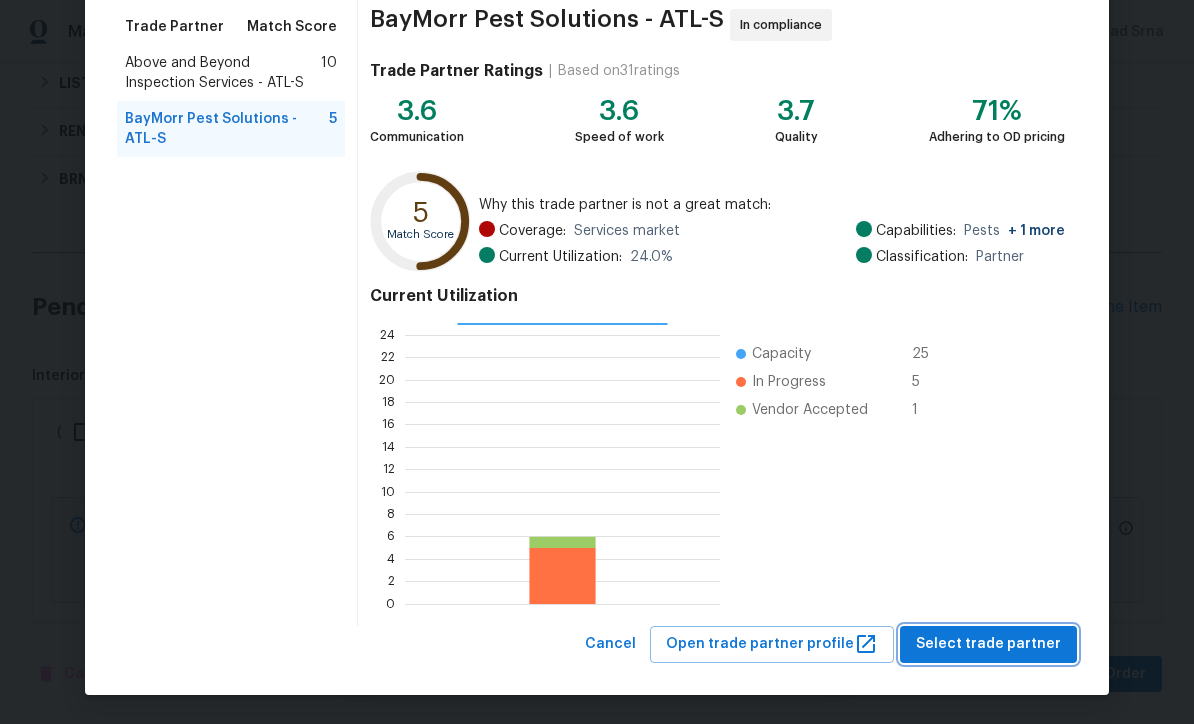 click on "Select trade partner" at bounding box center [988, 644] 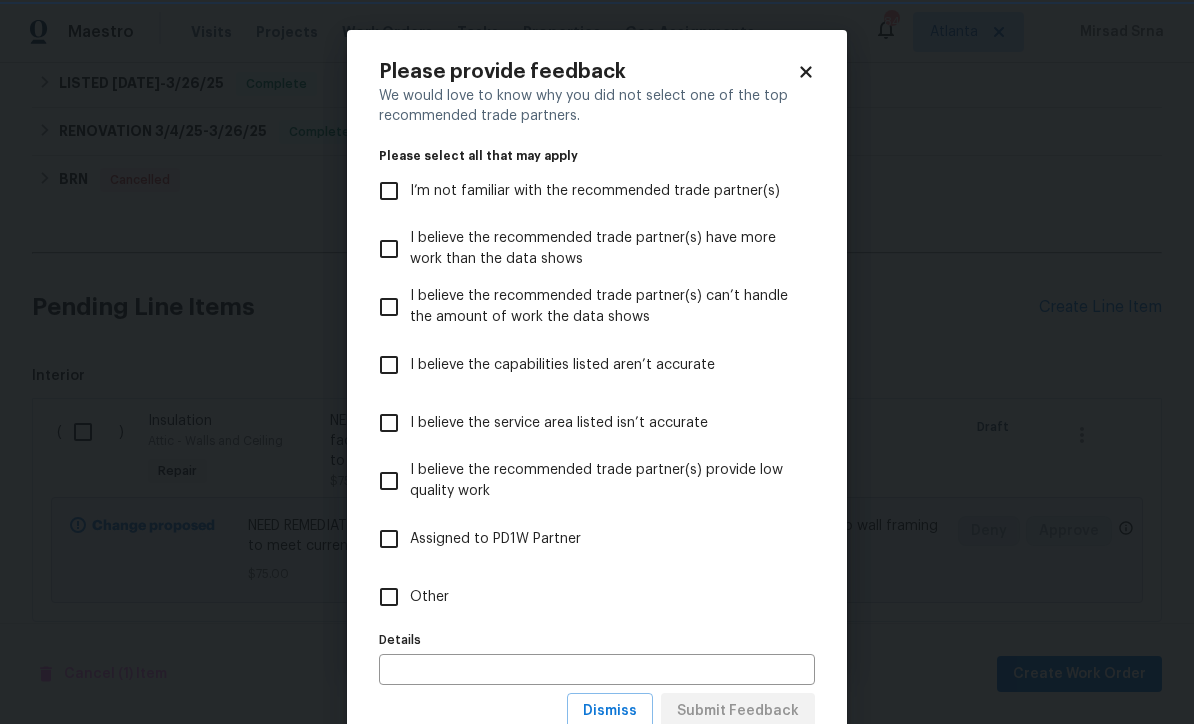 scroll, scrollTop: 0, scrollLeft: 0, axis: both 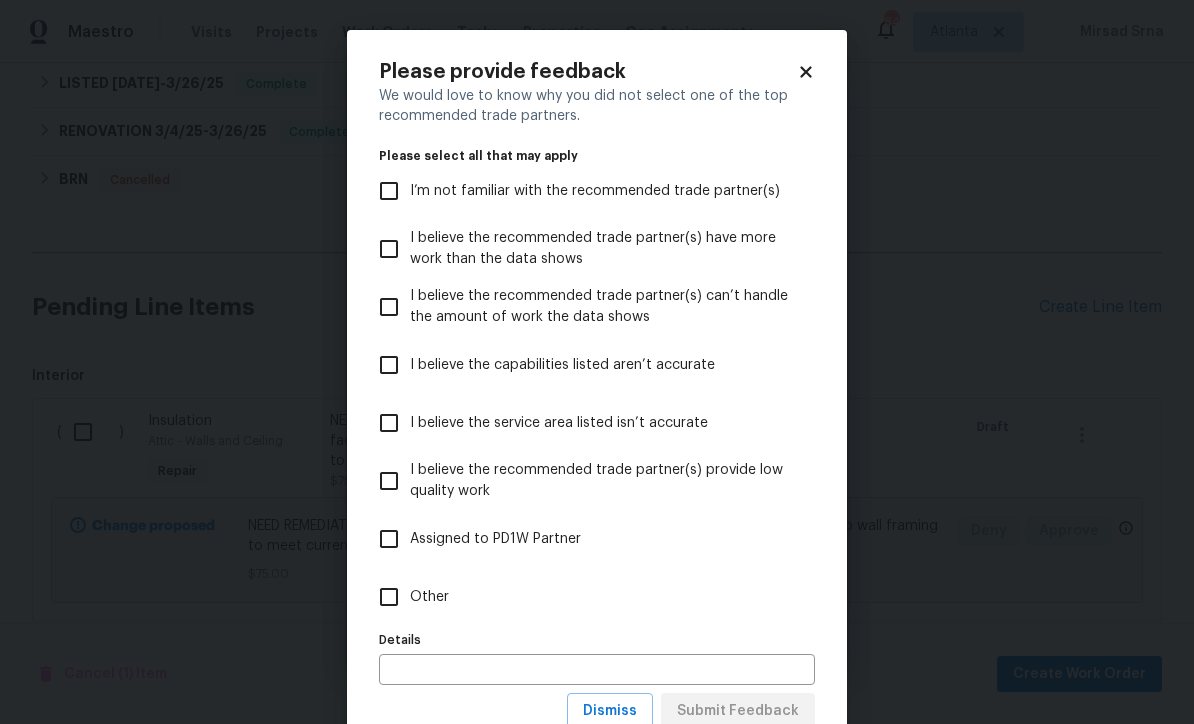 click on "Other" at bounding box center [389, 597] 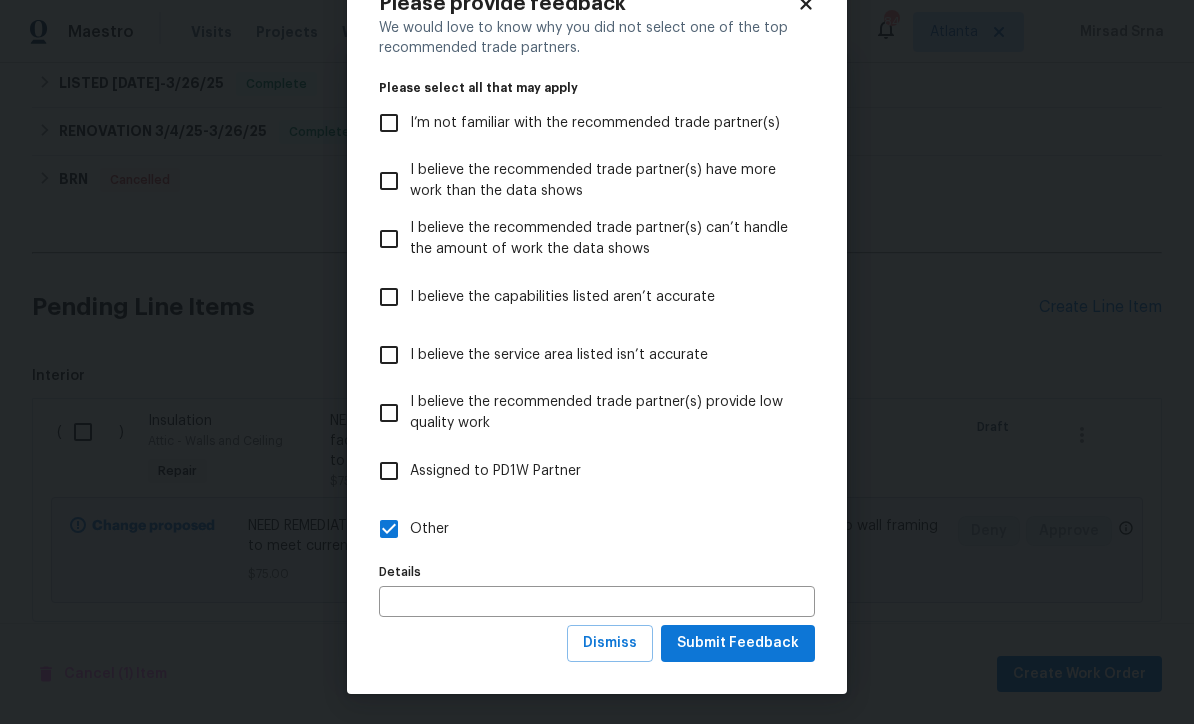 scroll, scrollTop: 69, scrollLeft: 0, axis: vertical 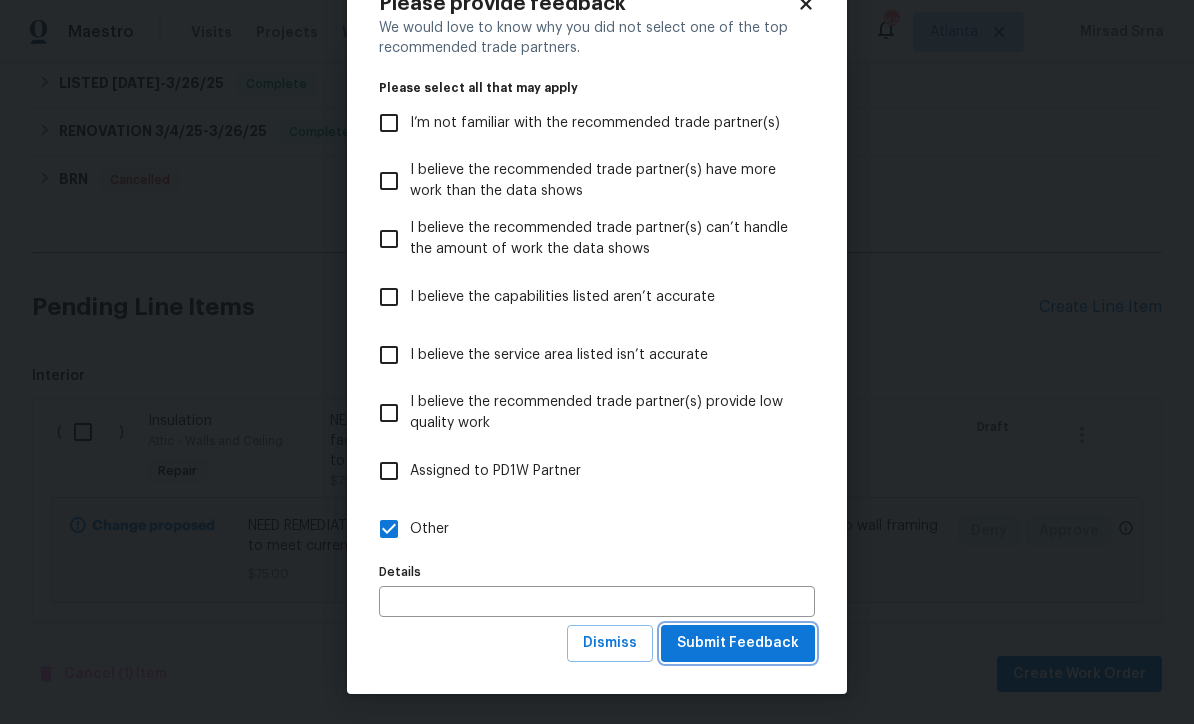 click on "Submit Feedback" at bounding box center [738, 643] 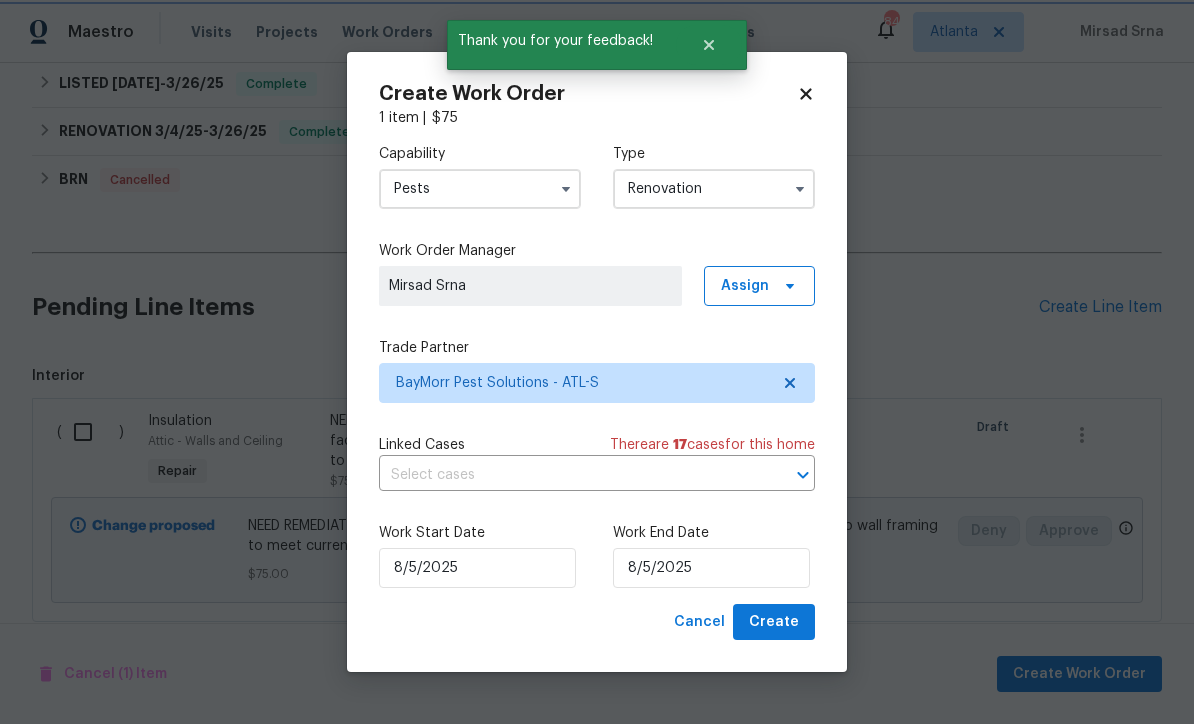 scroll, scrollTop: 0, scrollLeft: 0, axis: both 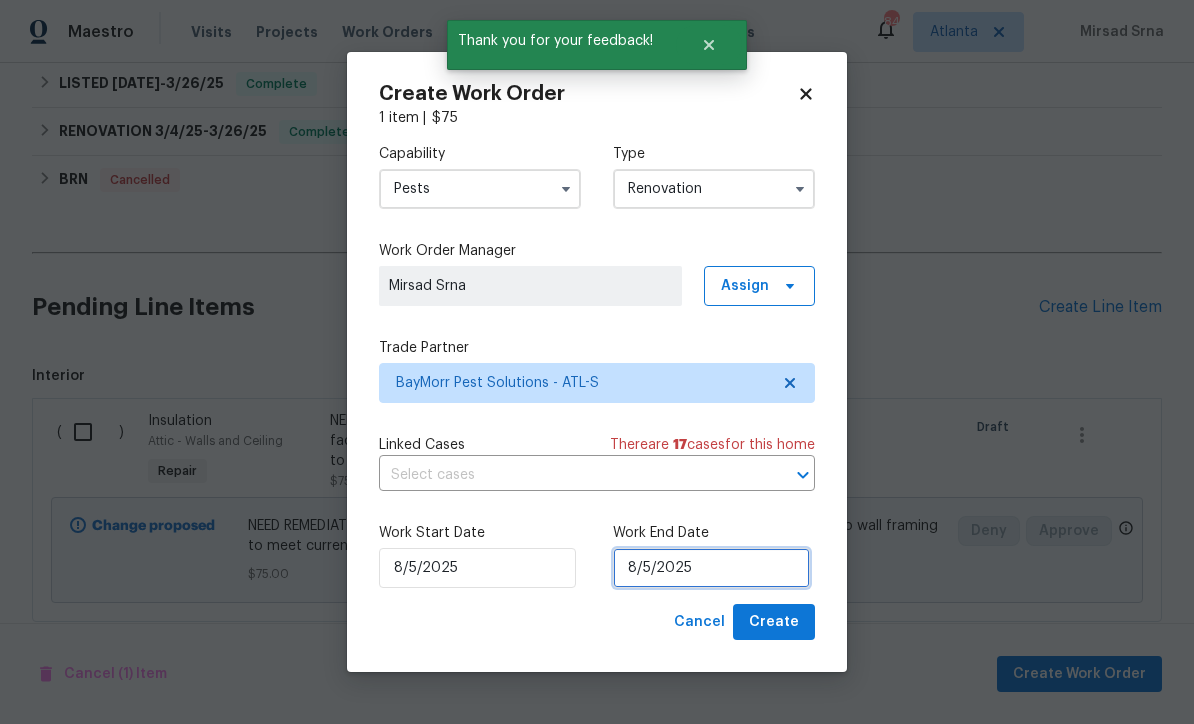 click on "8/5/2025" at bounding box center [711, 568] 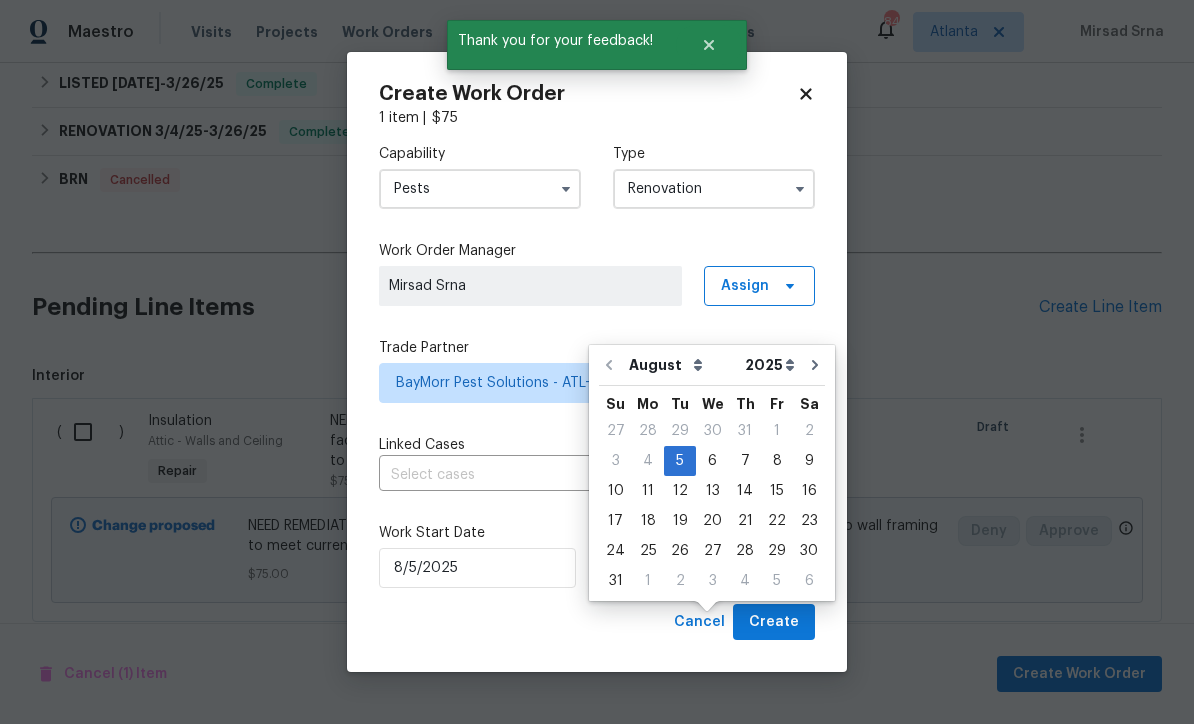 scroll, scrollTop: 65, scrollLeft: 0, axis: vertical 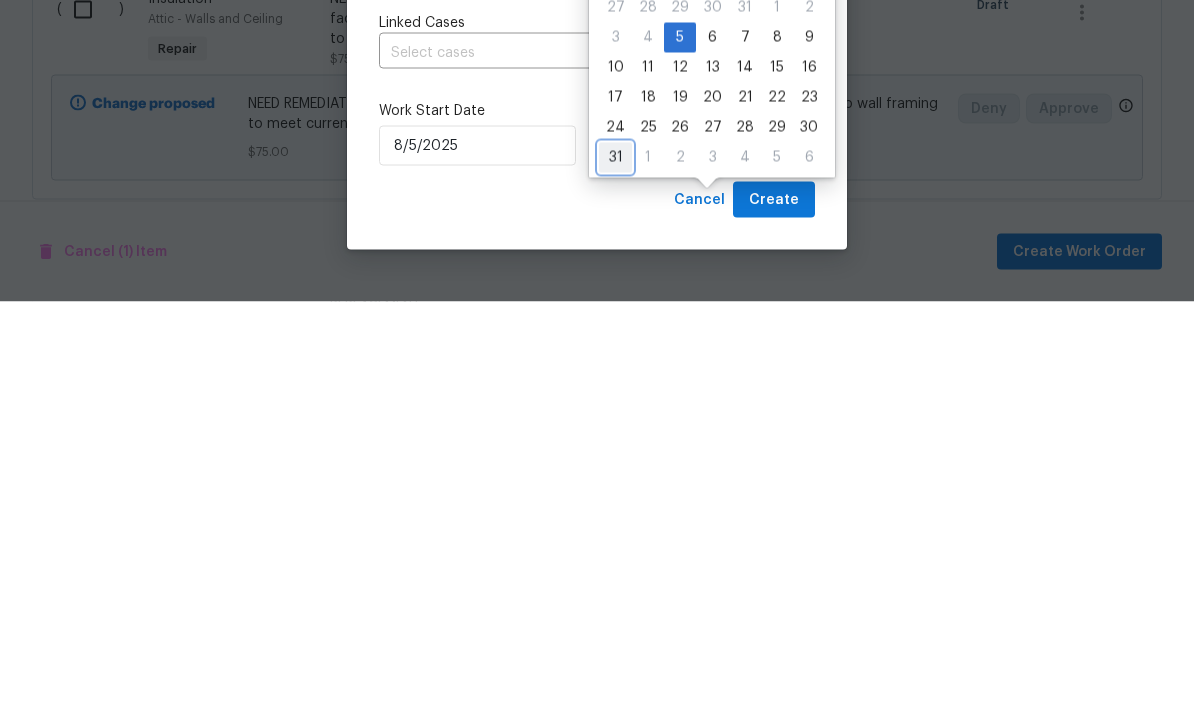 click on "31" at bounding box center [615, 580] 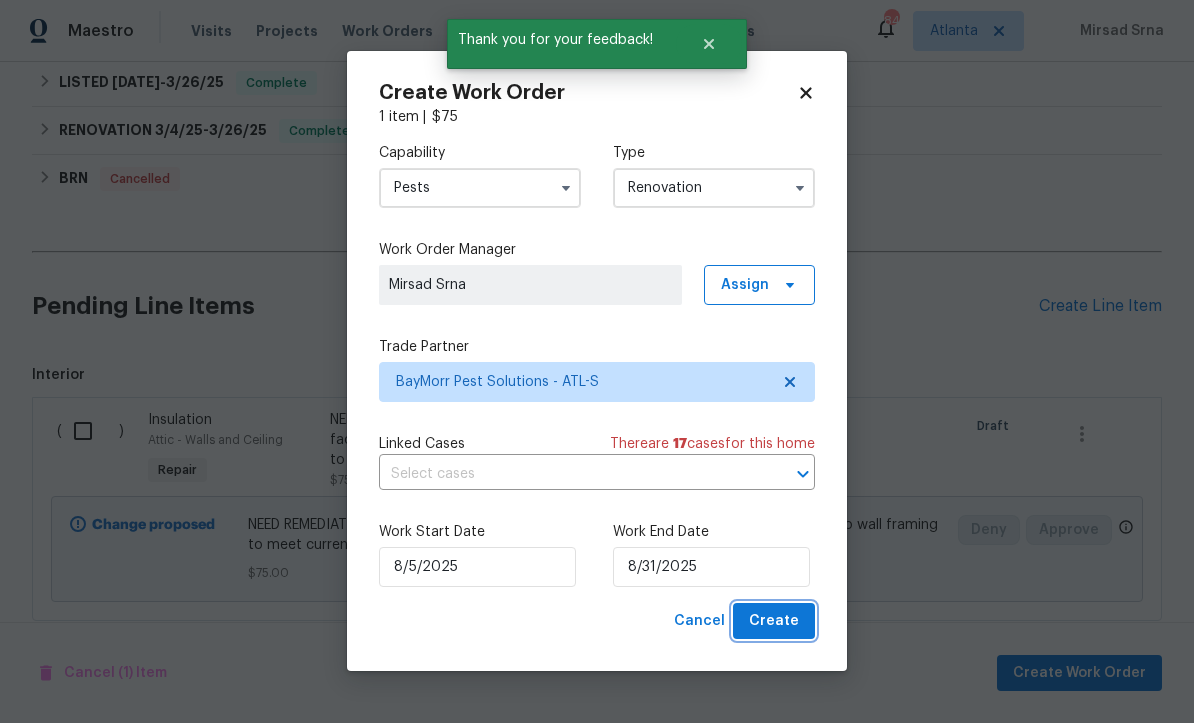 click on "Create" at bounding box center [774, 622] 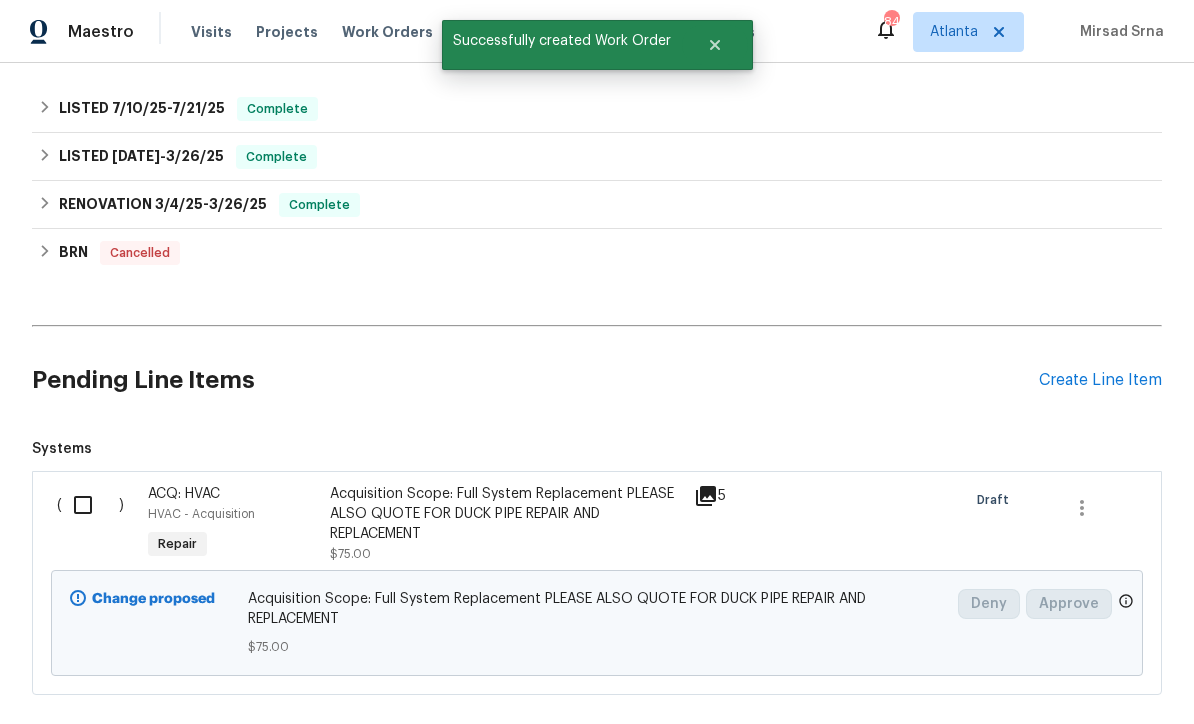 click at bounding box center (90, 505) 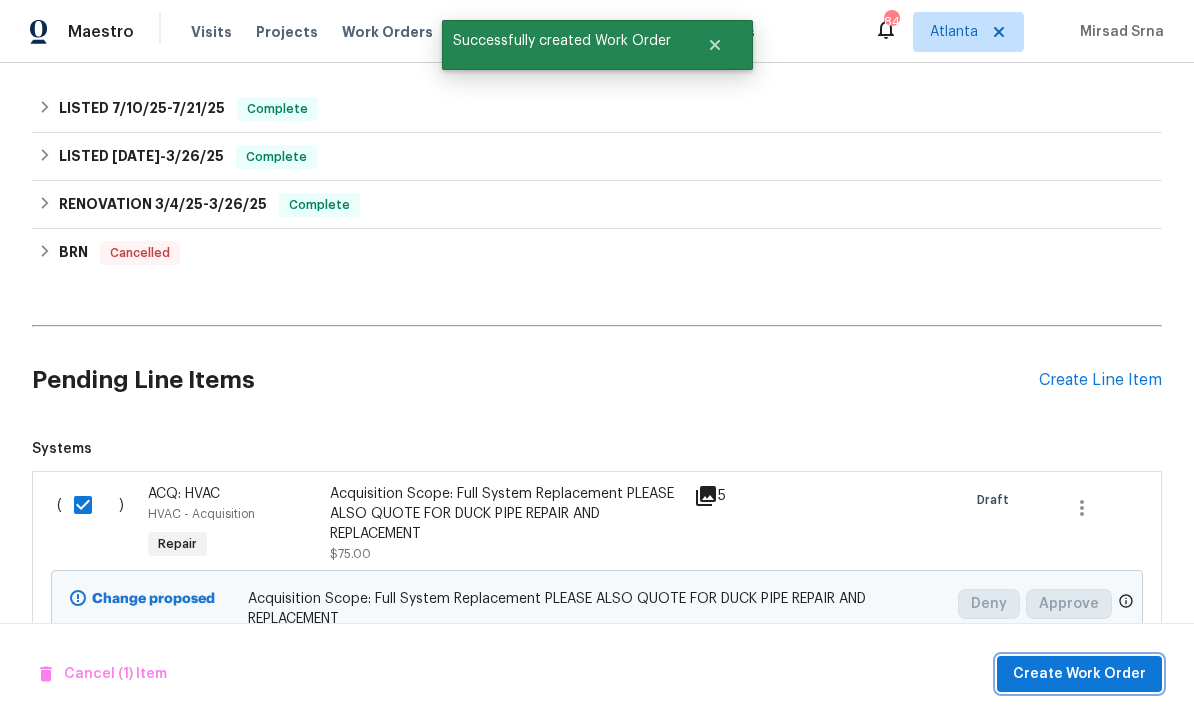 click on "Create Work Order" at bounding box center (1079, 674) 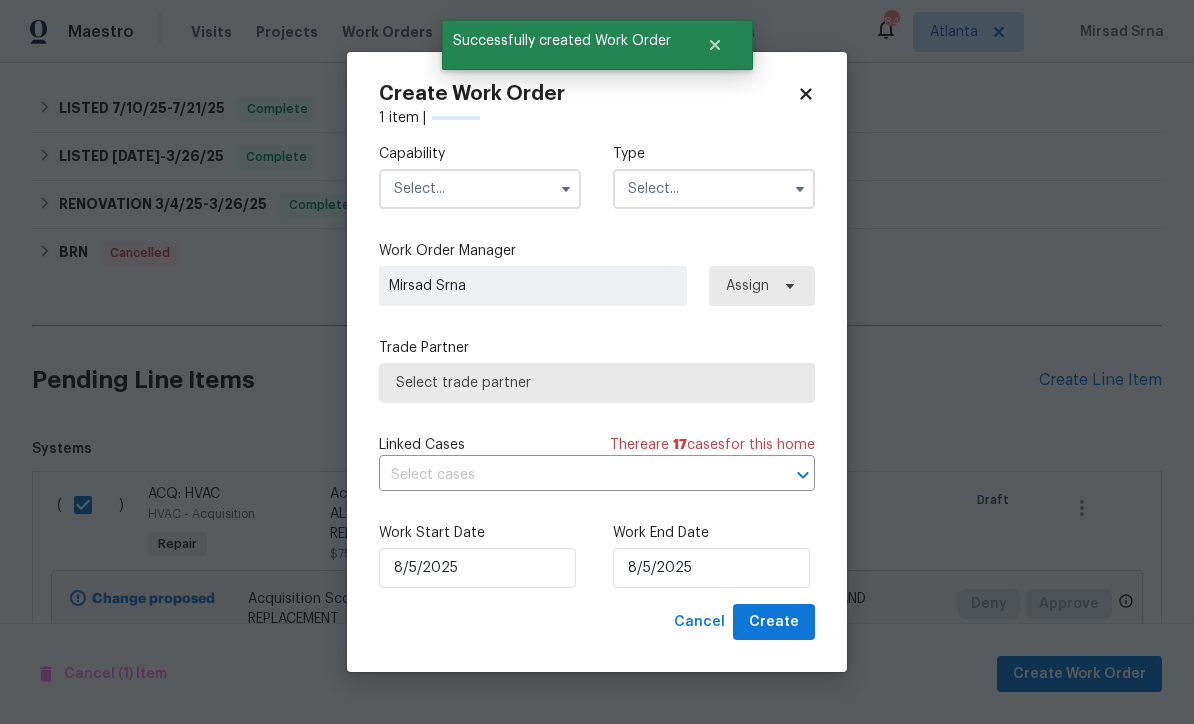 checkbox on "false" 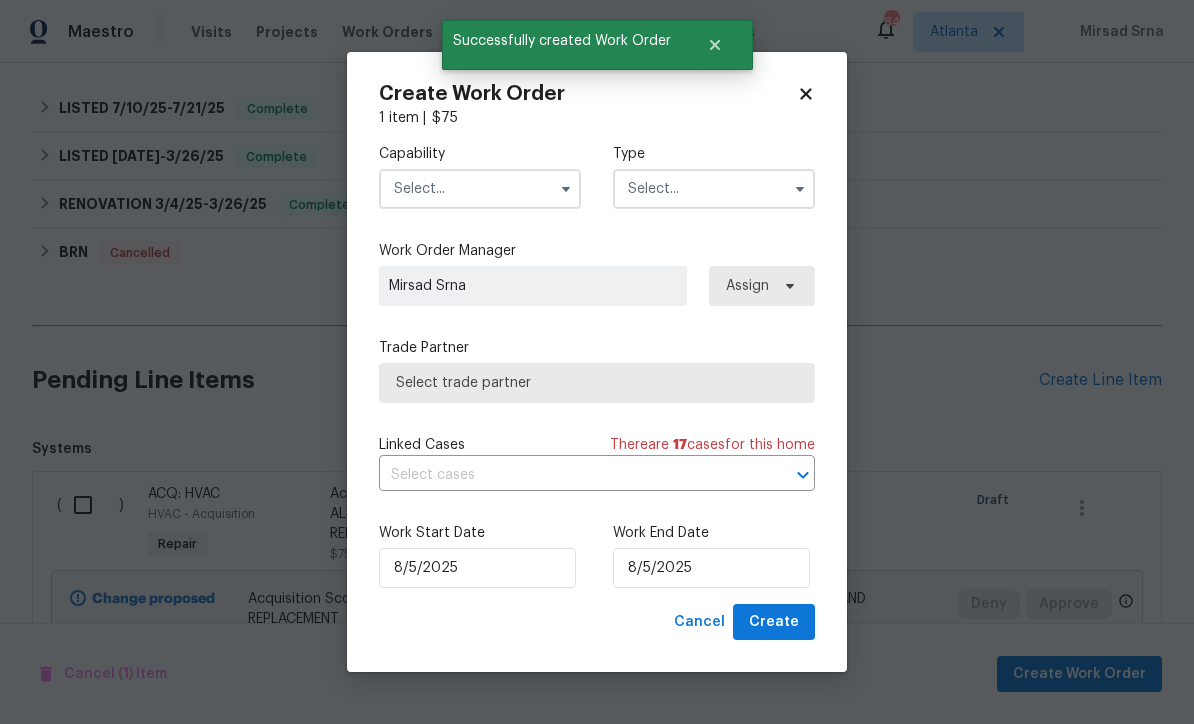 click at bounding box center [480, 189] 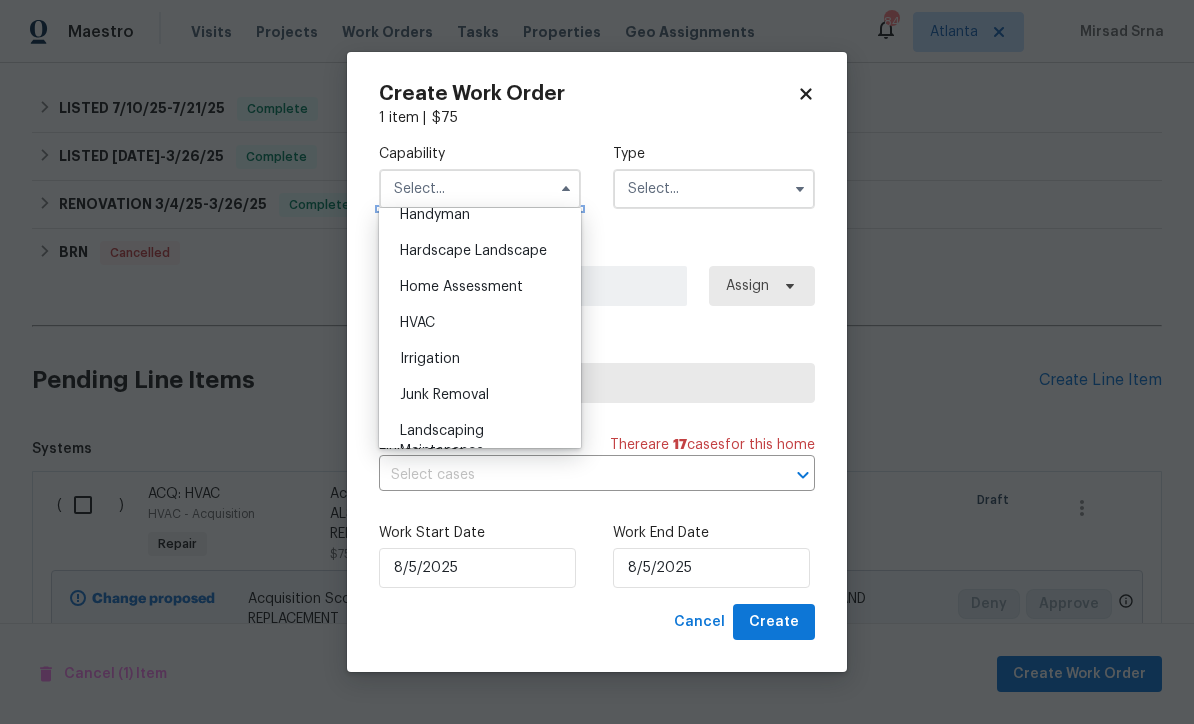 scroll, scrollTop: 1132, scrollLeft: 0, axis: vertical 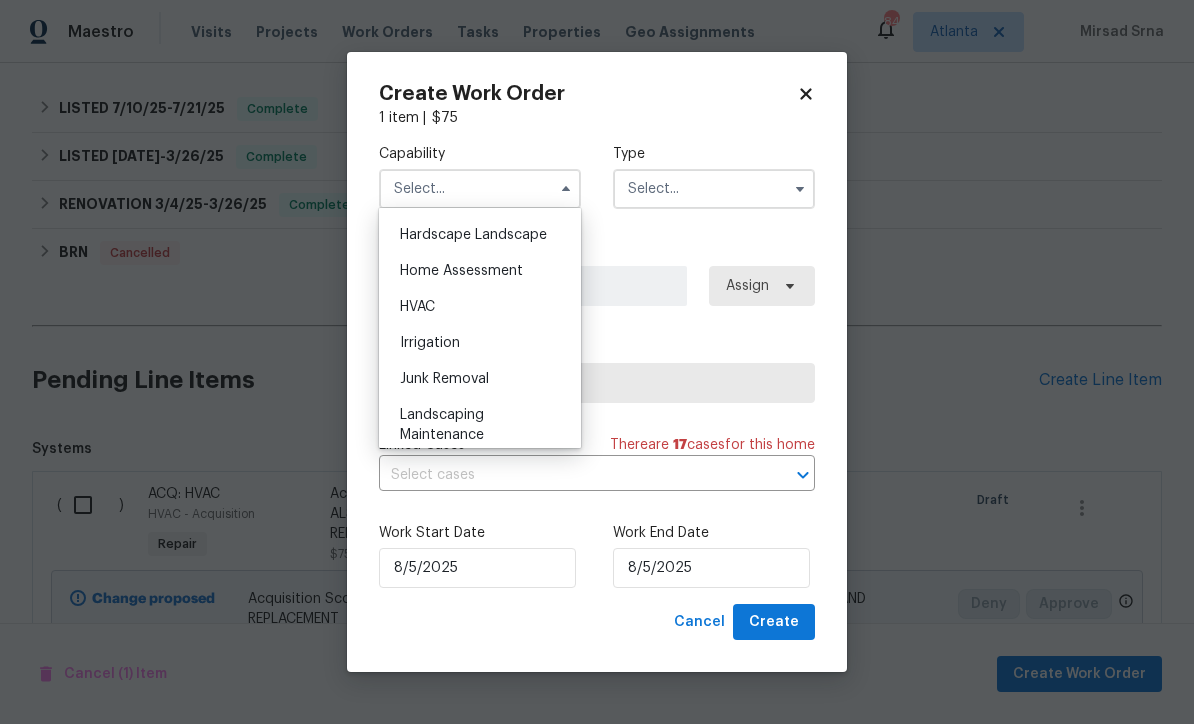 click on "HVAC" at bounding box center (417, 307) 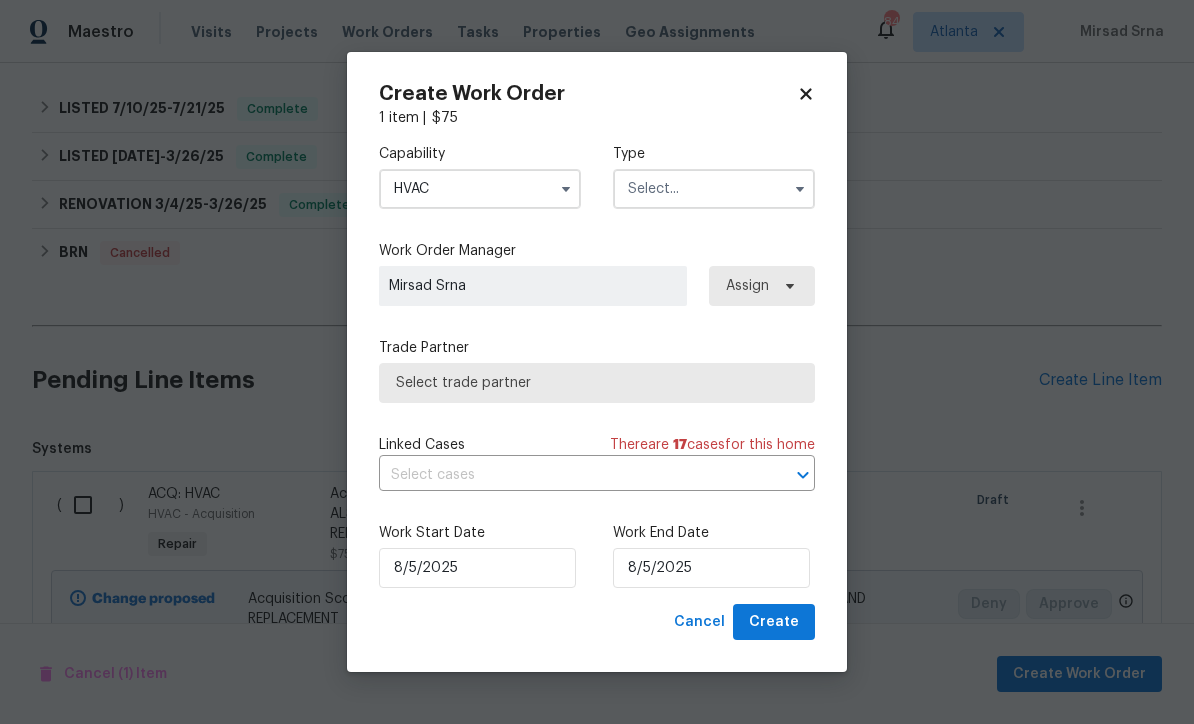 click at bounding box center [714, 189] 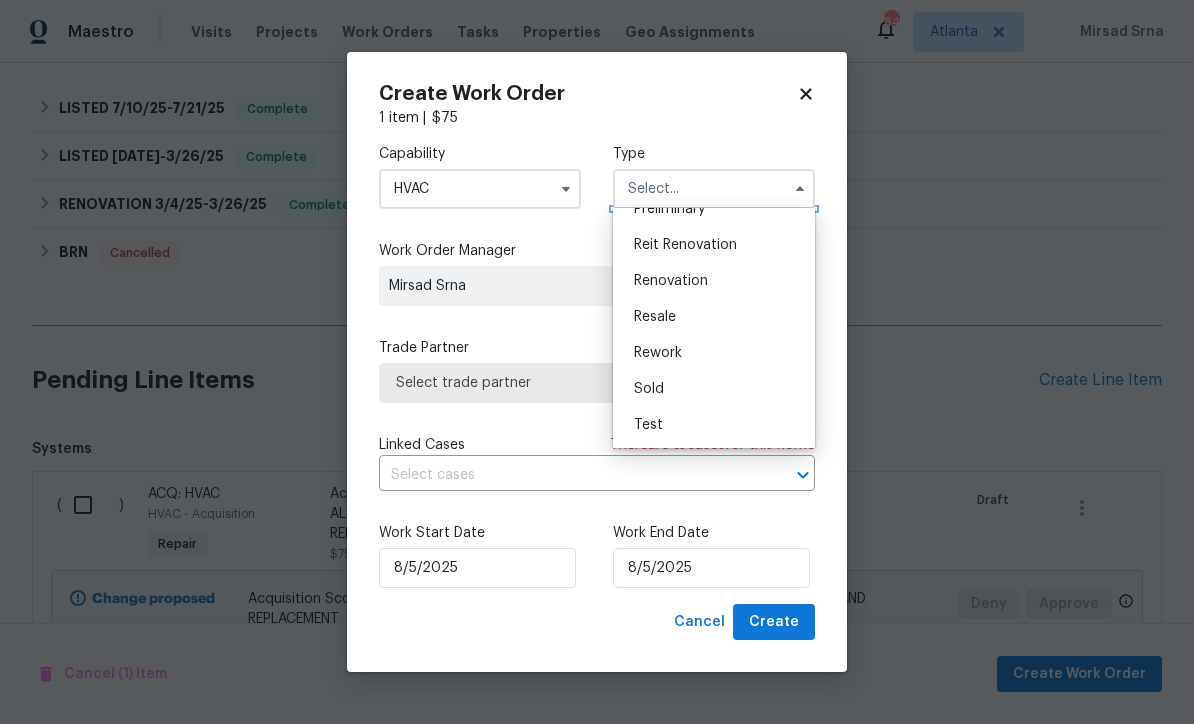 scroll, scrollTop: 454, scrollLeft: 0, axis: vertical 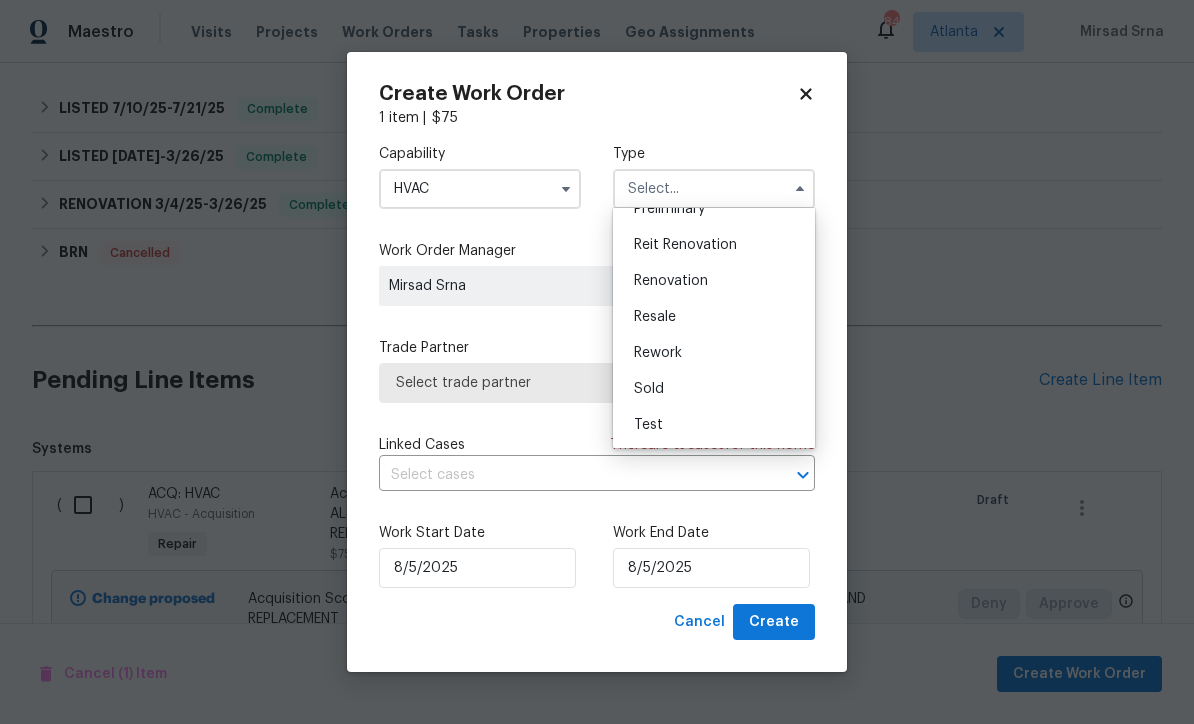 click on "Renovation" at bounding box center (671, 281) 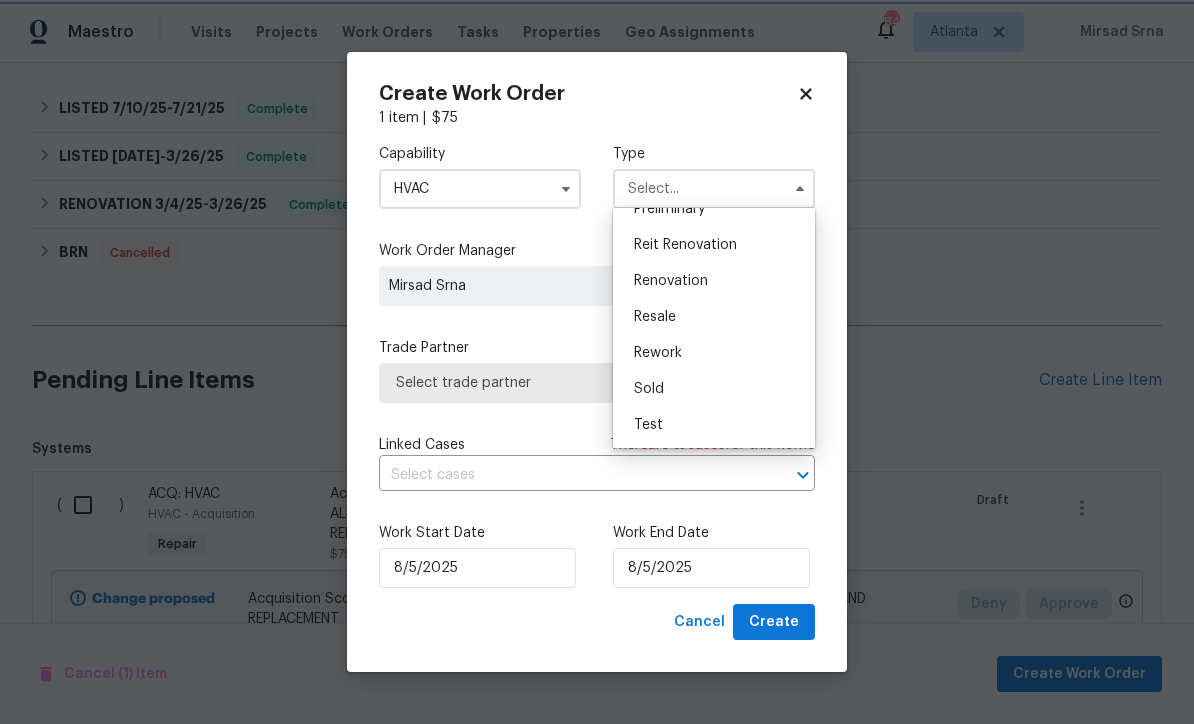 type on "Renovation" 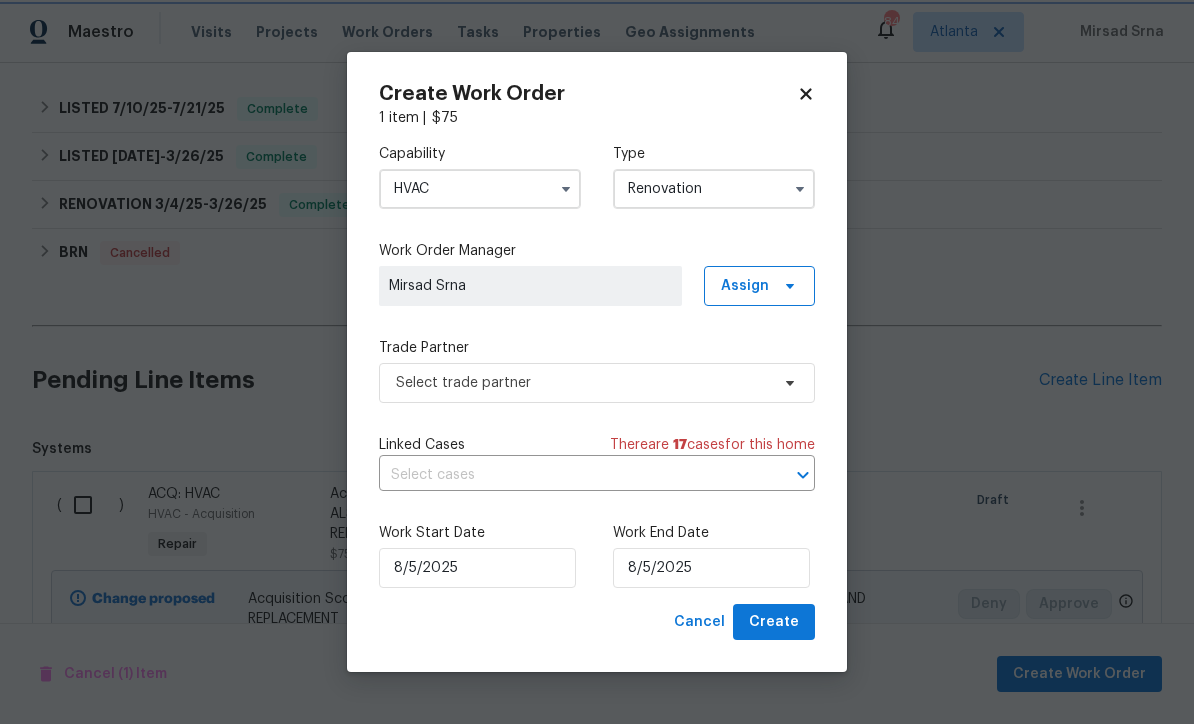 scroll, scrollTop: 0, scrollLeft: 0, axis: both 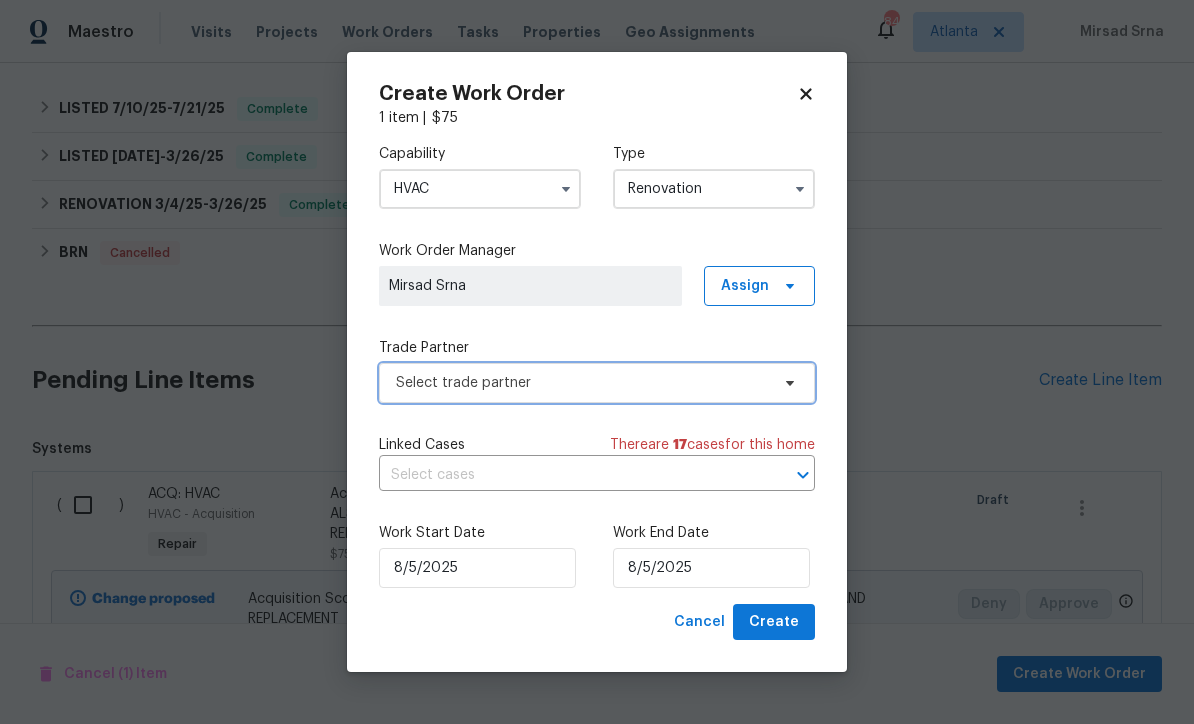 click on "Select trade partner" at bounding box center (582, 383) 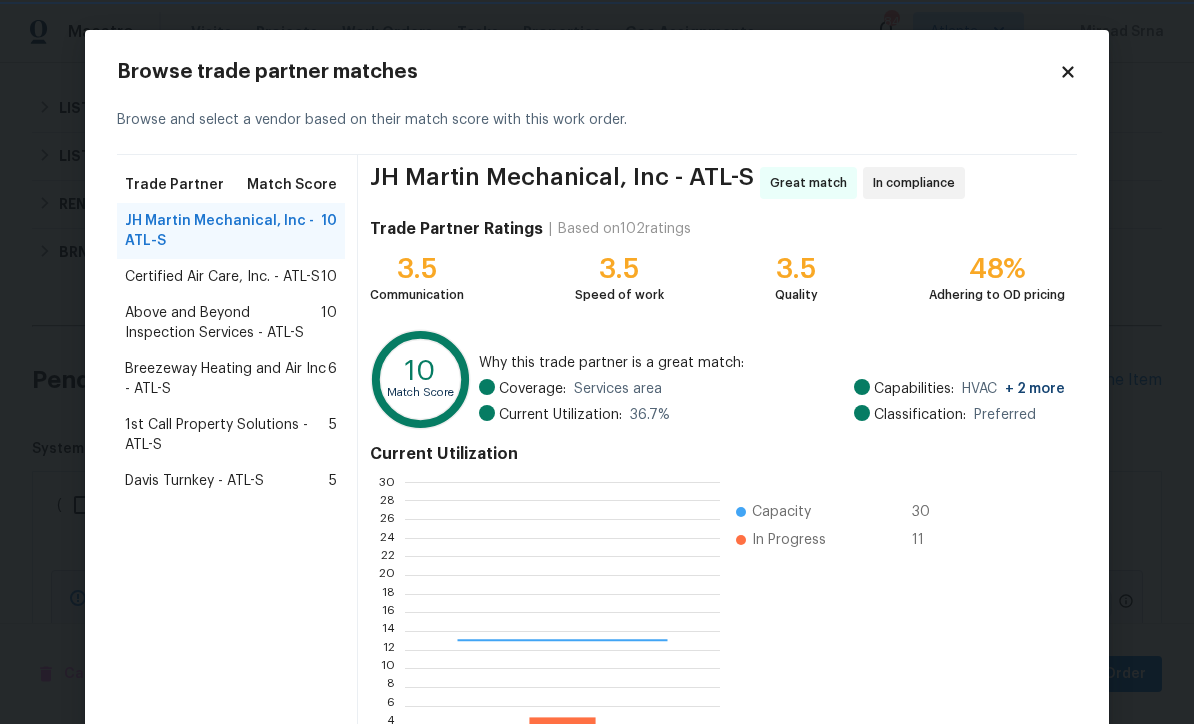 scroll, scrollTop: 2, scrollLeft: 2, axis: both 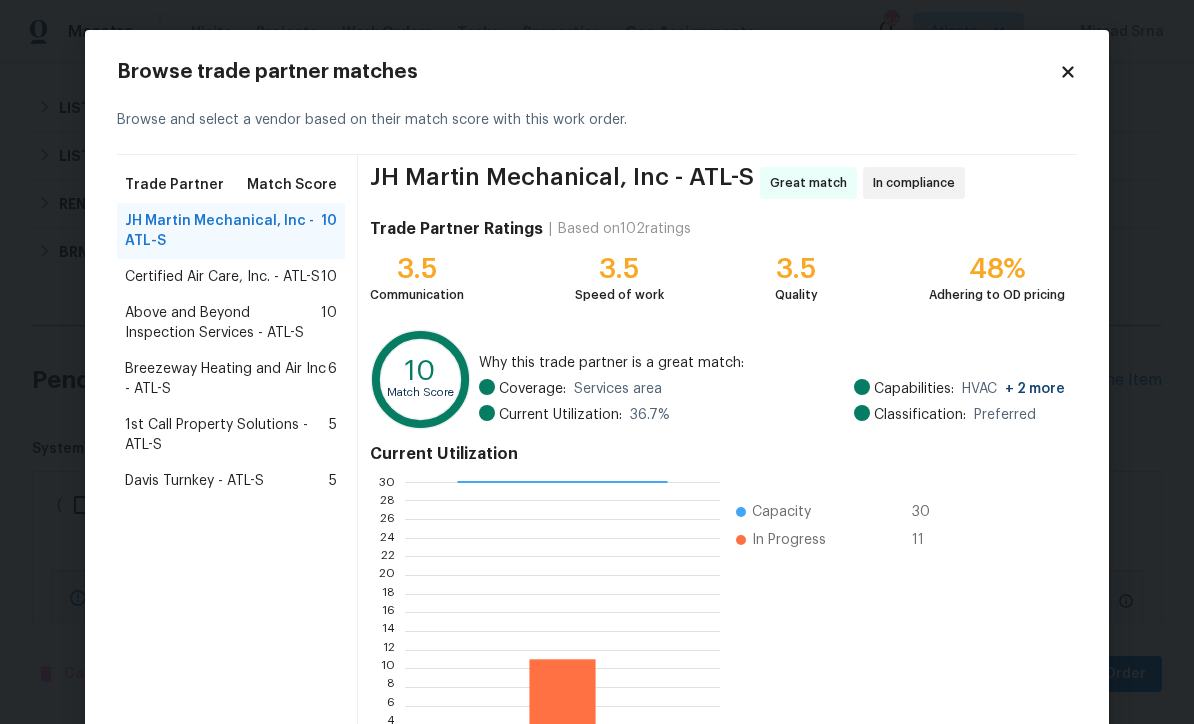 click on "Davis Turnkey - ATL-S" at bounding box center [194, 481] 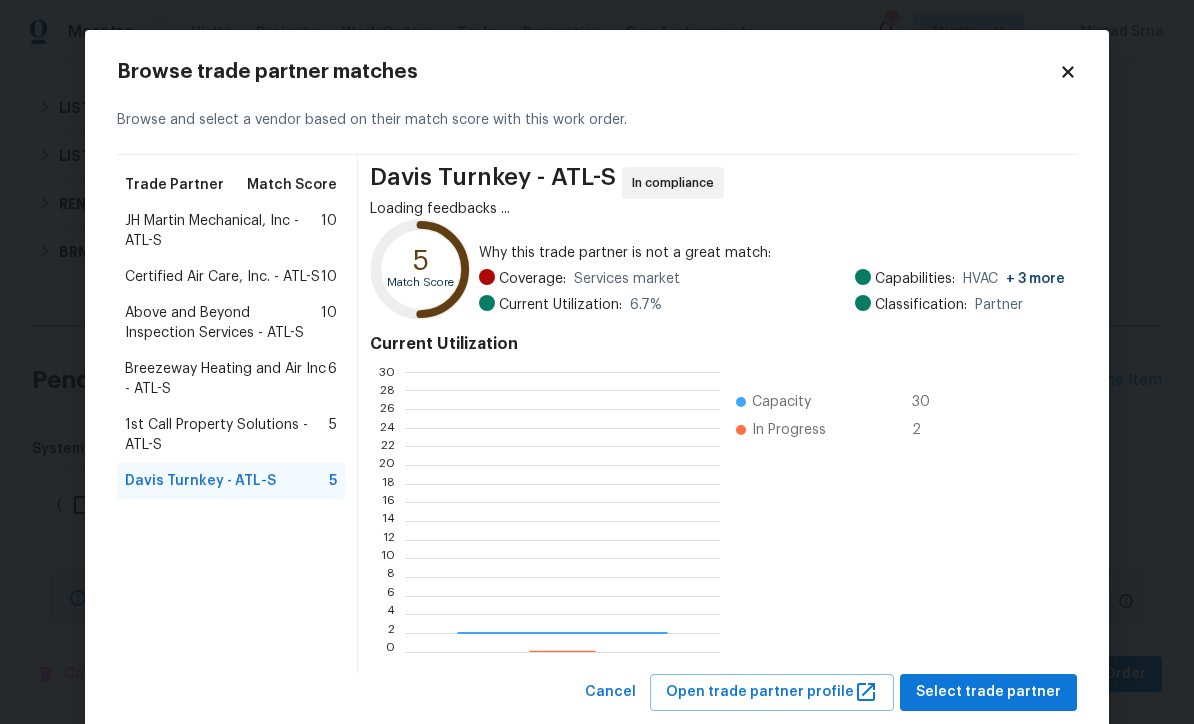 scroll, scrollTop: 2, scrollLeft: 2, axis: both 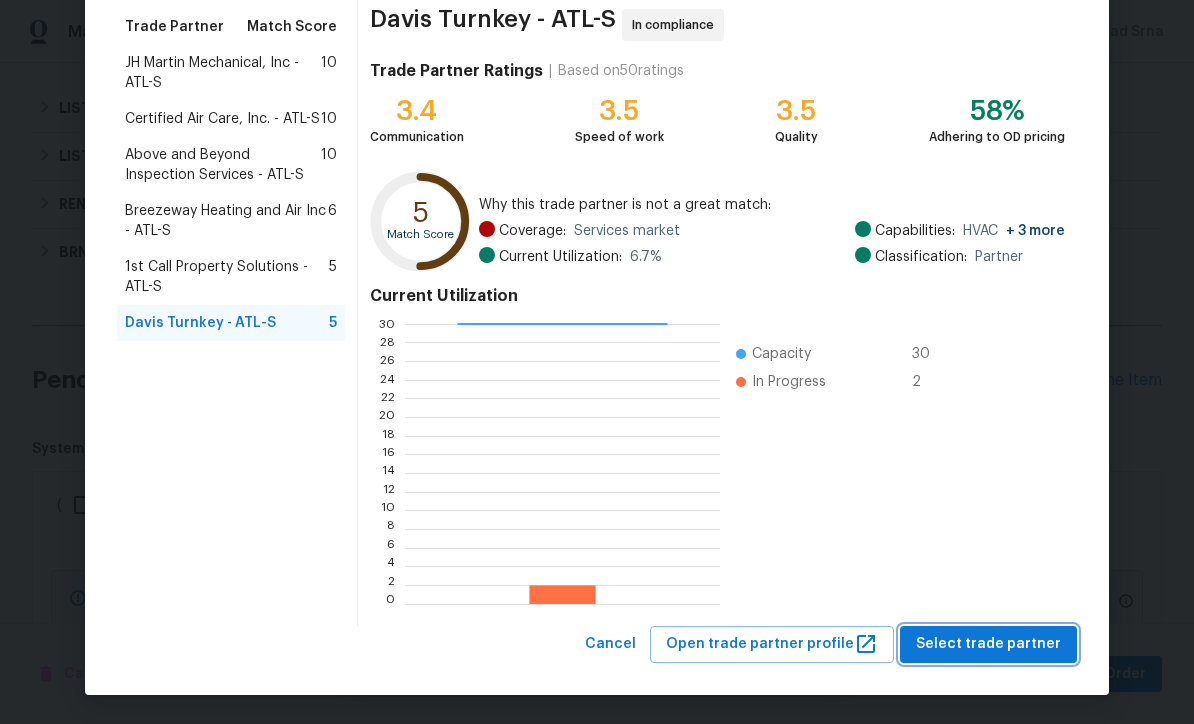 click on "Select trade partner" at bounding box center (988, 644) 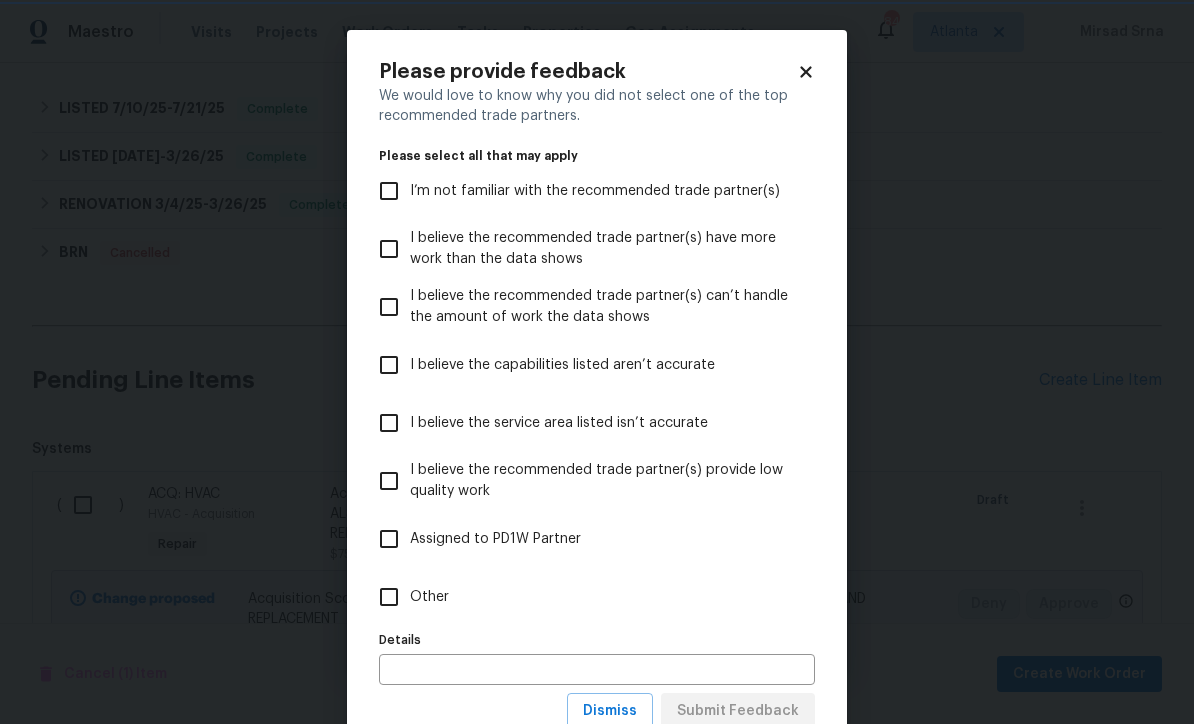 scroll, scrollTop: 0, scrollLeft: 0, axis: both 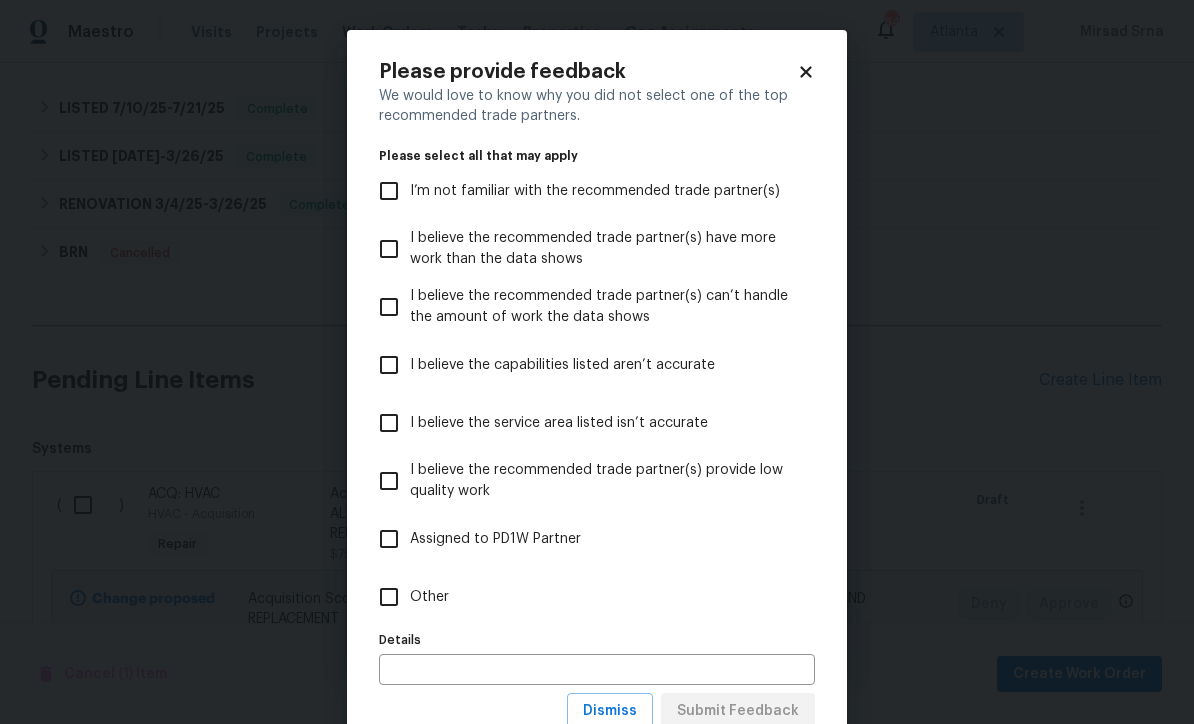 click on "Other" at bounding box center (389, 597) 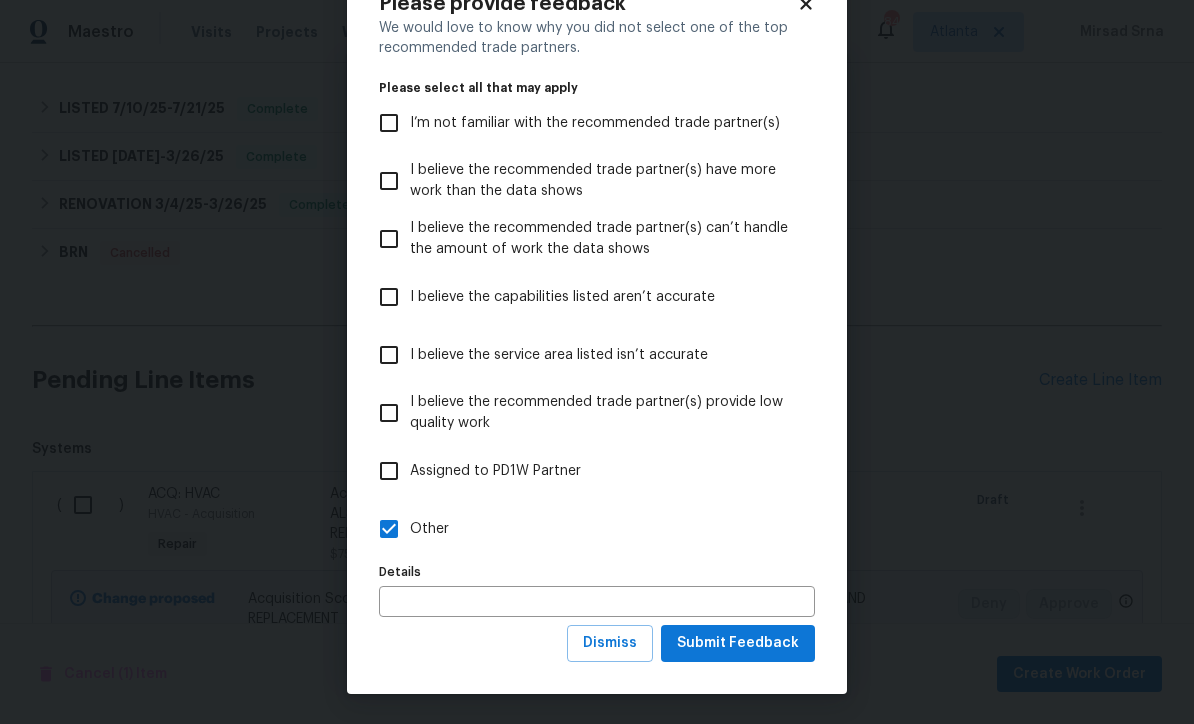 scroll, scrollTop: 69, scrollLeft: 0, axis: vertical 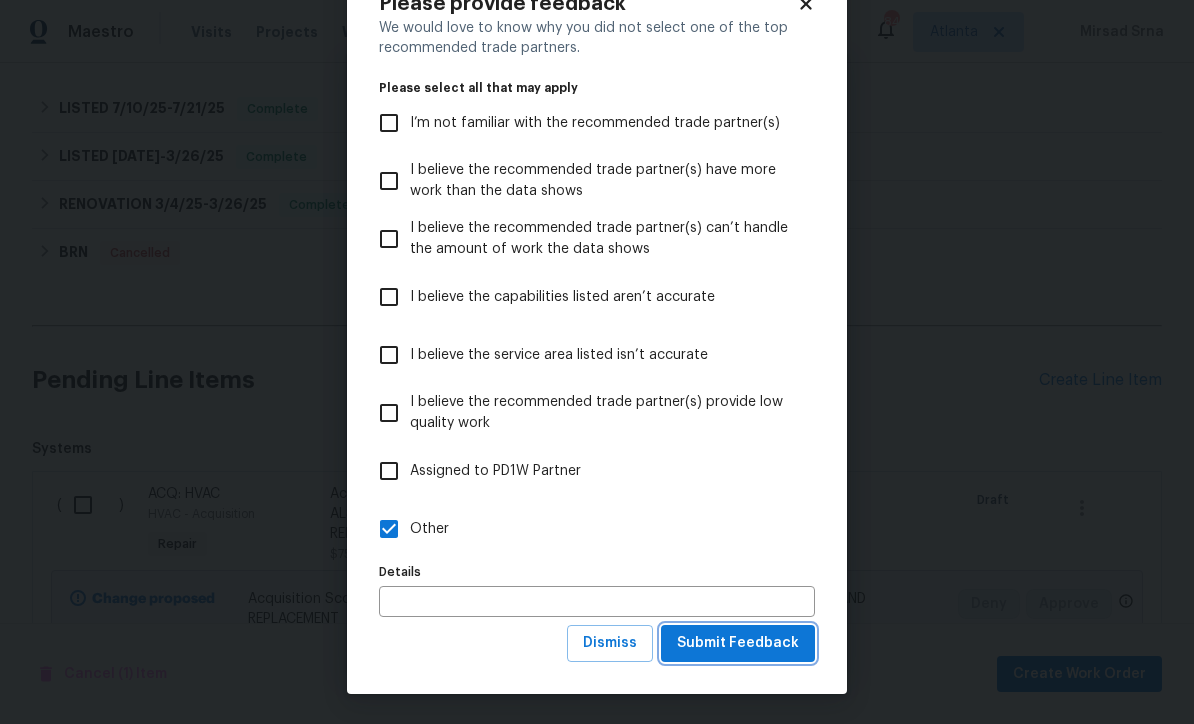 click on "Submit Feedback" at bounding box center (738, 643) 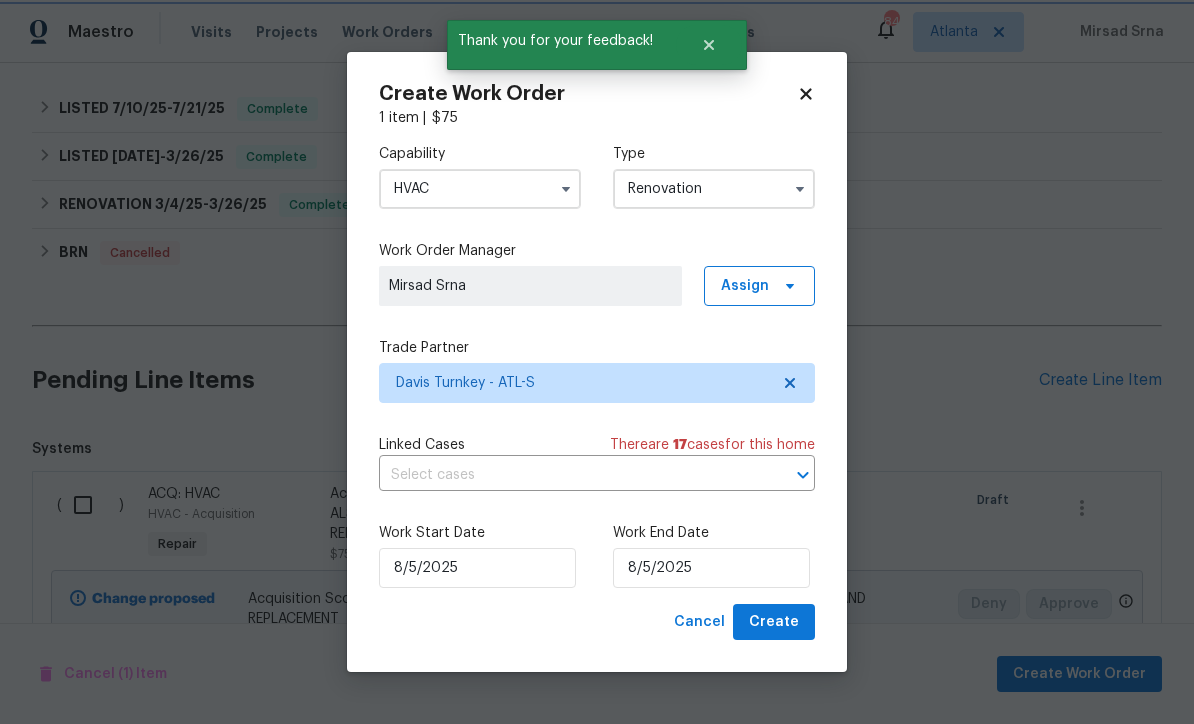 scroll, scrollTop: 0, scrollLeft: 0, axis: both 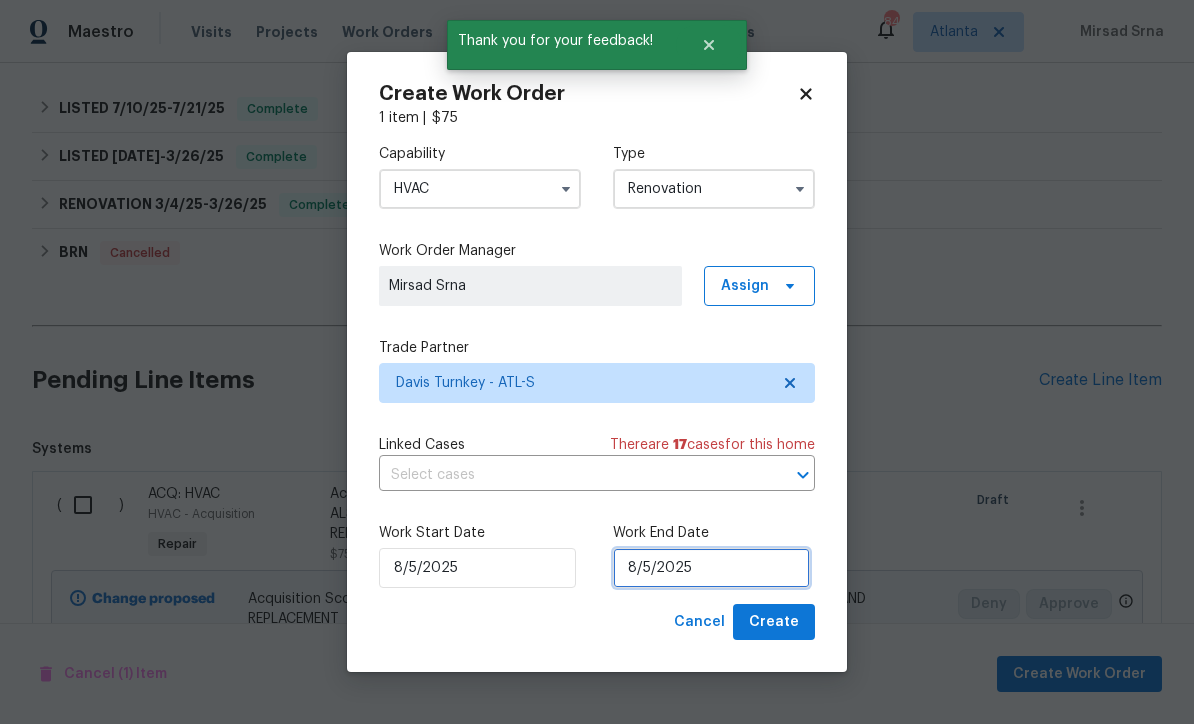 click on "8/5/2025" at bounding box center (711, 568) 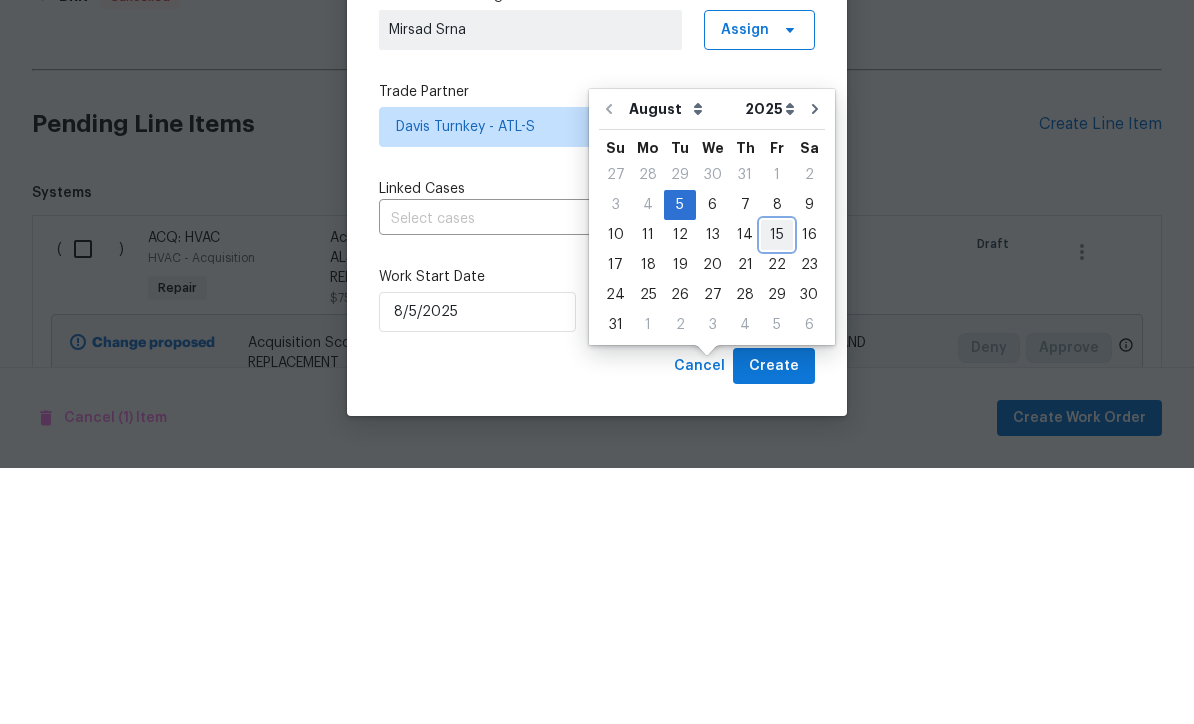 click on "15" at bounding box center (777, 491) 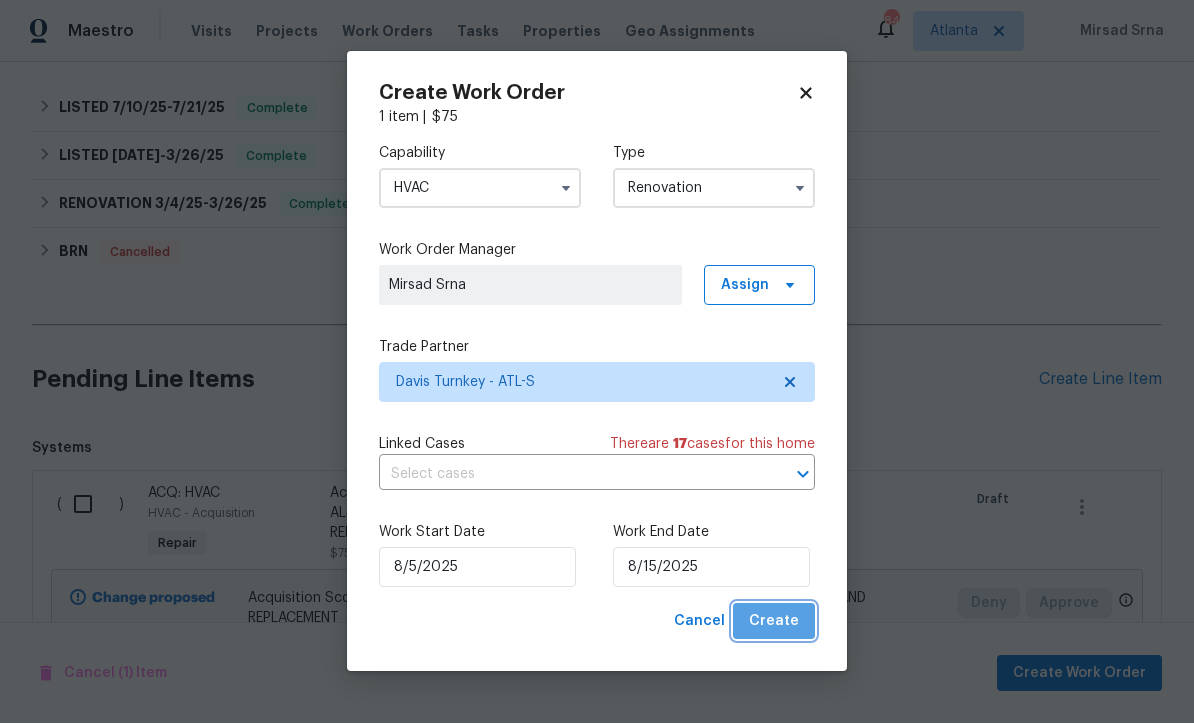 click on "Create" at bounding box center [774, 622] 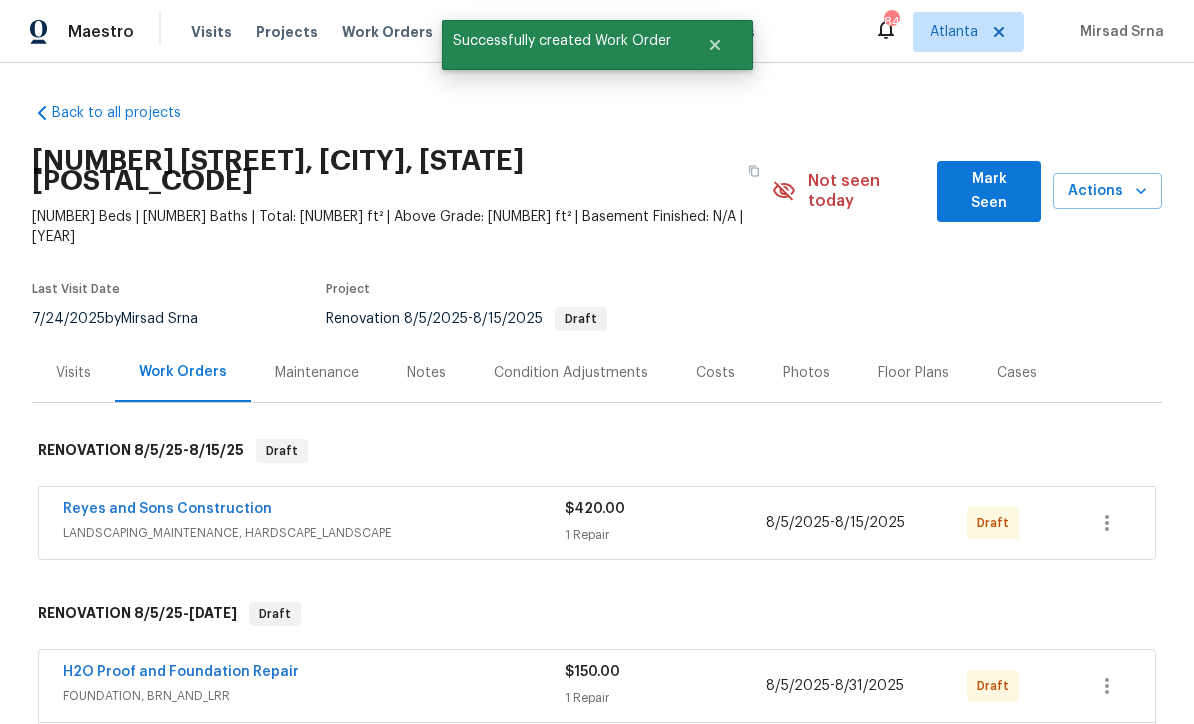 scroll, scrollTop: 0, scrollLeft: 0, axis: both 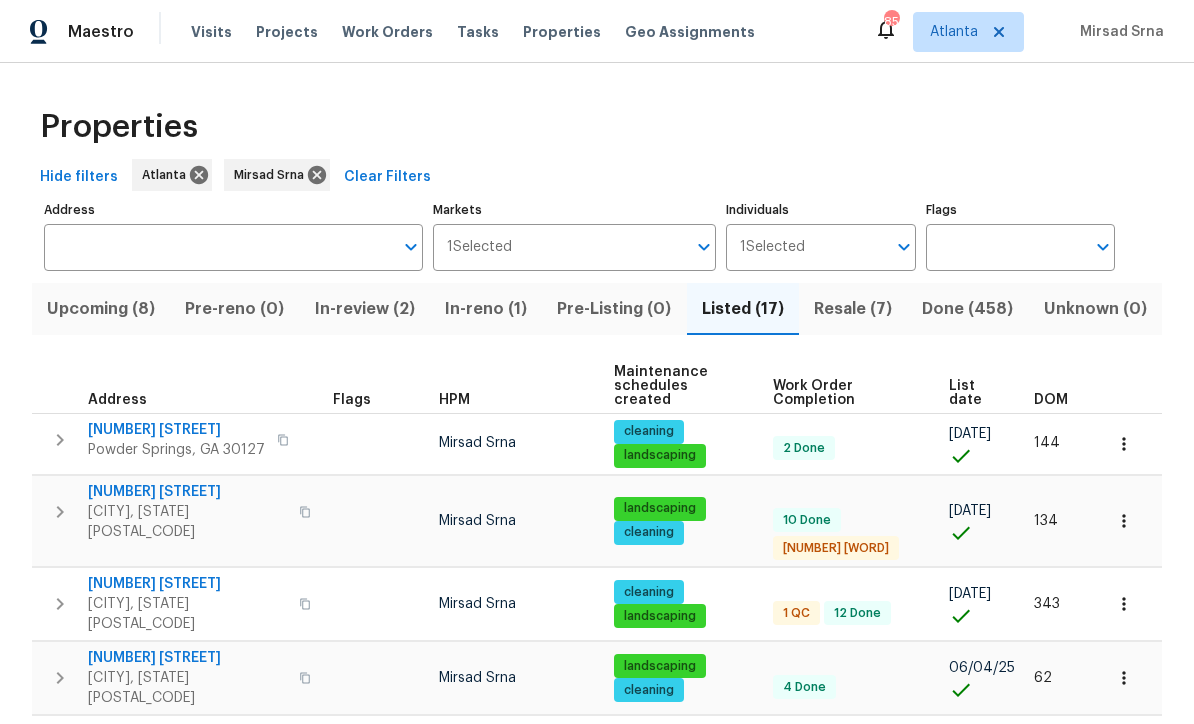click 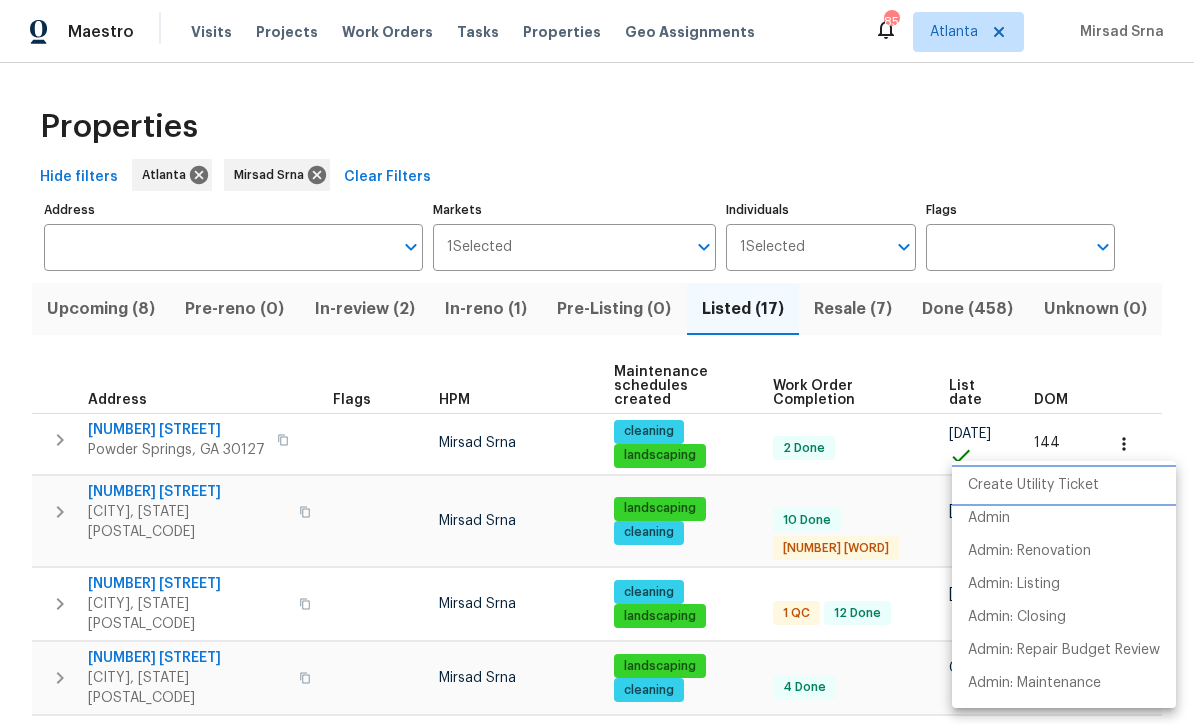 click on "Create Utility Ticket" at bounding box center (1033, 485) 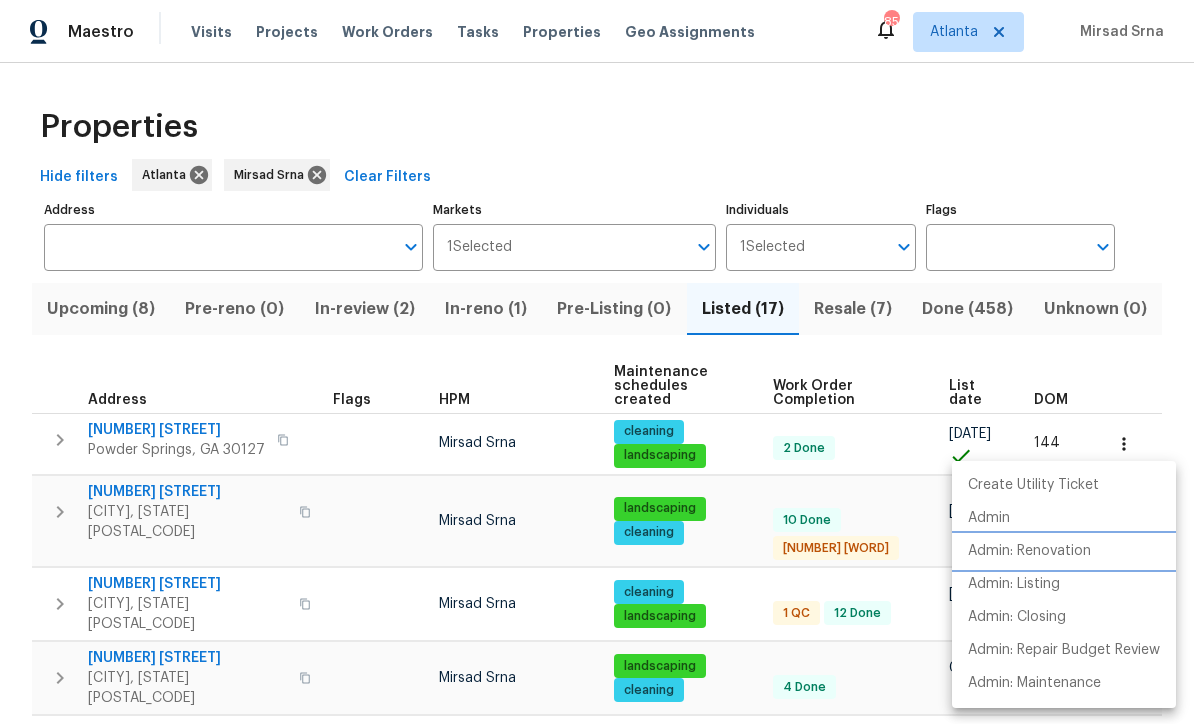 click on "Admin: Renovation" at bounding box center [1029, 551] 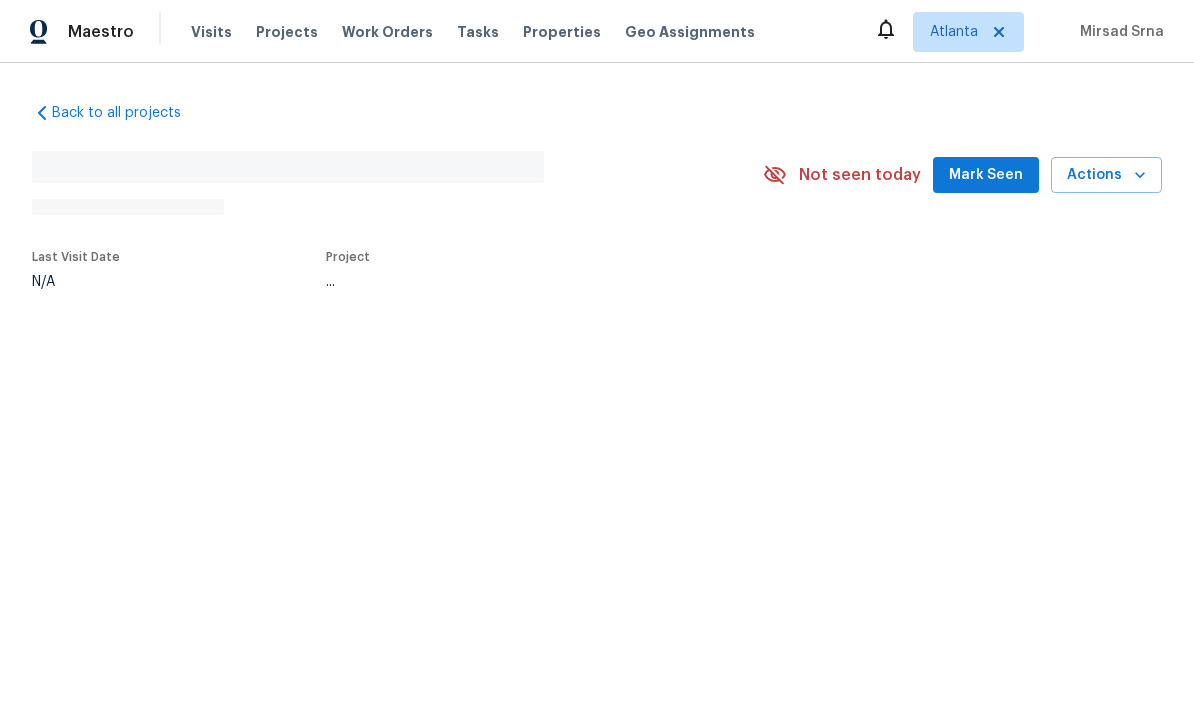 scroll, scrollTop: 0, scrollLeft: 0, axis: both 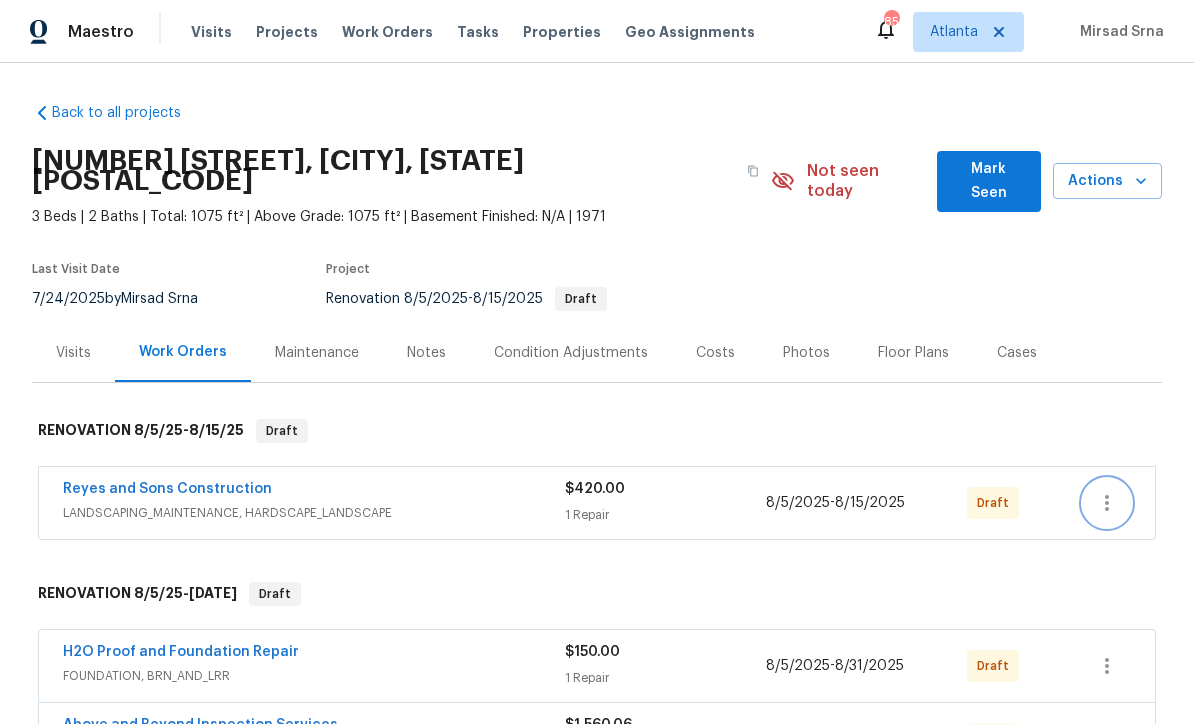 click at bounding box center [1107, 503] 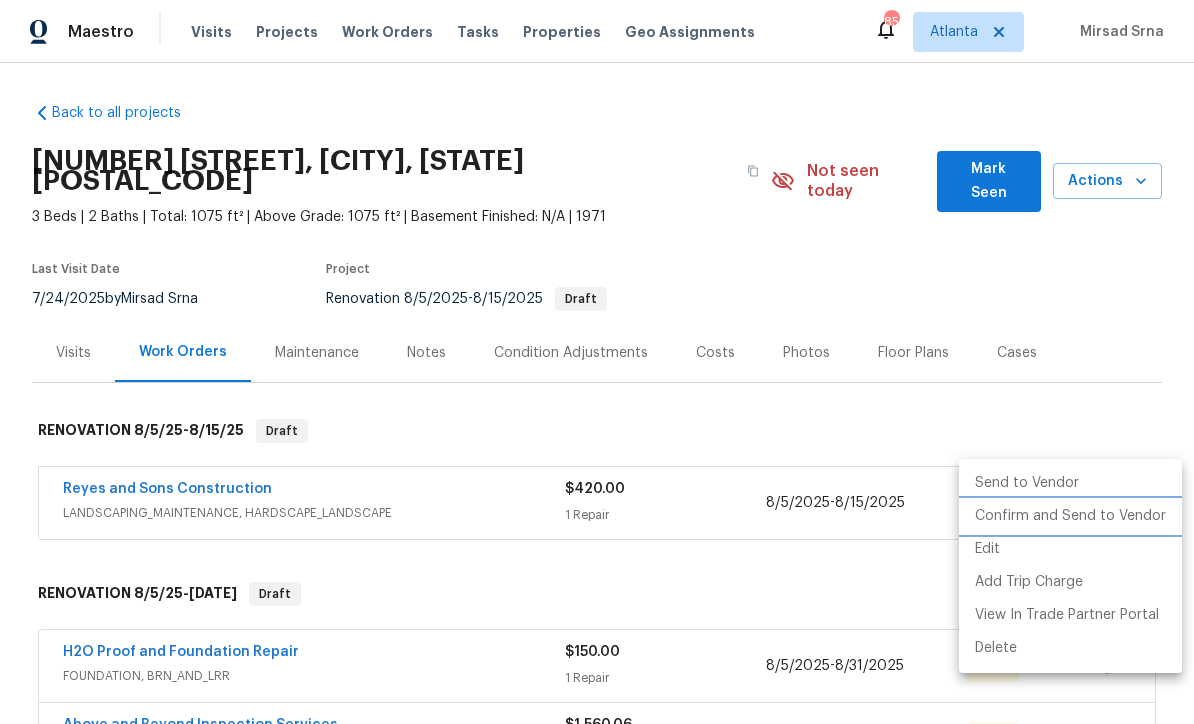 click on "Confirm and Send to Vendor" at bounding box center [1070, 516] 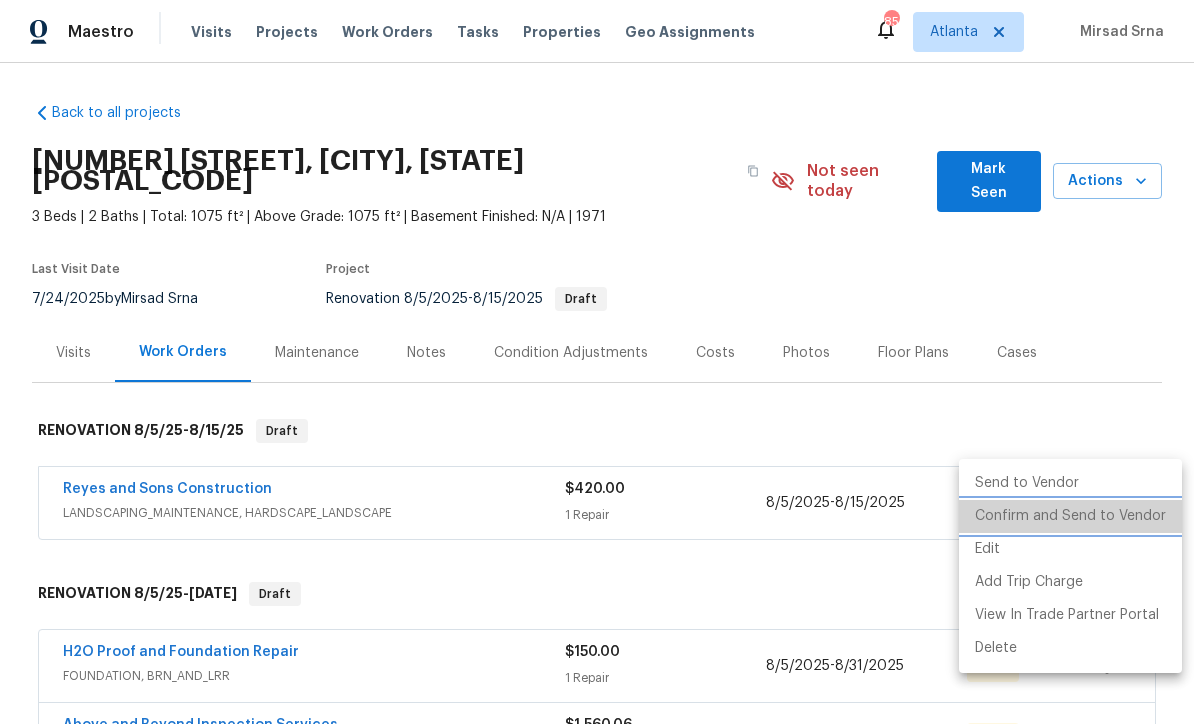 click on "Confirm and Send to Vendor" at bounding box center [1070, 516] 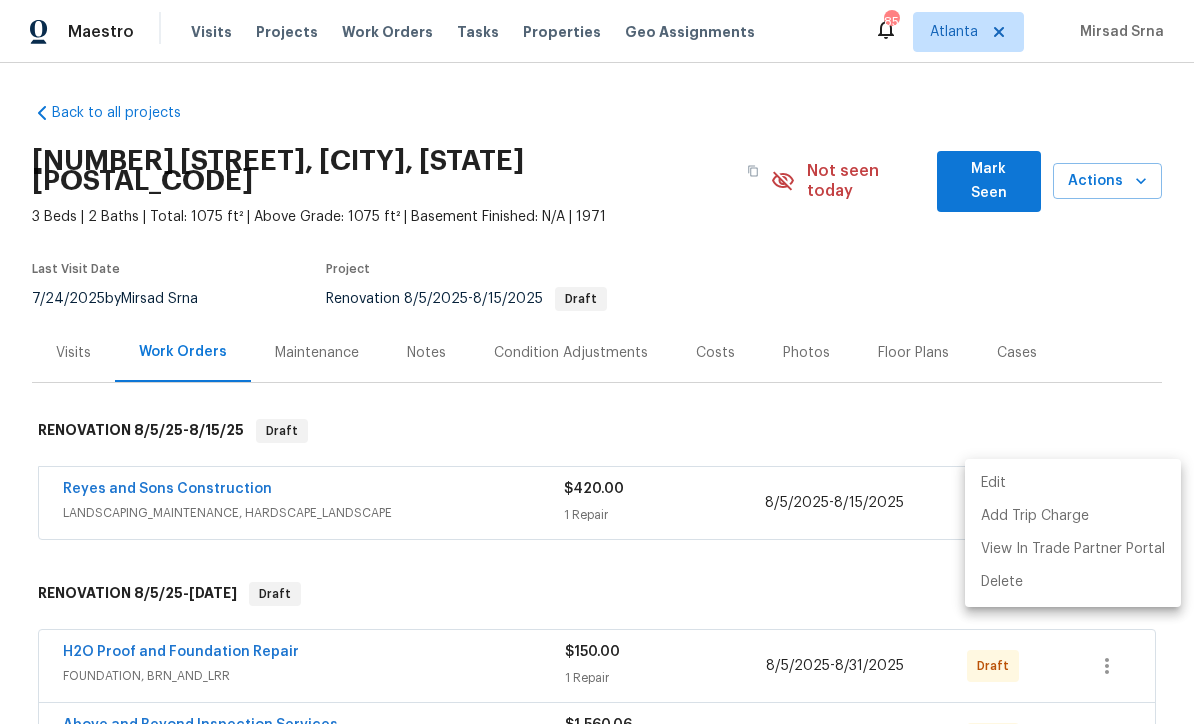 click at bounding box center [597, 362] 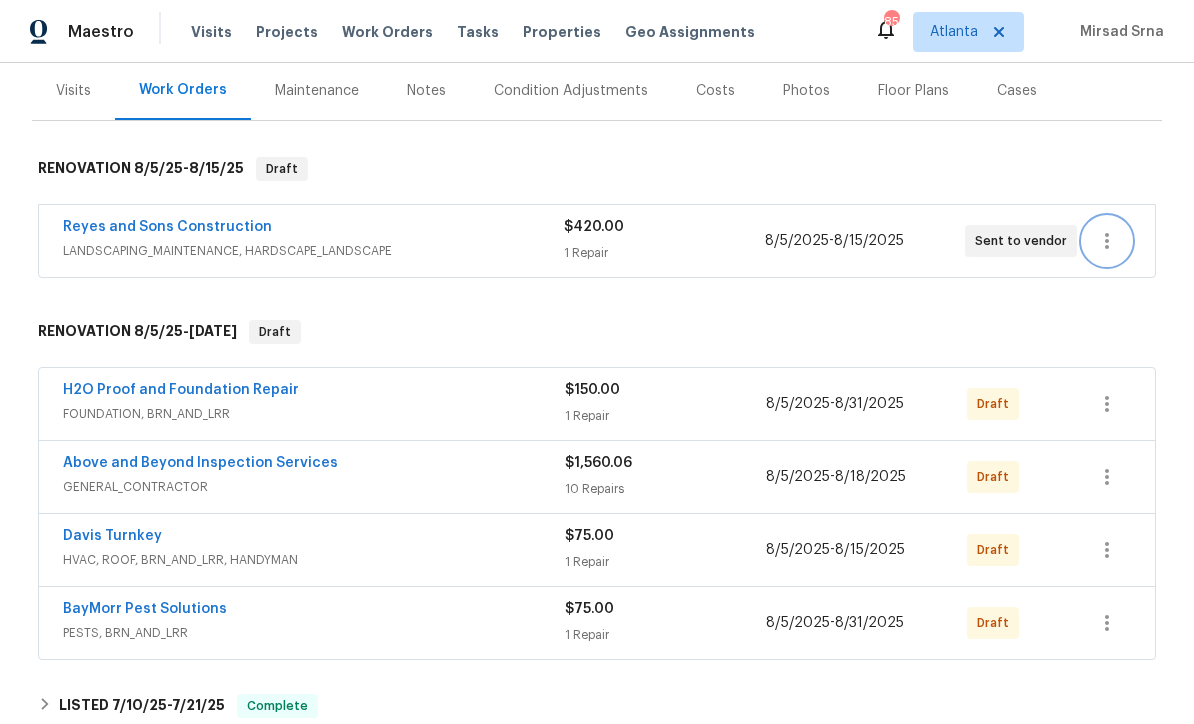 scroll, scrollTop: 289, scrollLeft: 0, axis: vertical 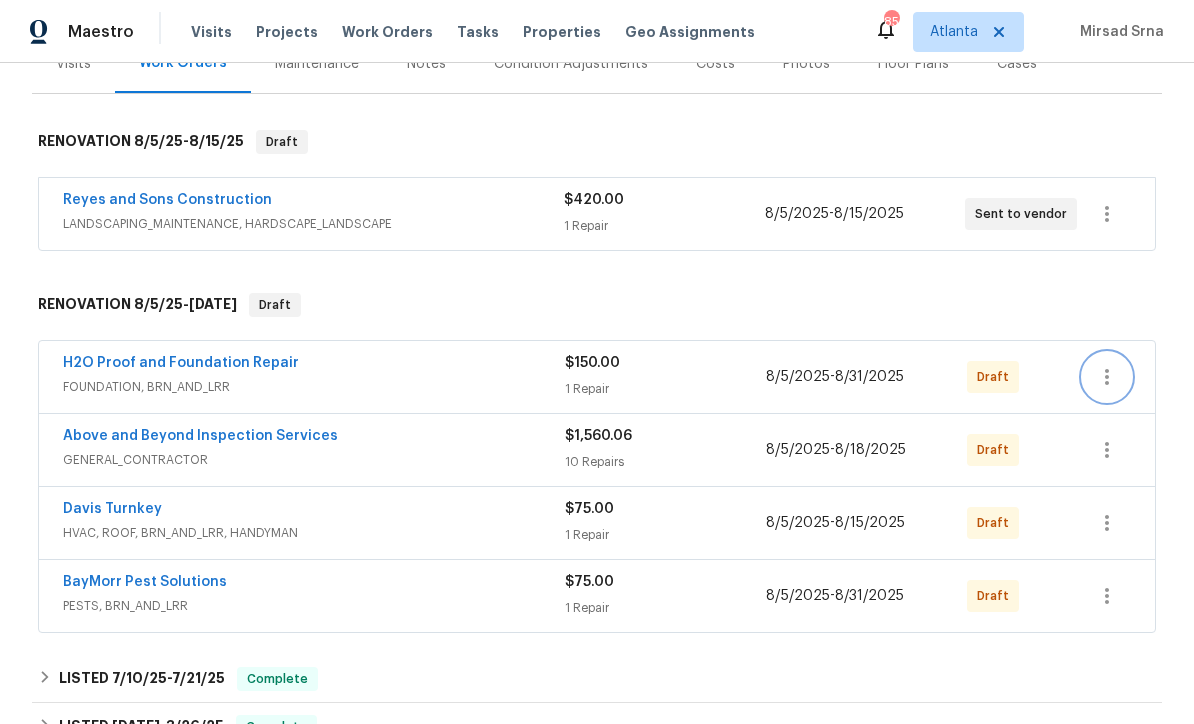 click at bounding box center [1107, 377] 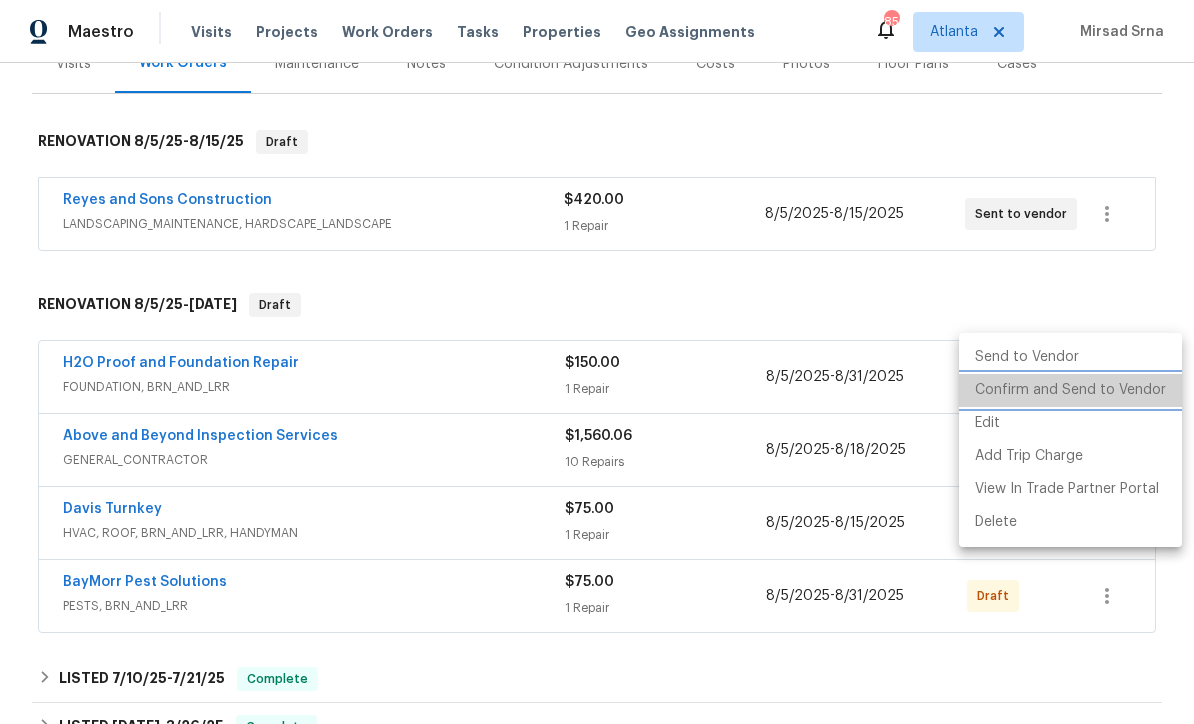 click on "Confirm and Send to Vendor" at bounding box center (1070, 390) 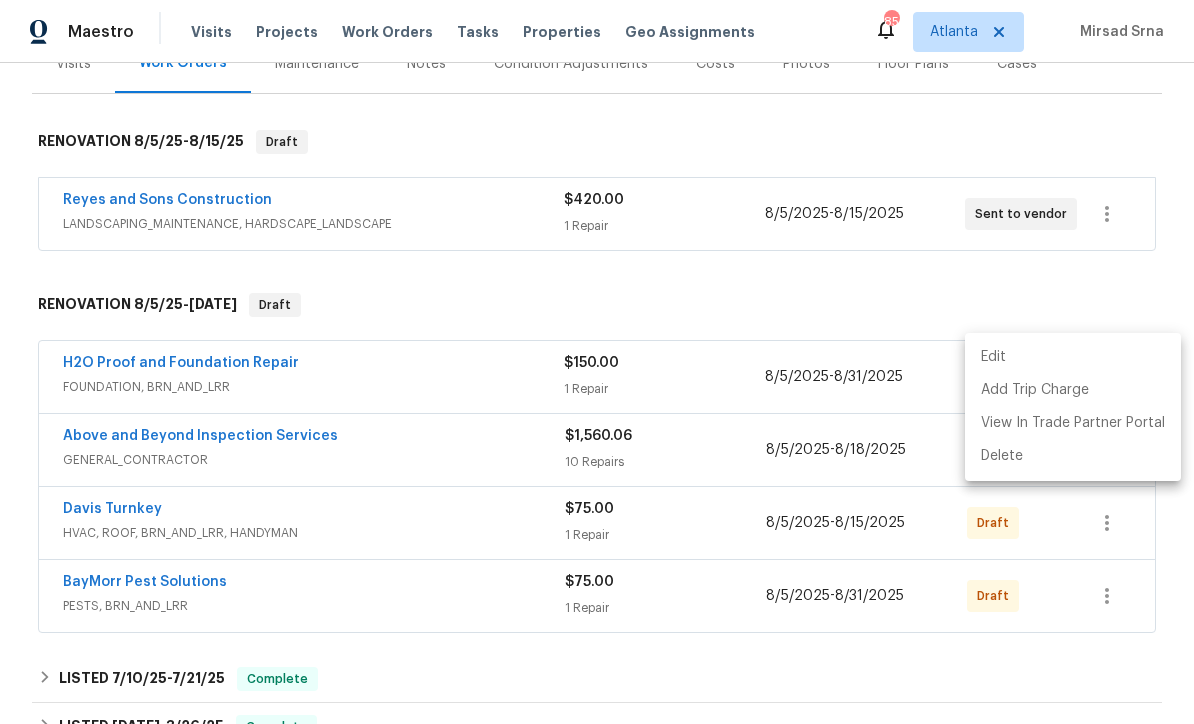 click at bounding box center (597, 362) 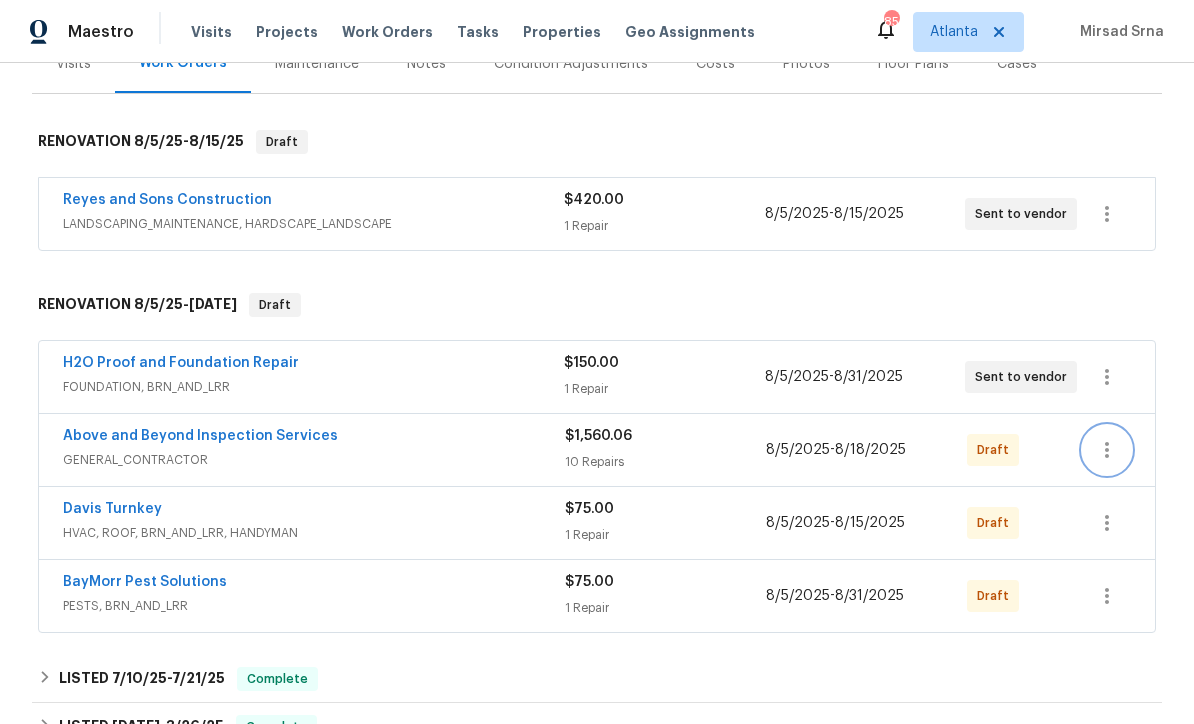 click at bounding box center (1107, 450) 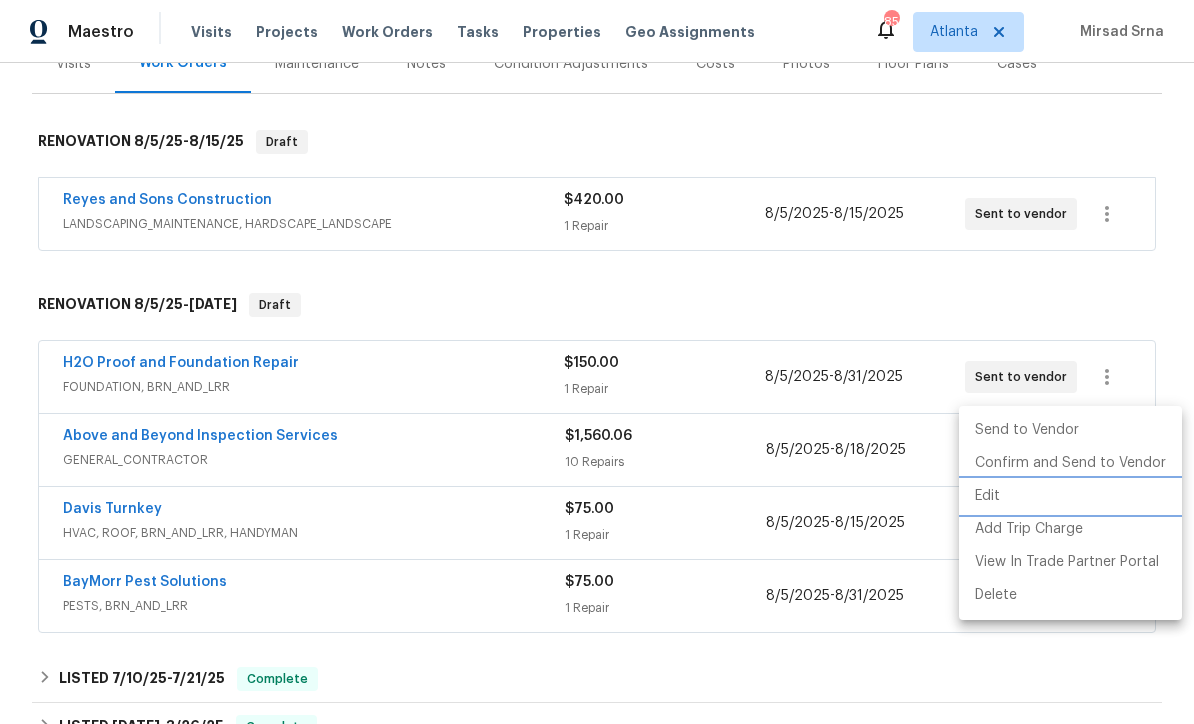 click on "Edit" at bounding box center [1070, 496] 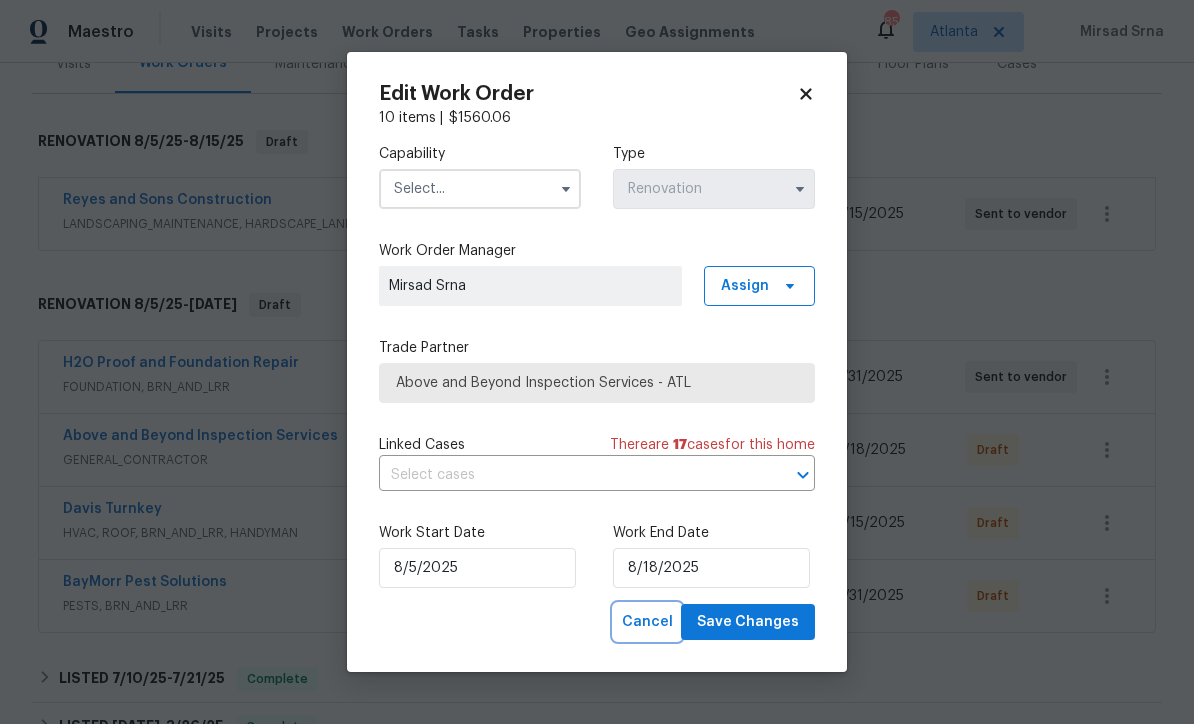 click on "Cancel" at bounding box center (647, 622) 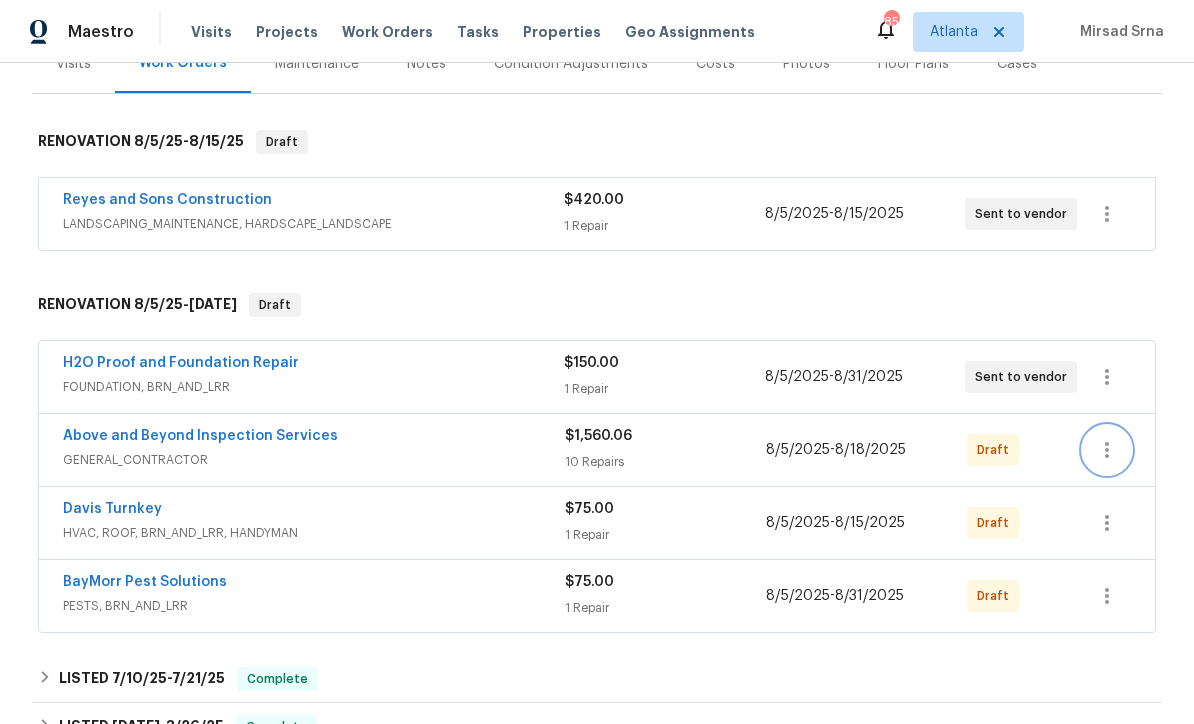 click 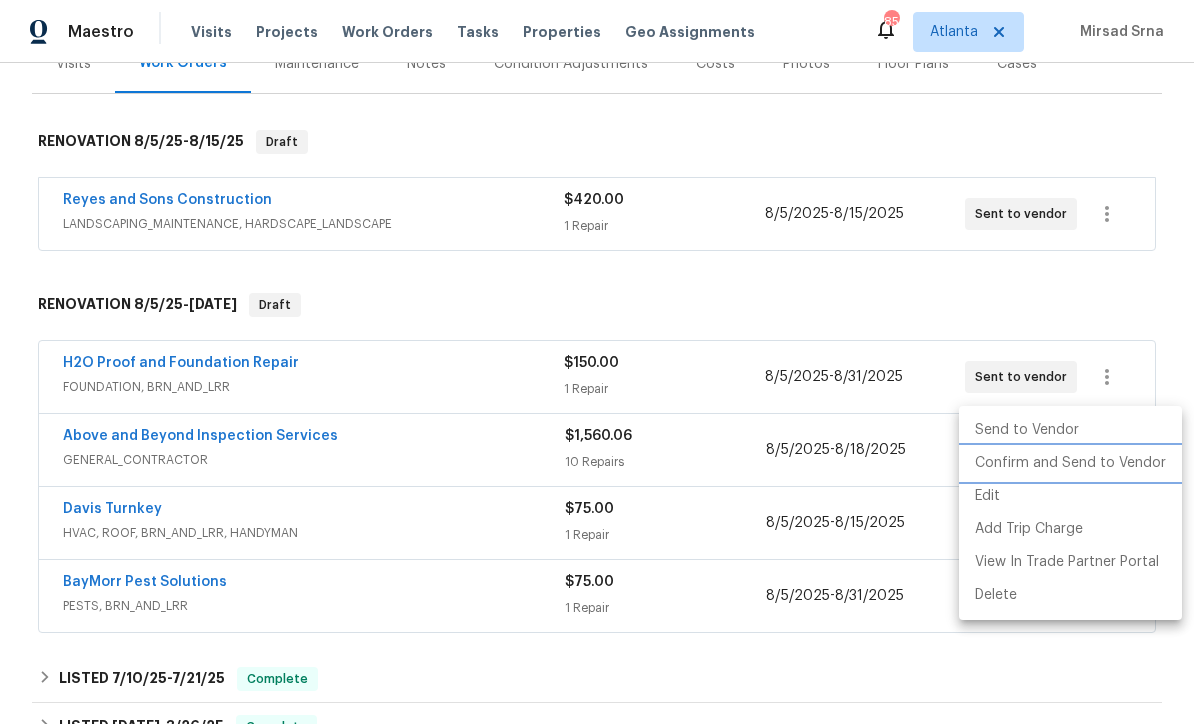 click on "Confirm and Send to Vendor" at bounding box center [1070, 463] 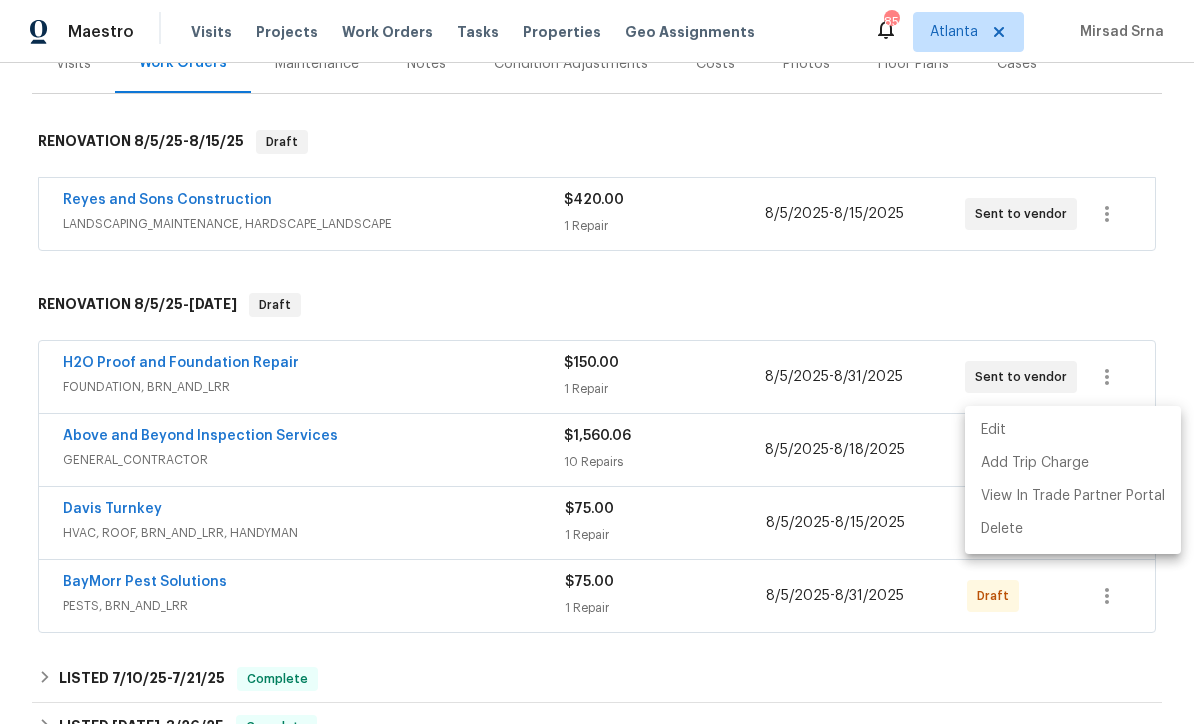click at bounding box center (597, 362) 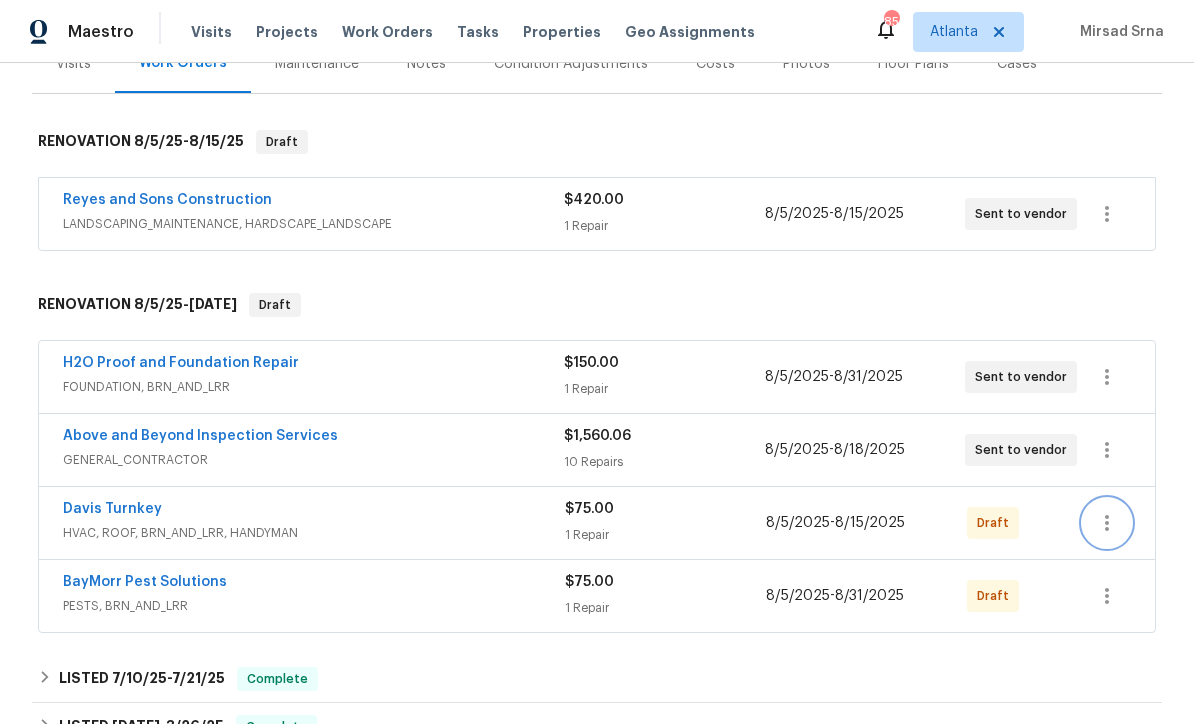 click at bounding box center (1107, 523) 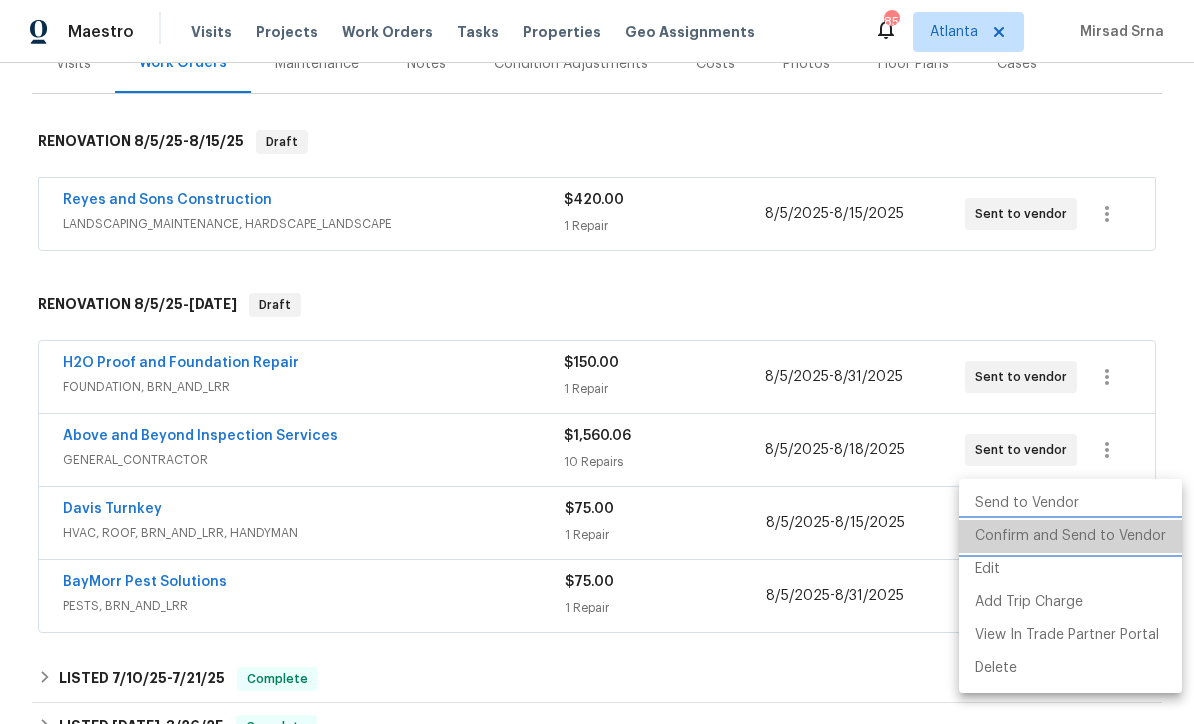 click on "Confirm and Send to Vendor" at bounding box center (1070, 536) 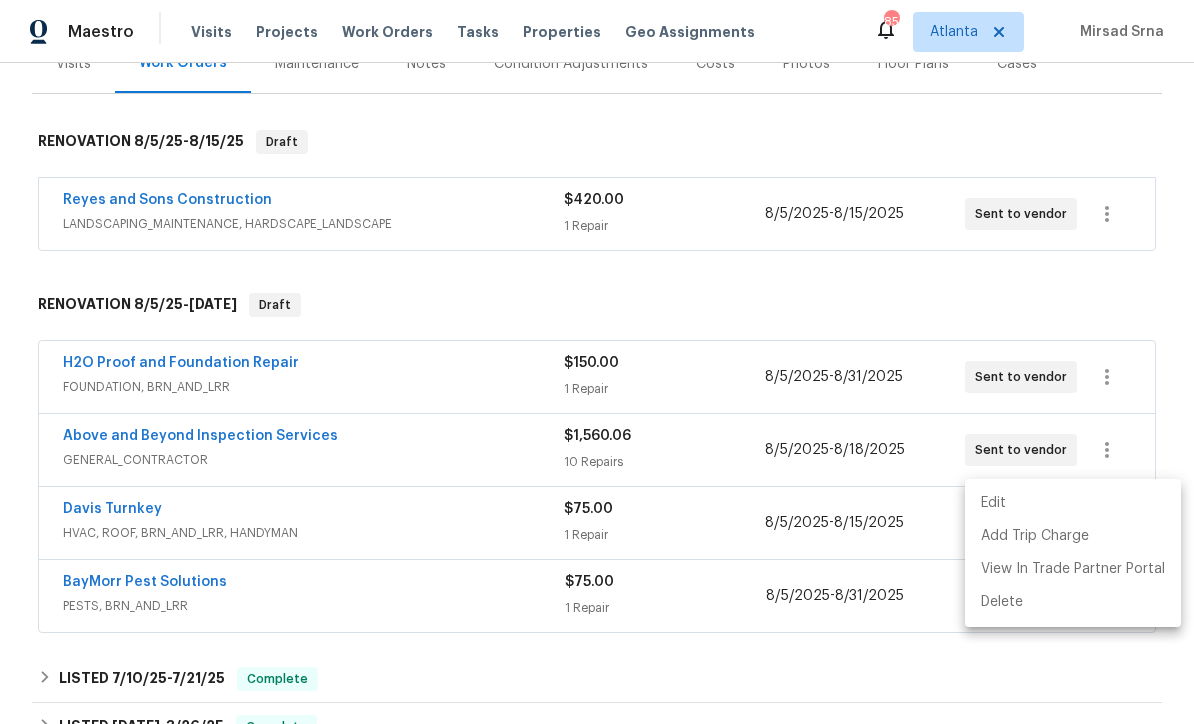 click at bounding box center [597, 362] 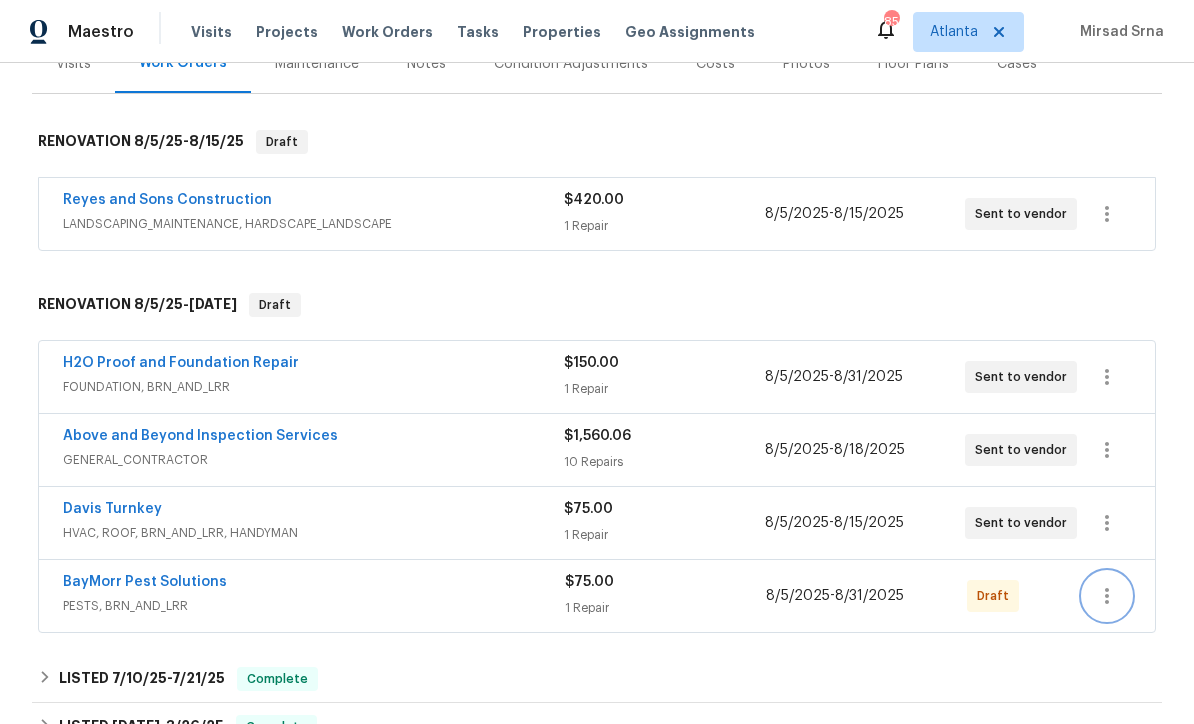 click at bounding box center [1107, 596] 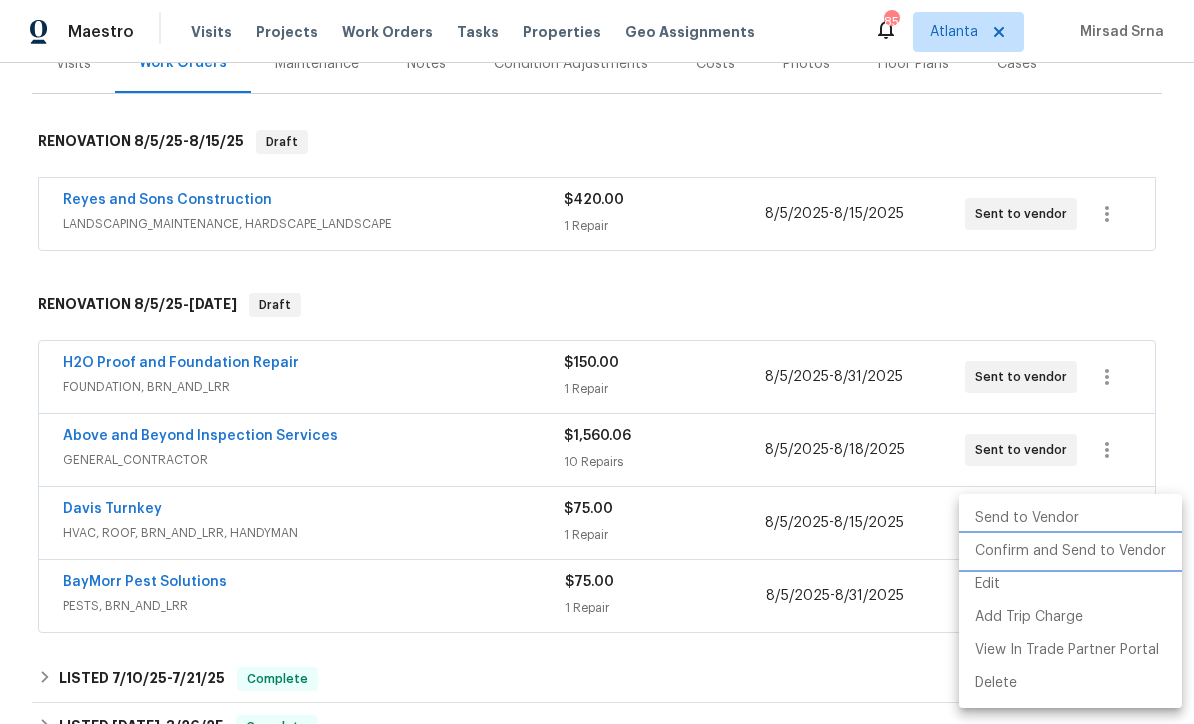 click on "Confirm and Send to Vendor" at bounding box center [1070, 551] 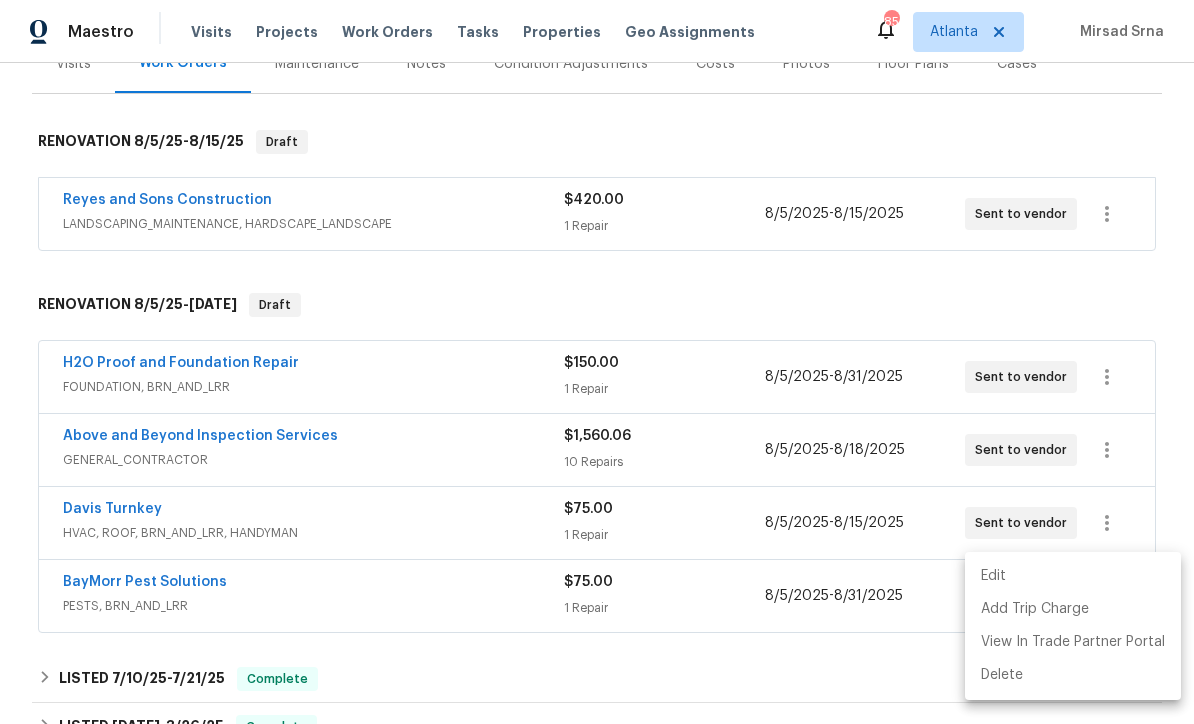 click at bounding box center (597, 362) 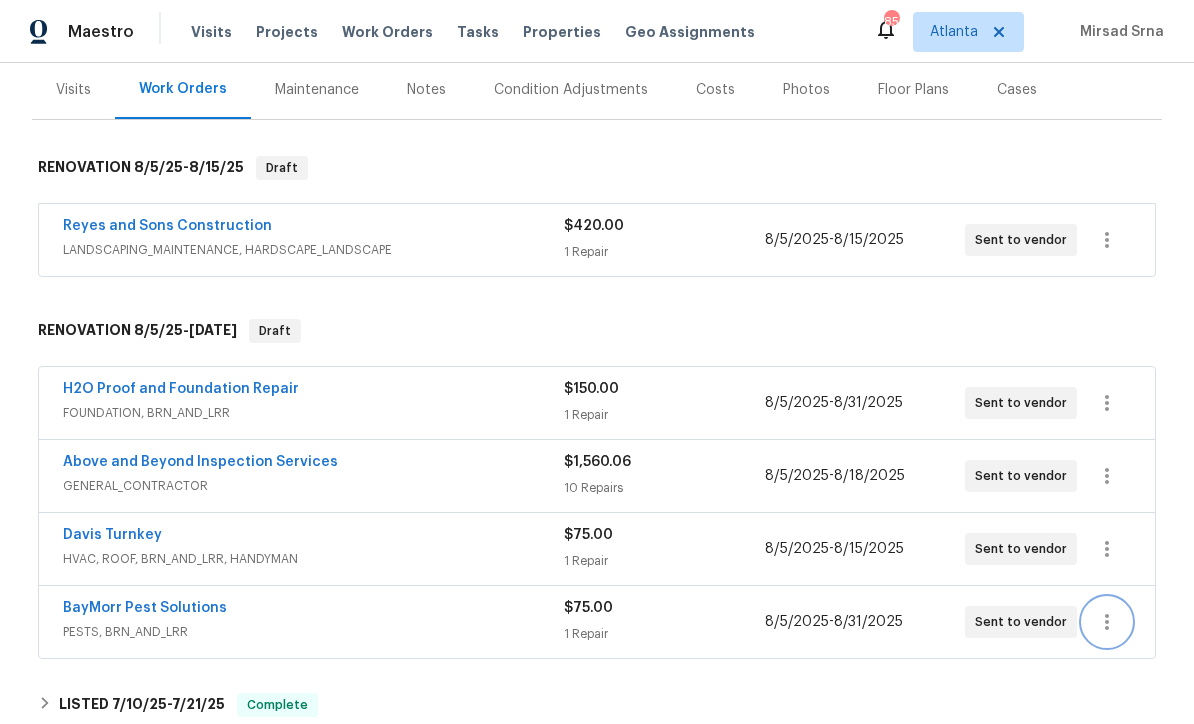scroll, scrollTop: 264, scrollLeft: 0, axis: vertical 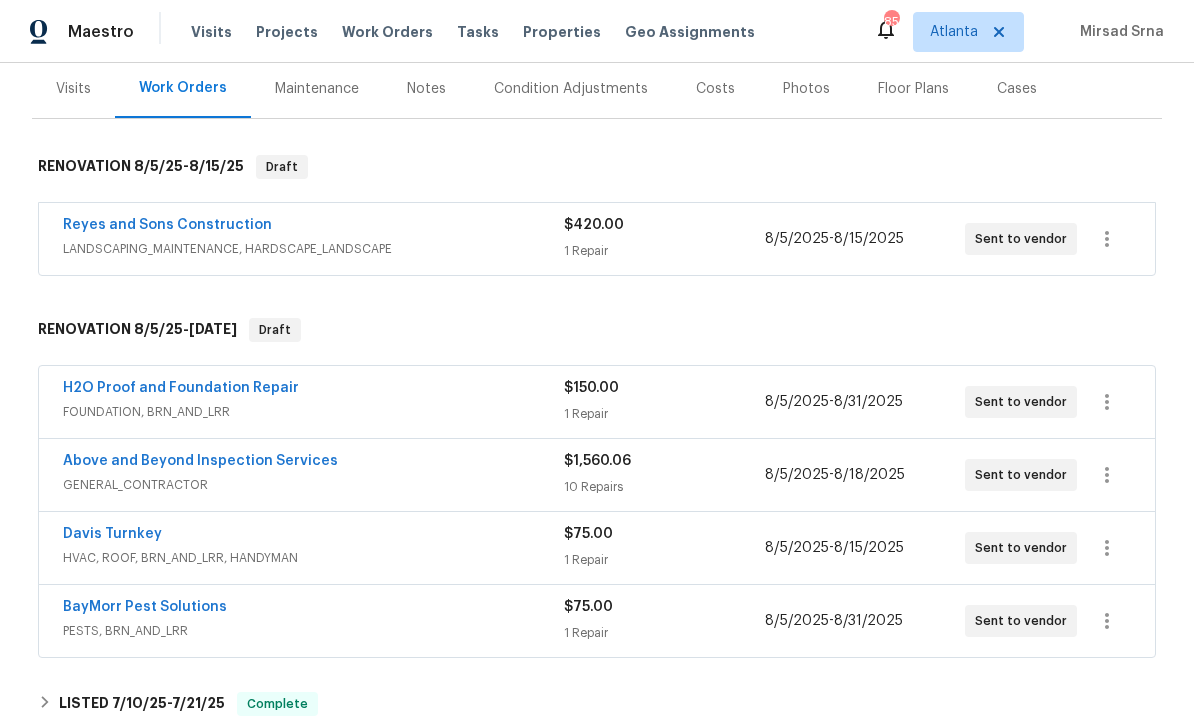 click on "Reyes and Sons Construction" at bounding box center (167, 225) 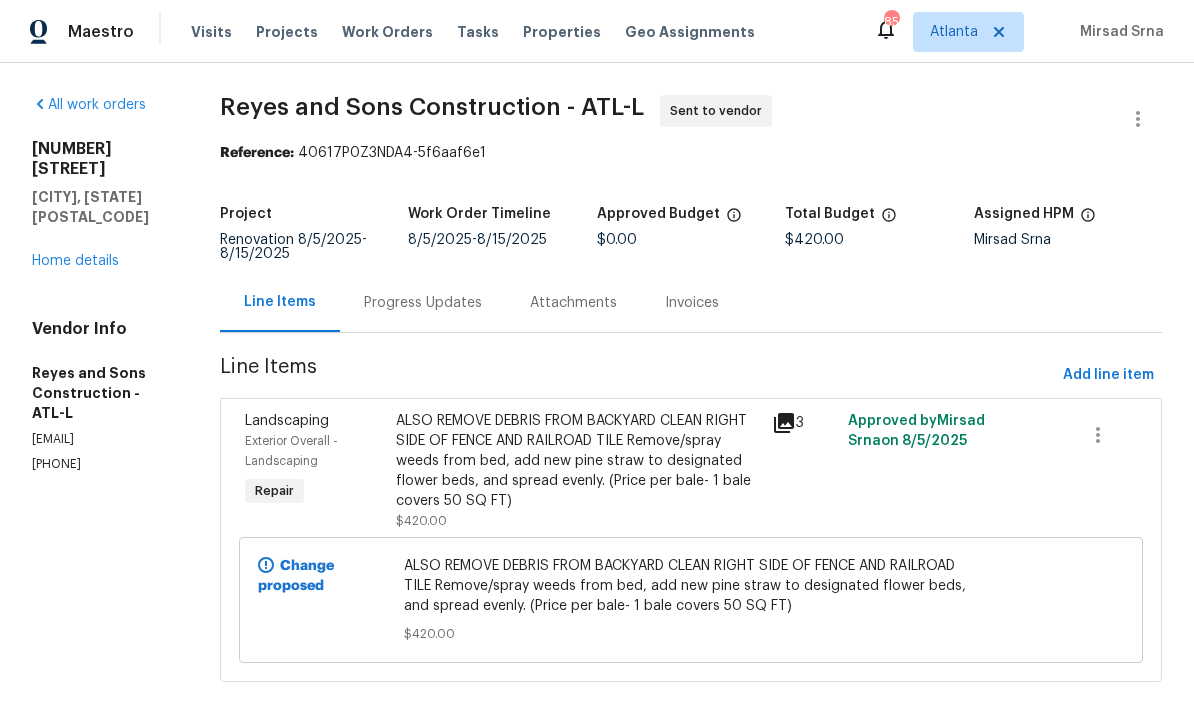 click on "Progress Updates" at bounding box center [423, 302] 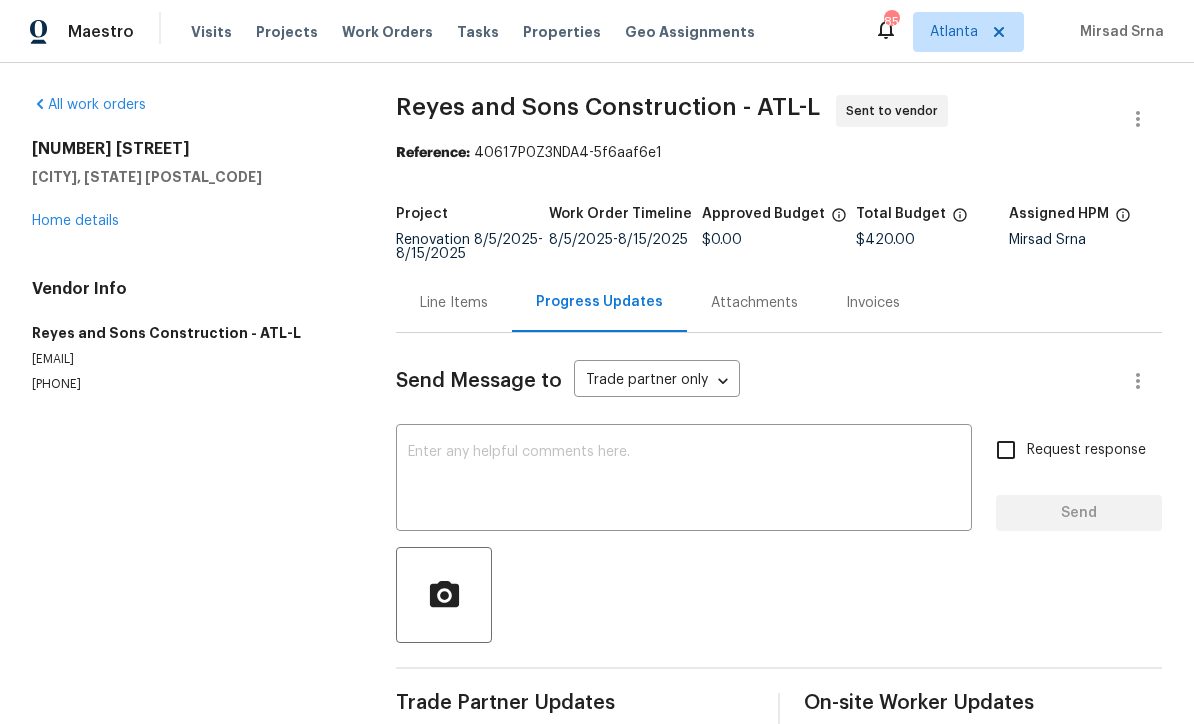 click at bounding box center (684, 480) 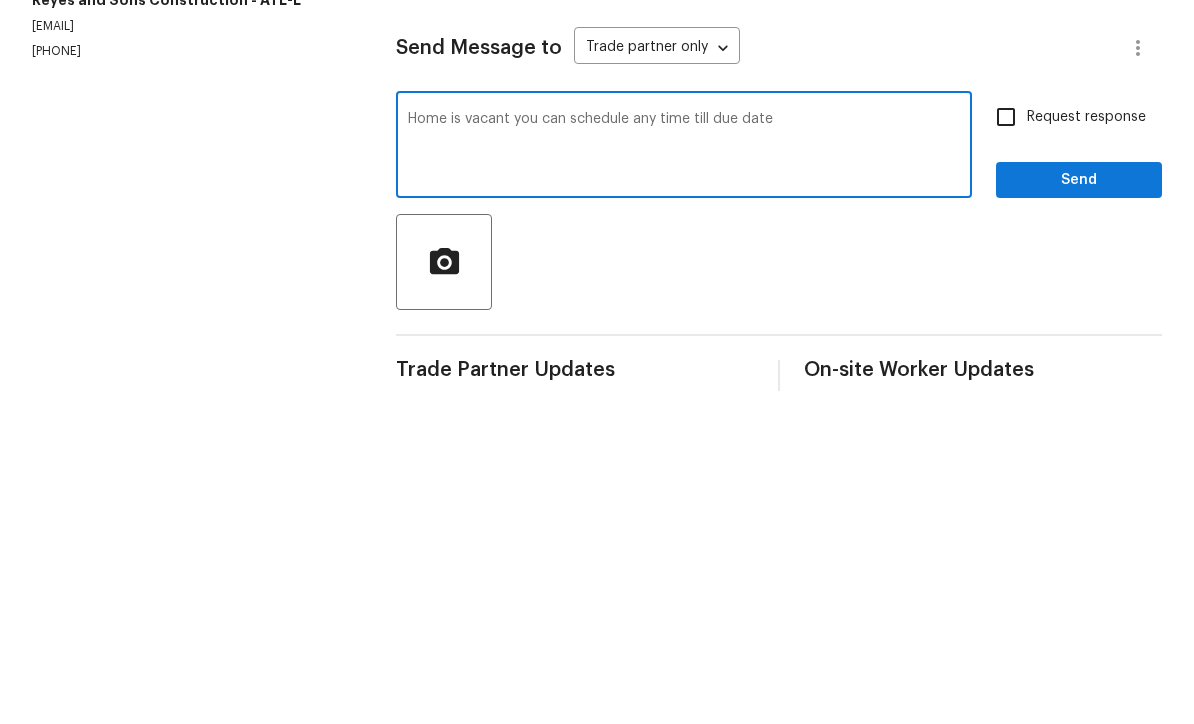 type on "Home is vacant you can schedule any time till due date" 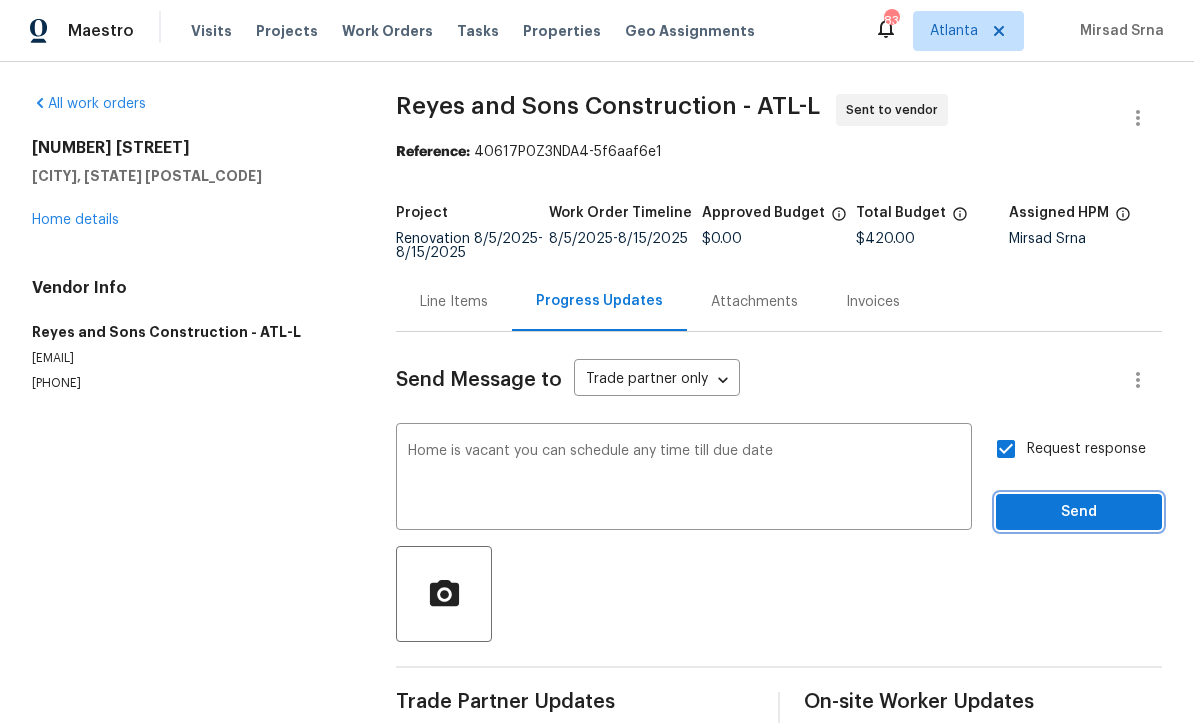 click on "Send" at bounding box center [1079, 513] 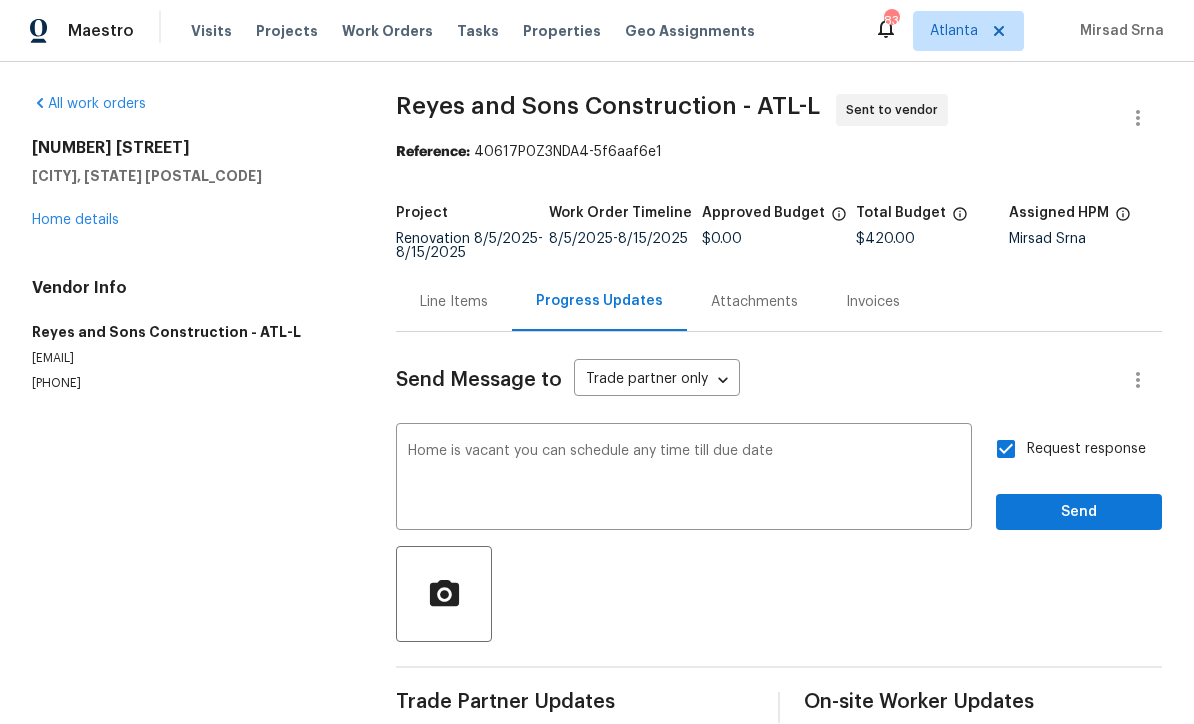 scroll, scrollTop: 35, scrollLeft: 0, axis: vertical 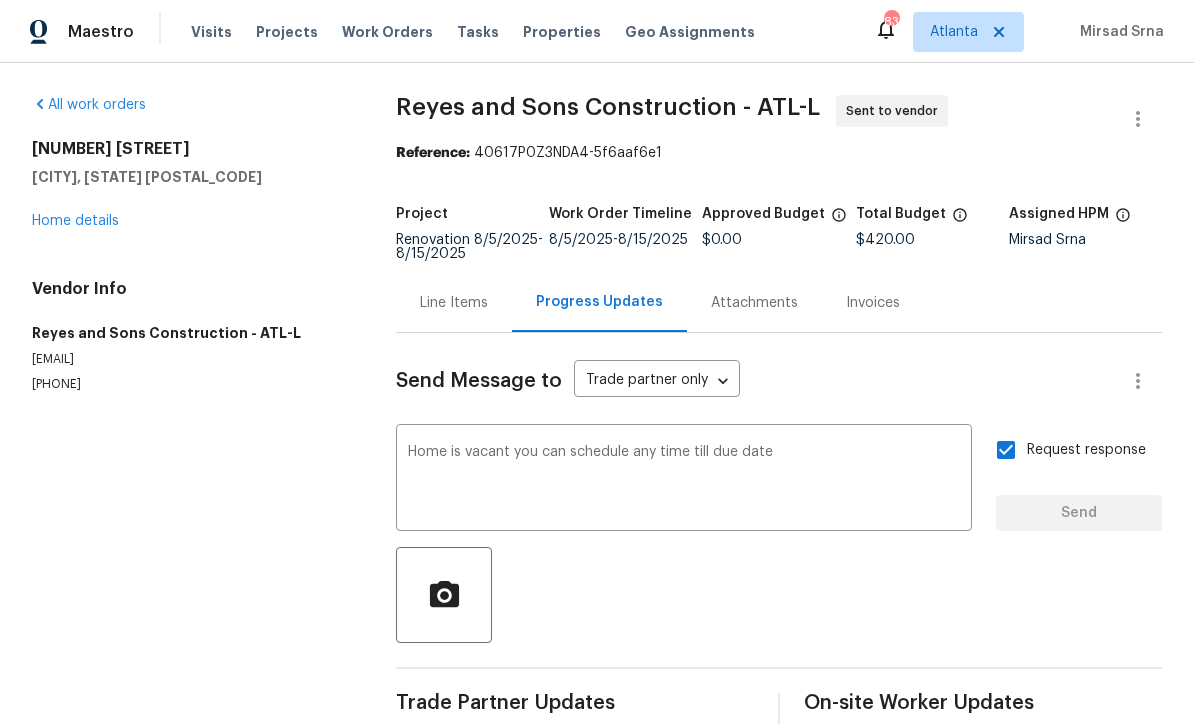 type 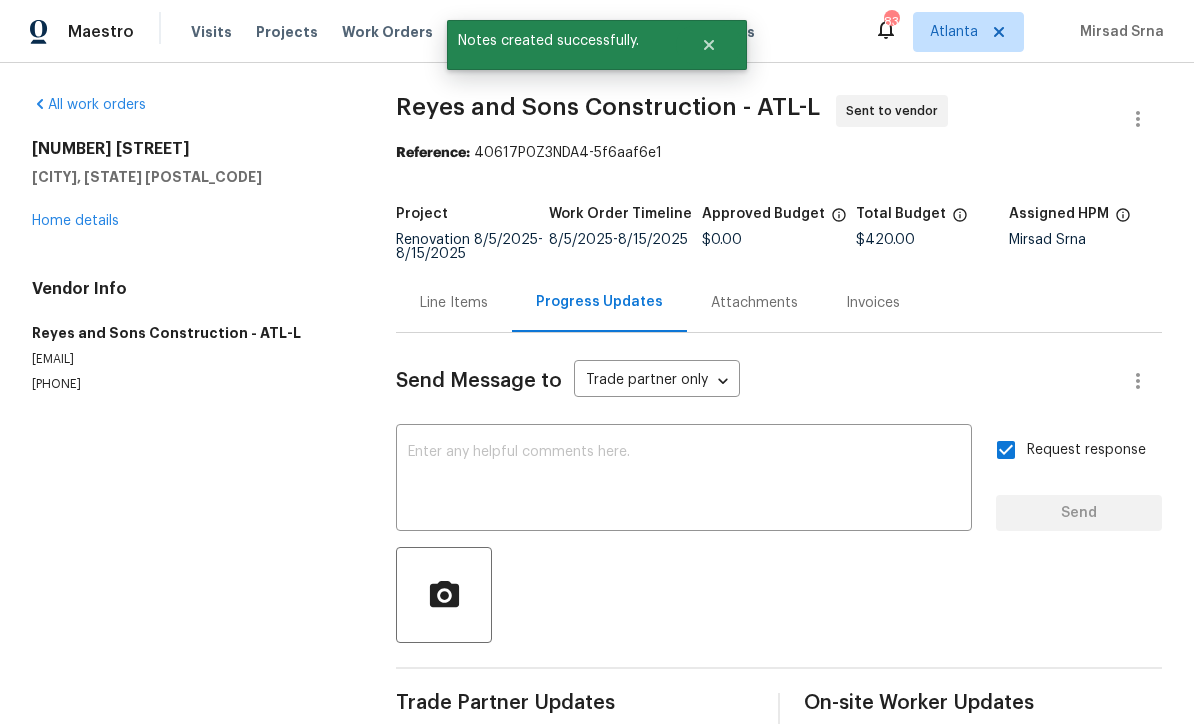 scroll, scrollTop: 34, scrollLeft: 0, axis: vertical 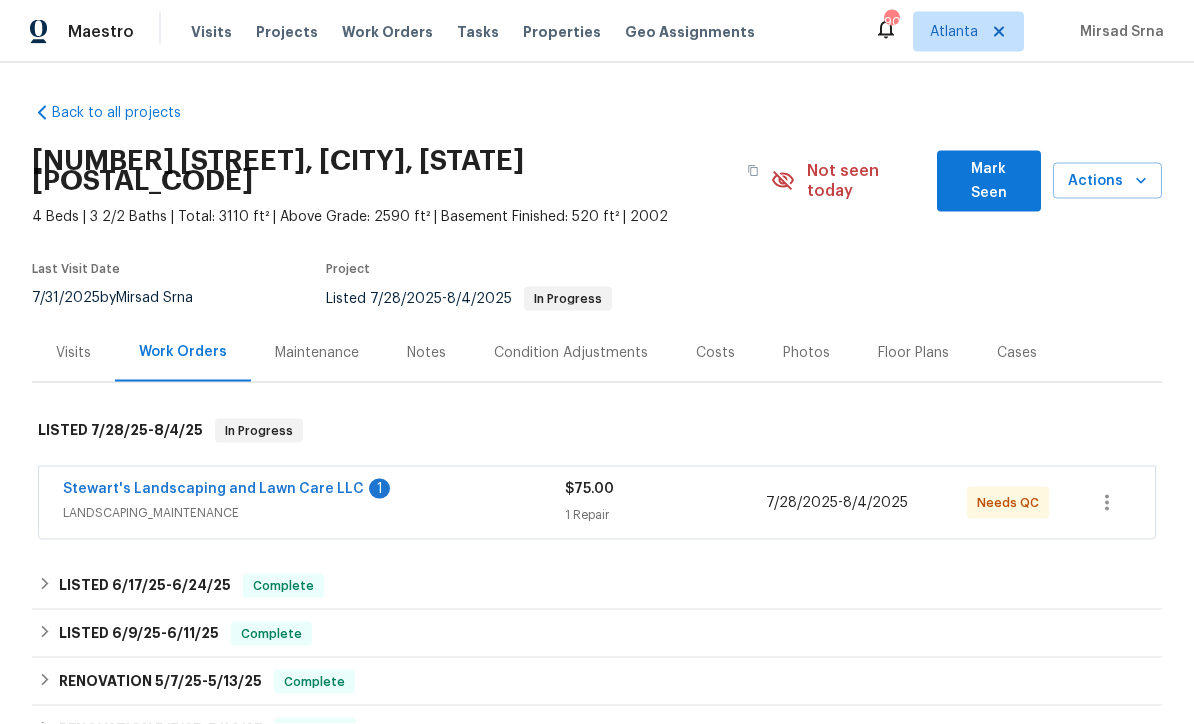 click on "Stewart's Landscaping and Lawn Care LLC" at bounding box center [213, 489] 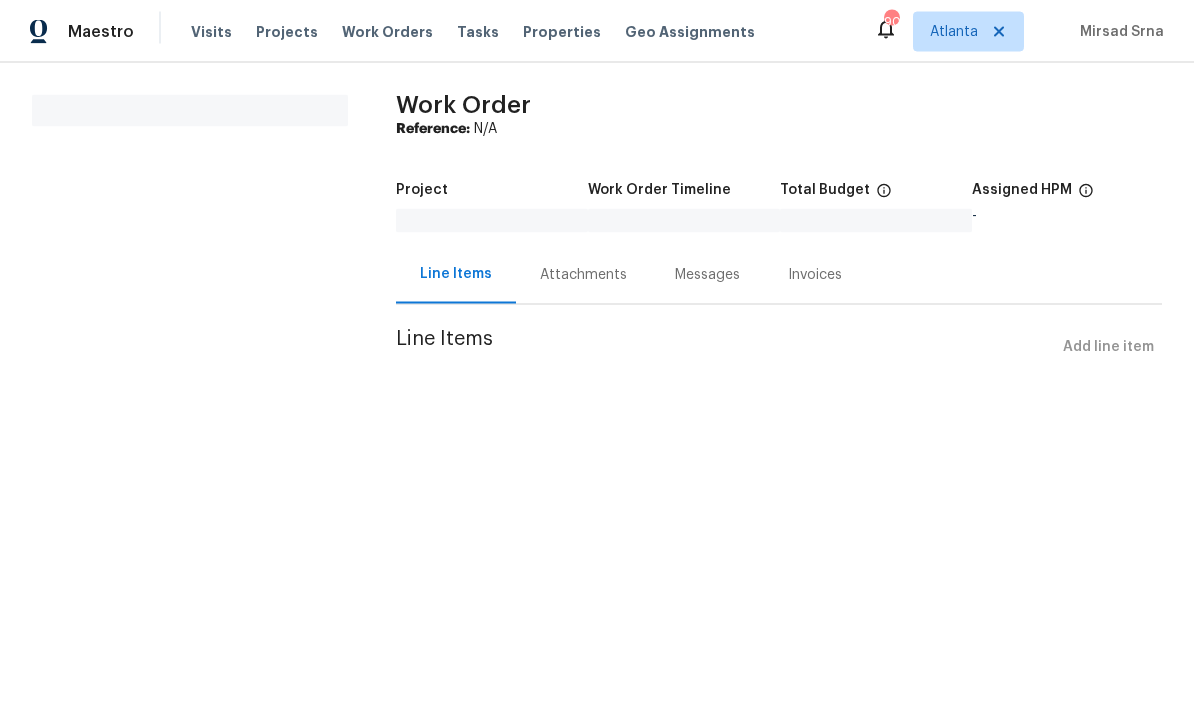 scroll, scrollTop: 0, scrollLeft: 0, axis: both 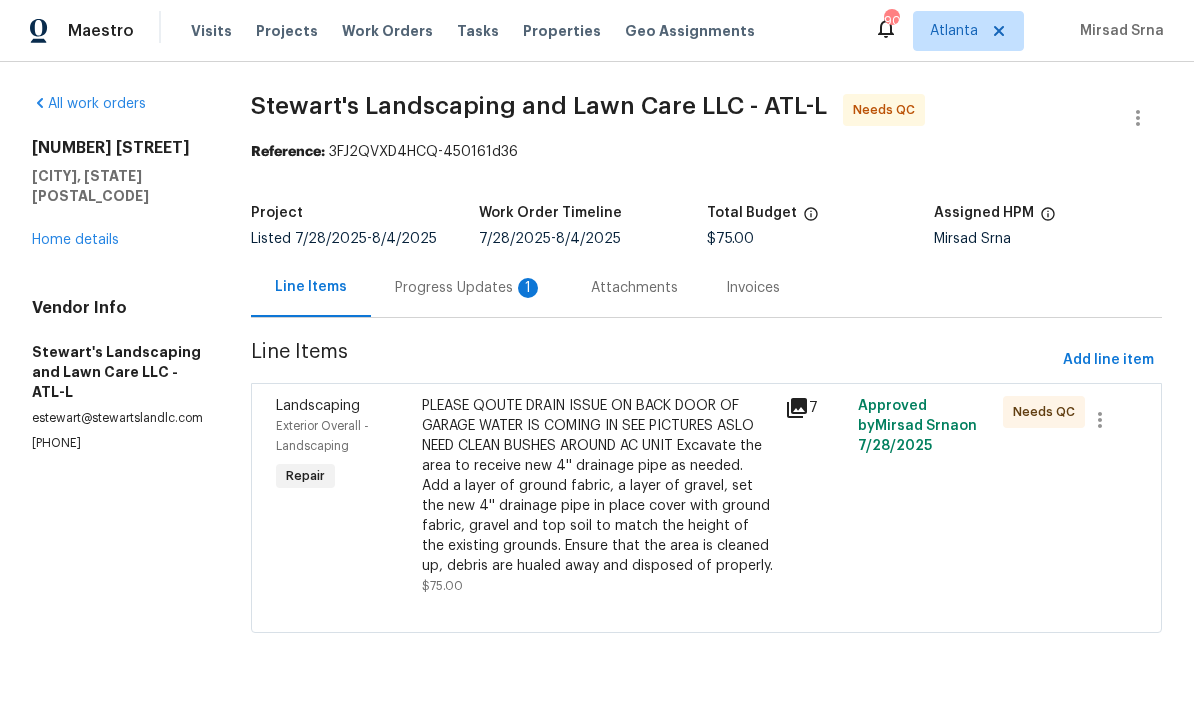 click on "Progress Updates 1" at bounding box center [469, 289] 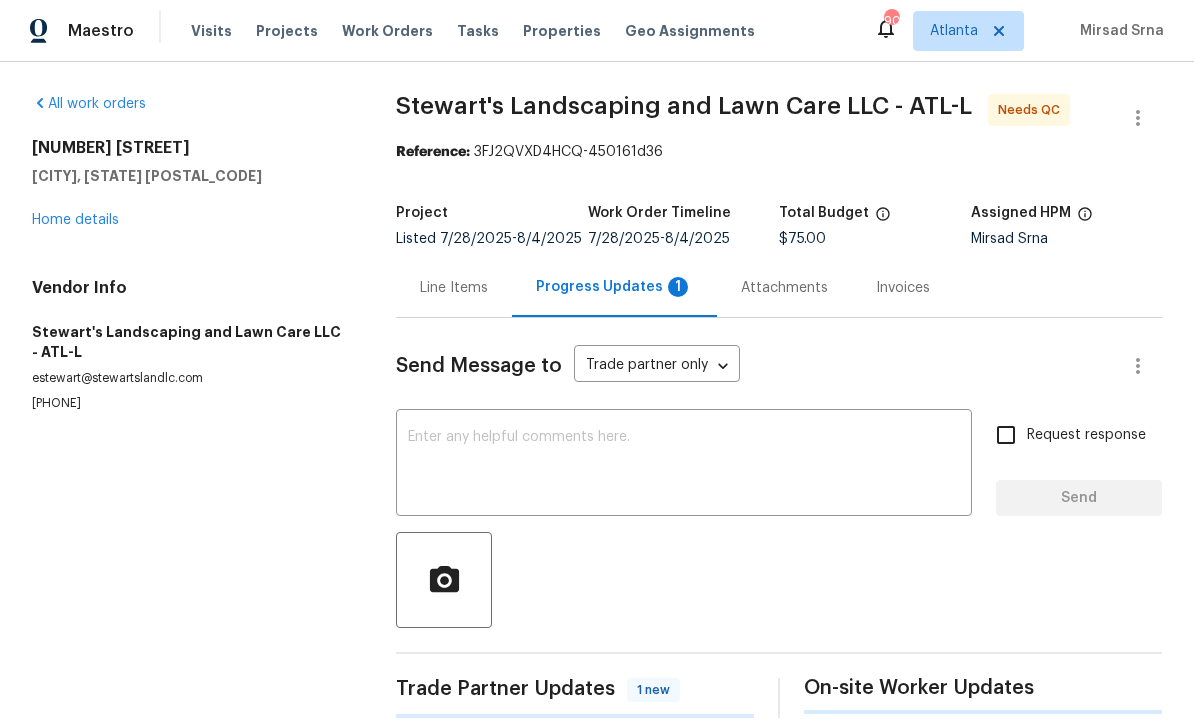 scroll, scrollTop: 1, scrollLeft: 0, axis: vertical 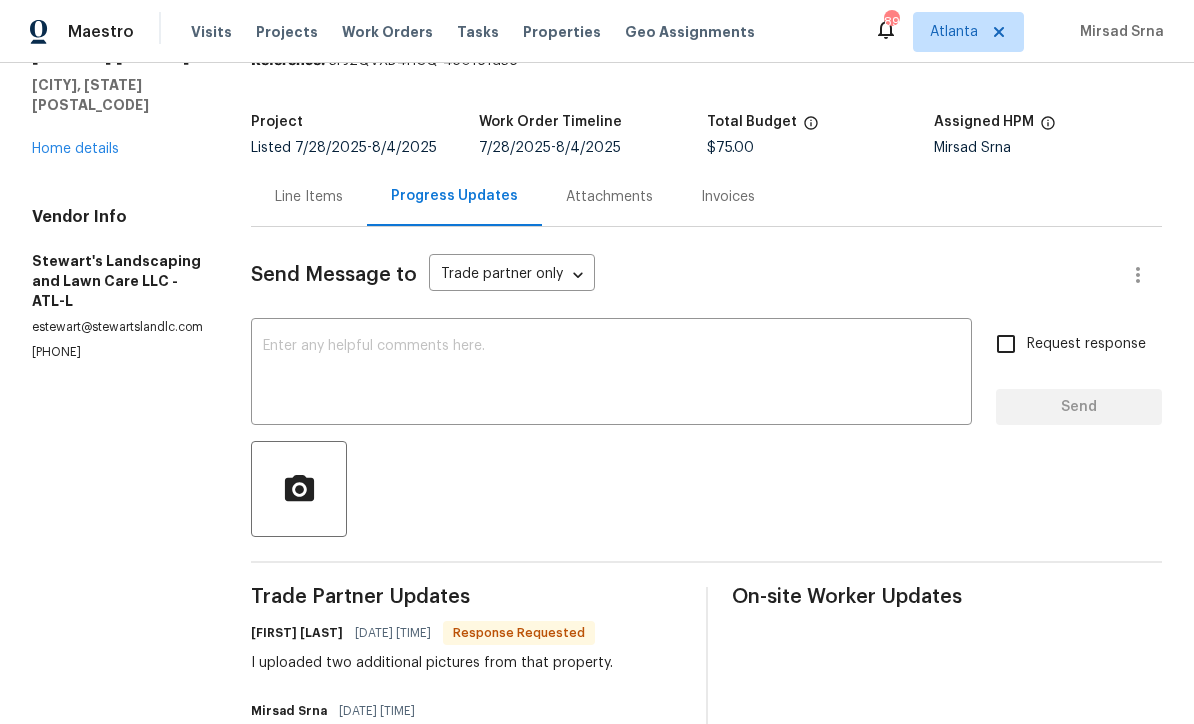 click on "Line Items" at bounding box center (309, 197) 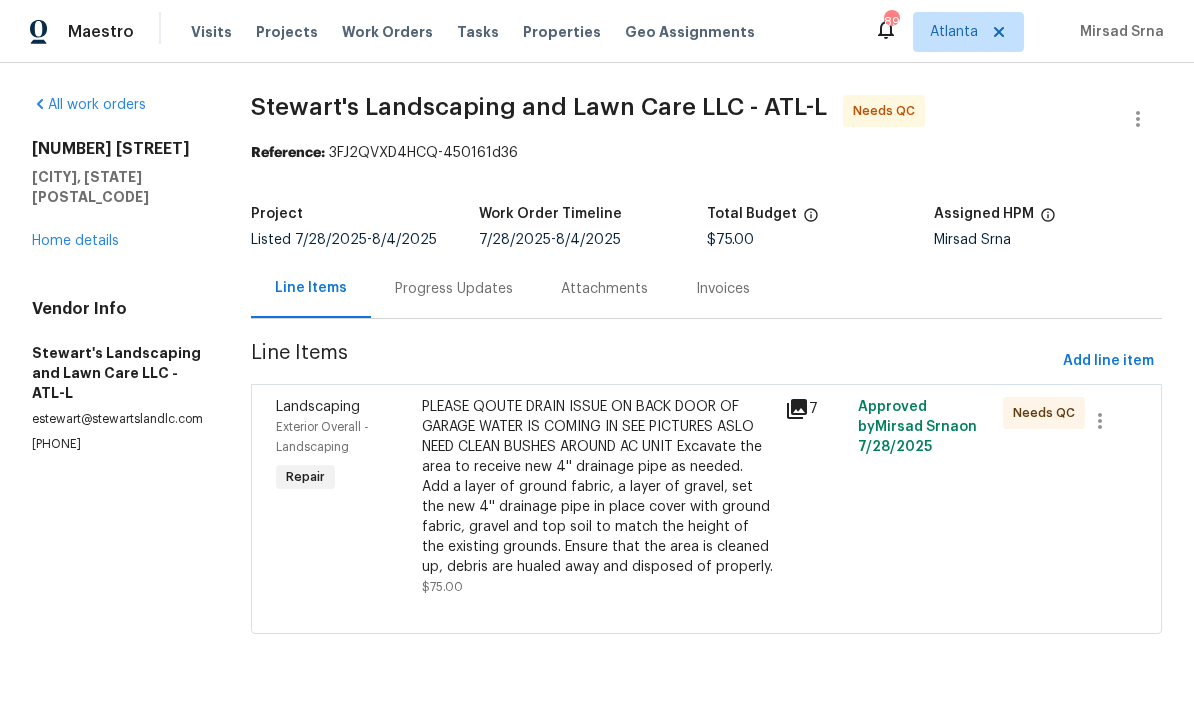 scroll, scrollTop: 0, scrollLeft: 0, axis: both 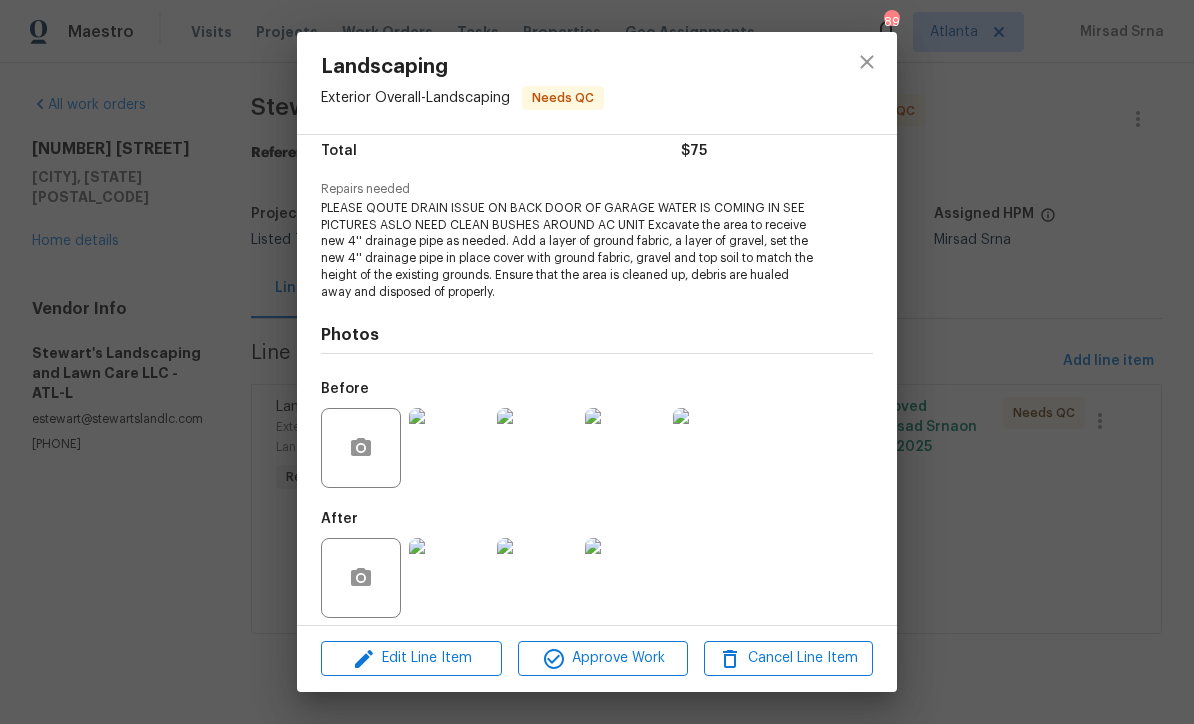 click at bounding box center (449, 578) 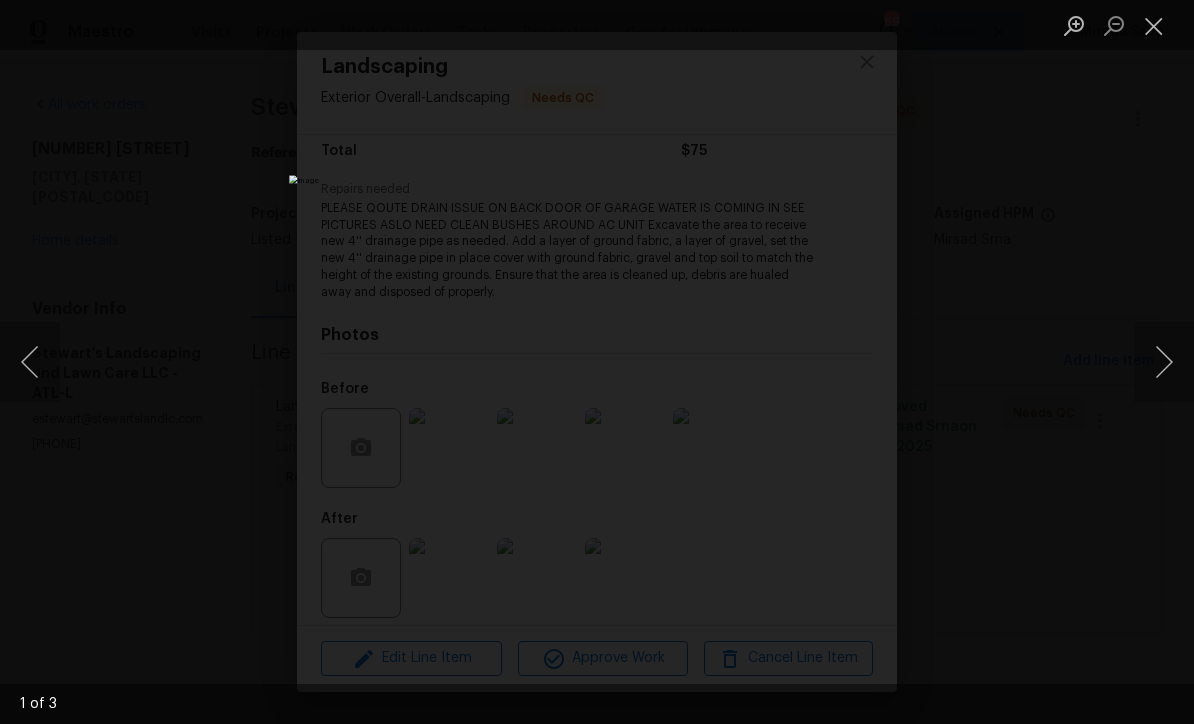 click at bounding box center [1164, 362] 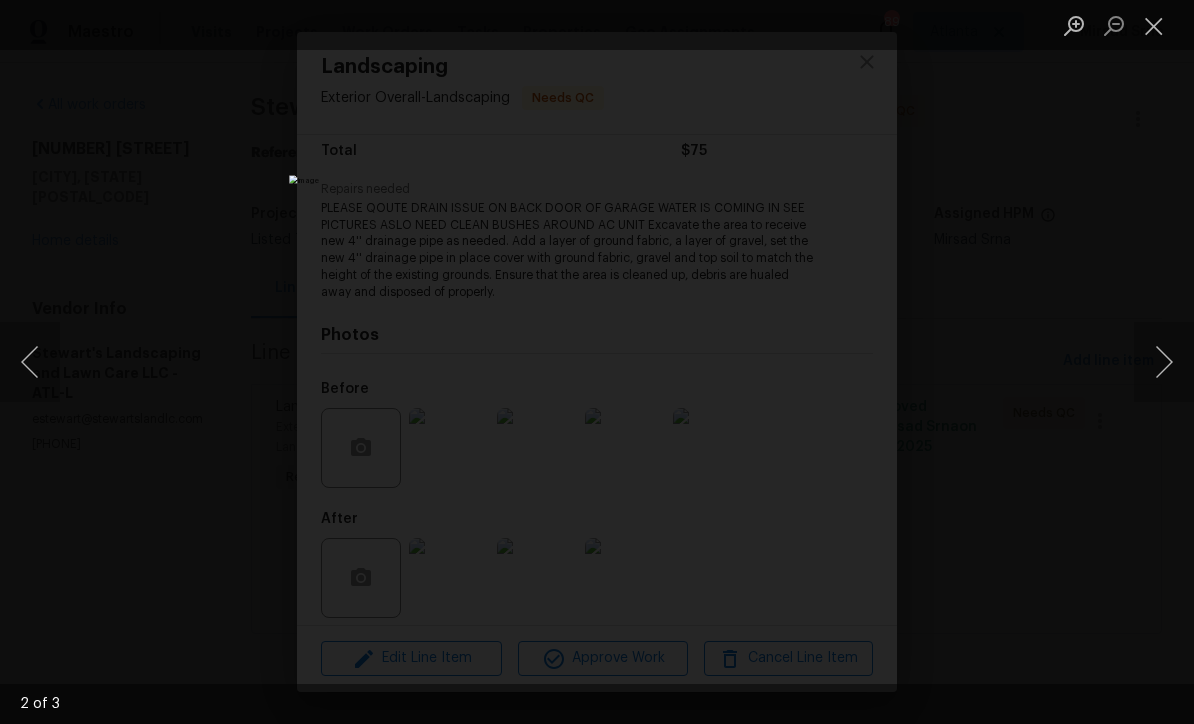 click at bounding box center (1164, 362) 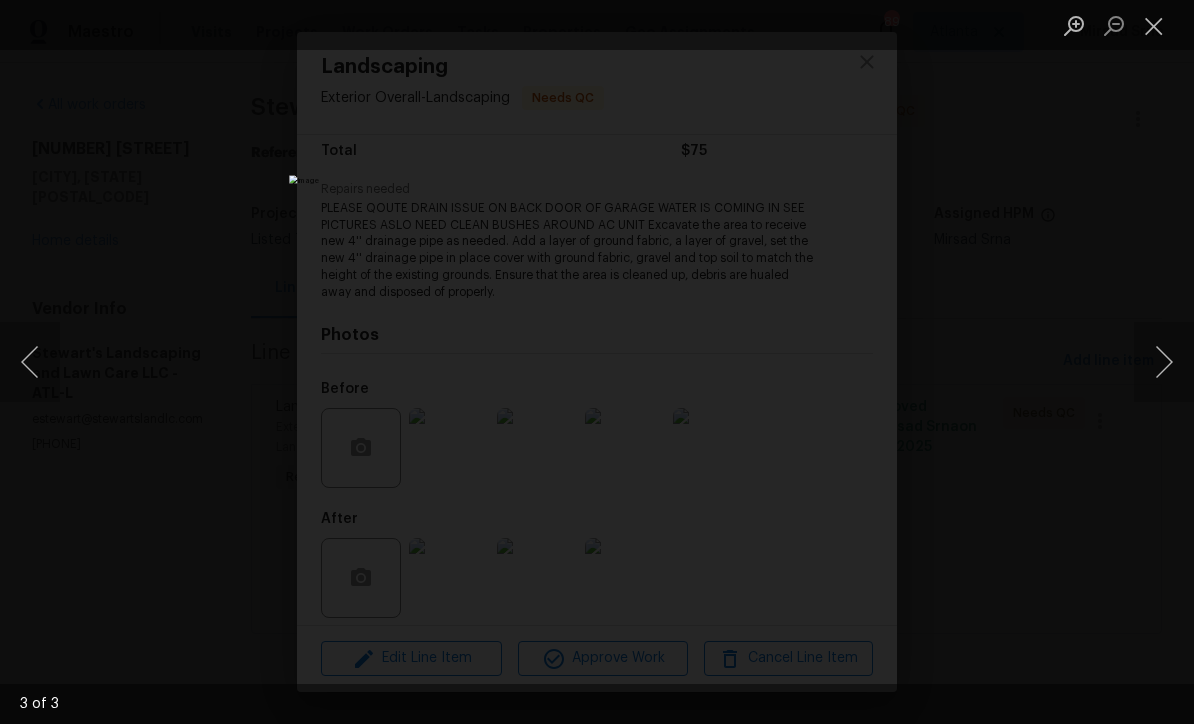 click at bounding box center [1154, 25] 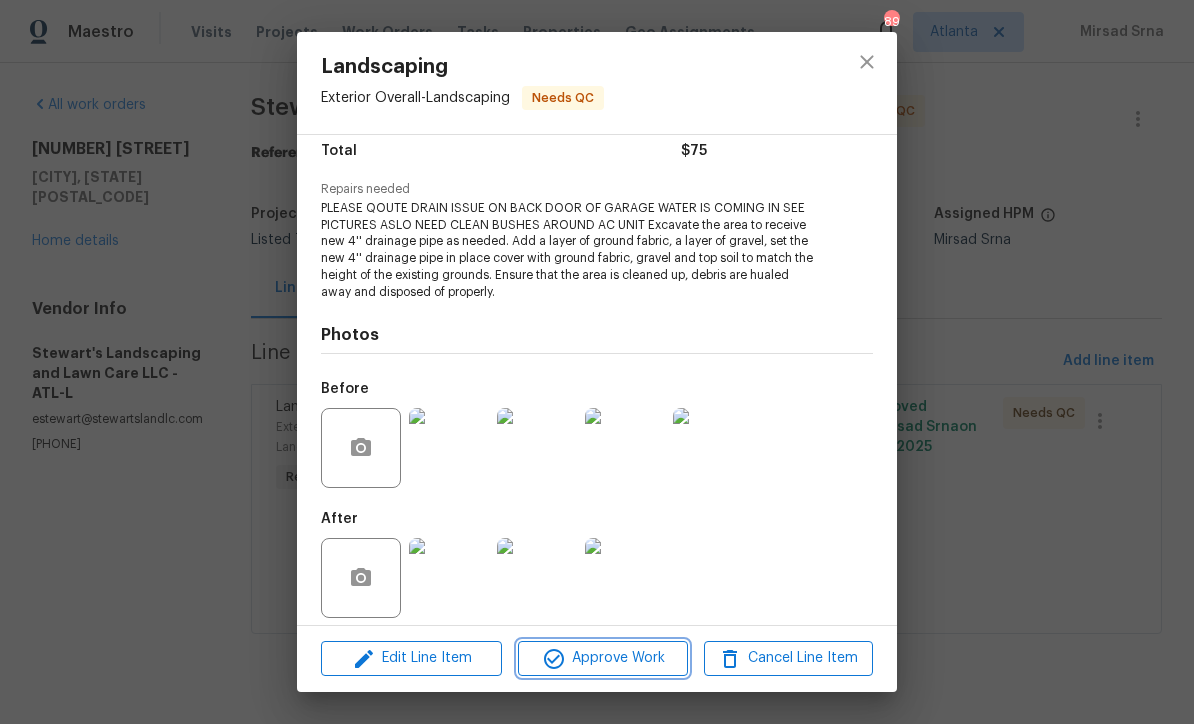 click on "Approve Work" at bounding box center [602, 658] 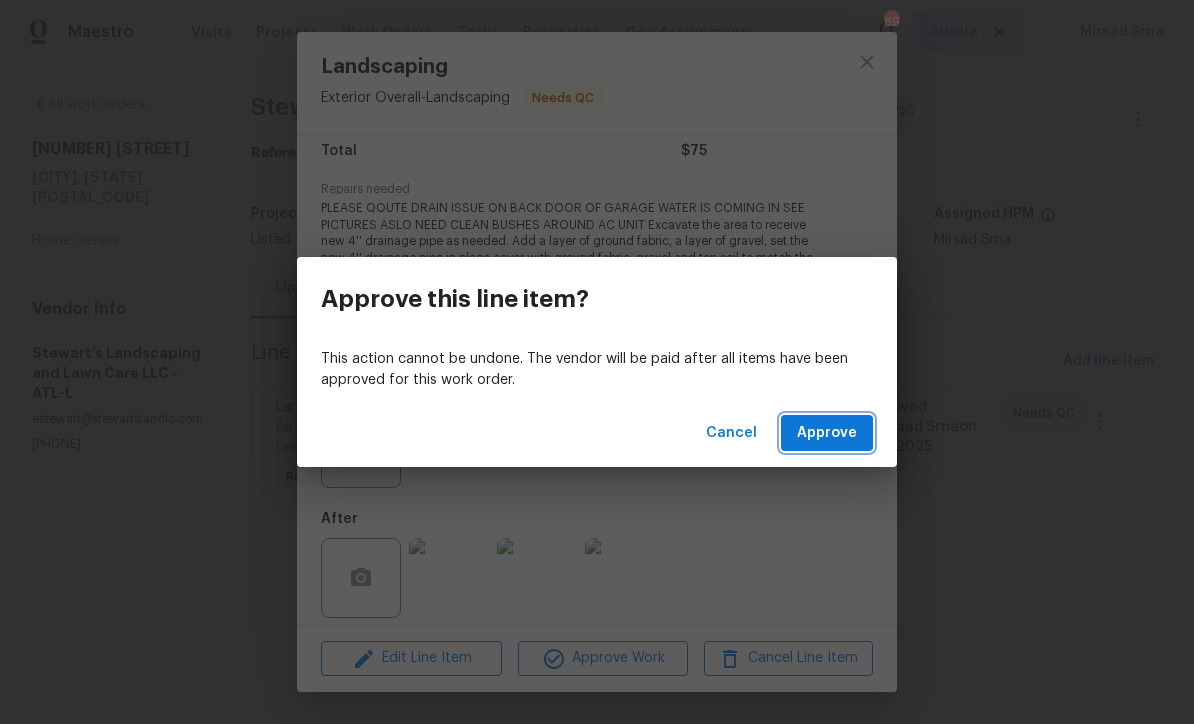 click on "Approve" at bounding box center [827, 433] 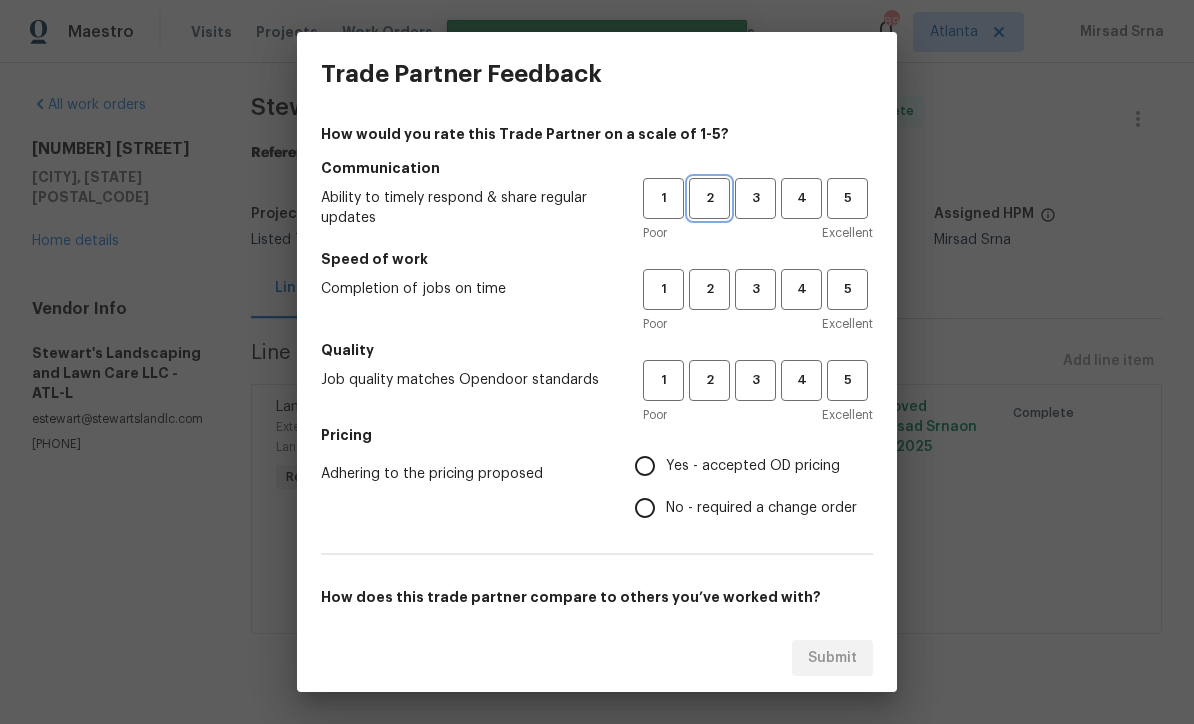 click on "2" at bounding box center (709, 198) 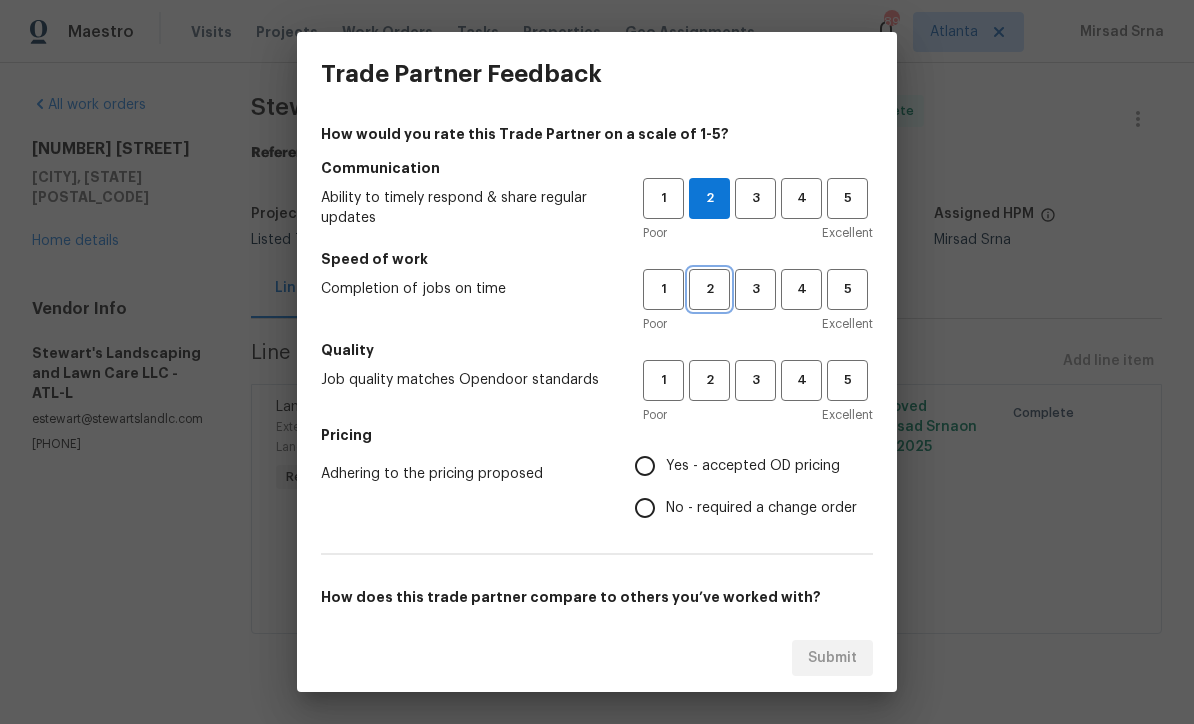 click on "2" at bounding box center (709, 289) 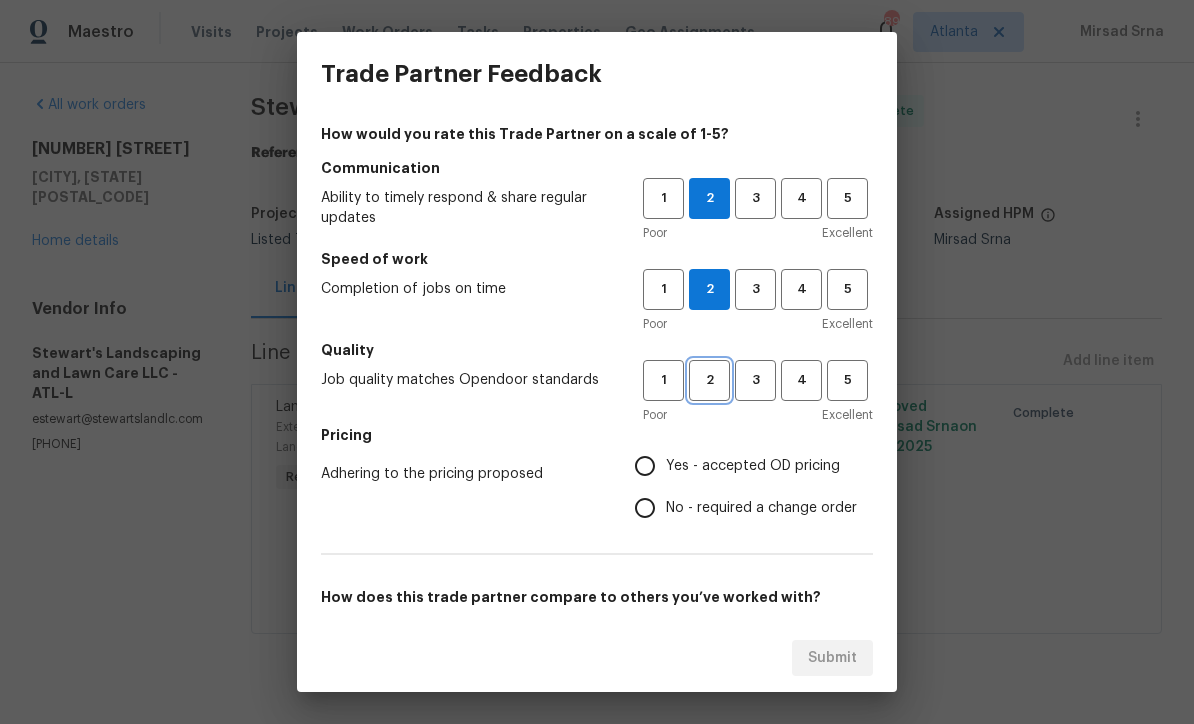 click on "2" at bounding box center [709, 380] 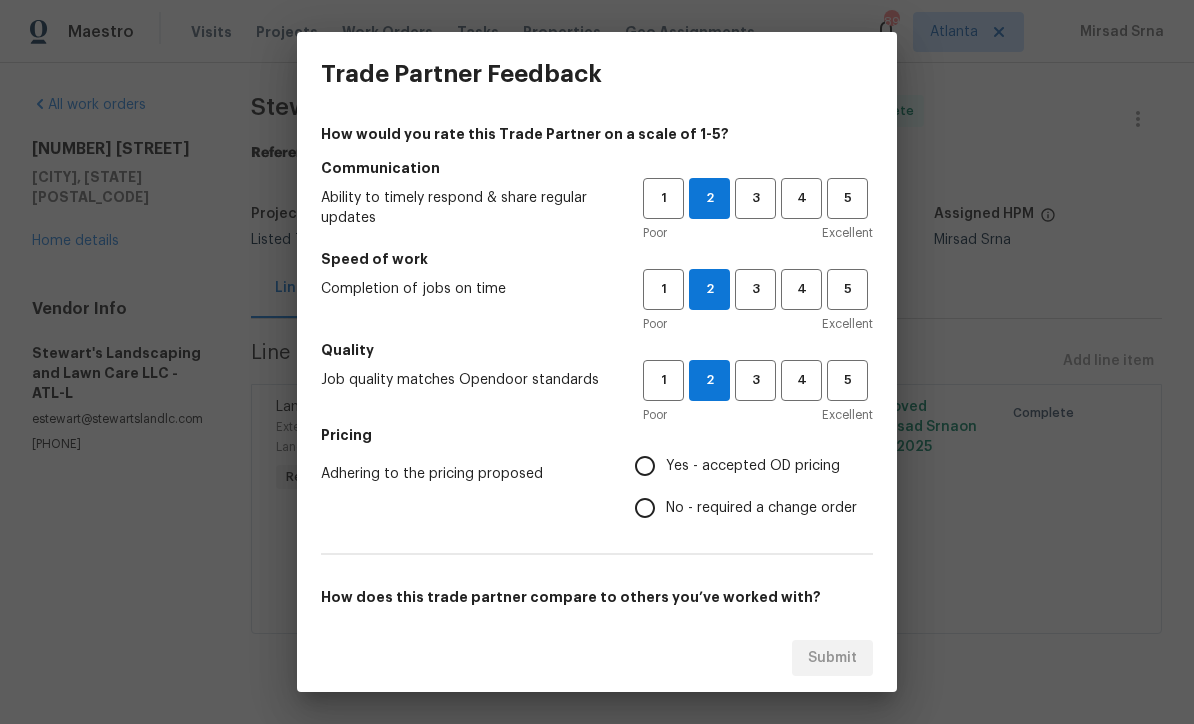 click on "Yes - accepted OD pricing" at bounding box center [645, 466] 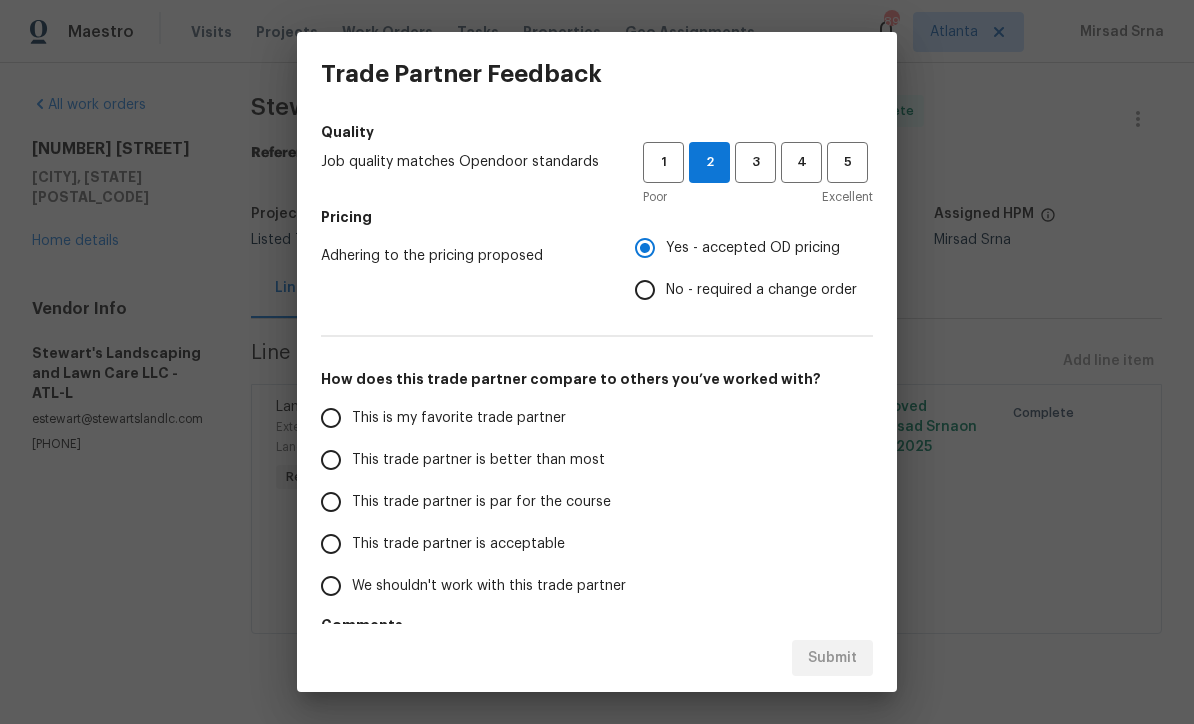 scroll, scrollTop: 222, scrollLeft: 0, axis: vertical 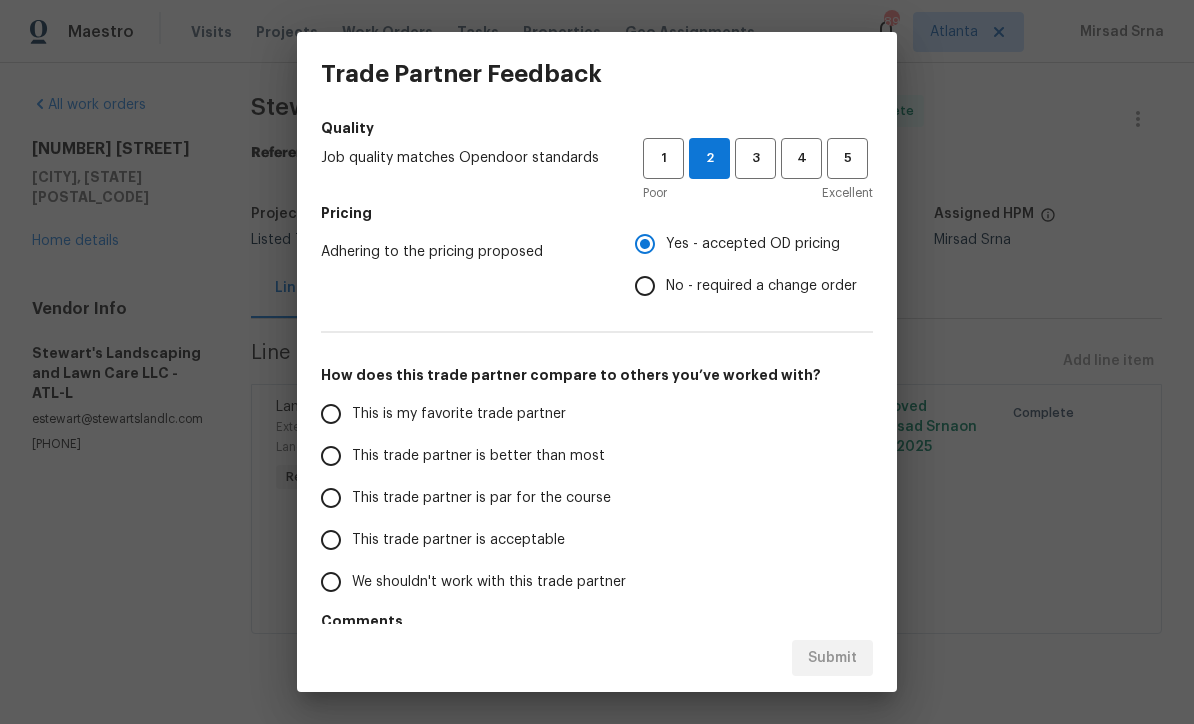 click on "This trade partner is acceptable" at bounding box center [331, 540] 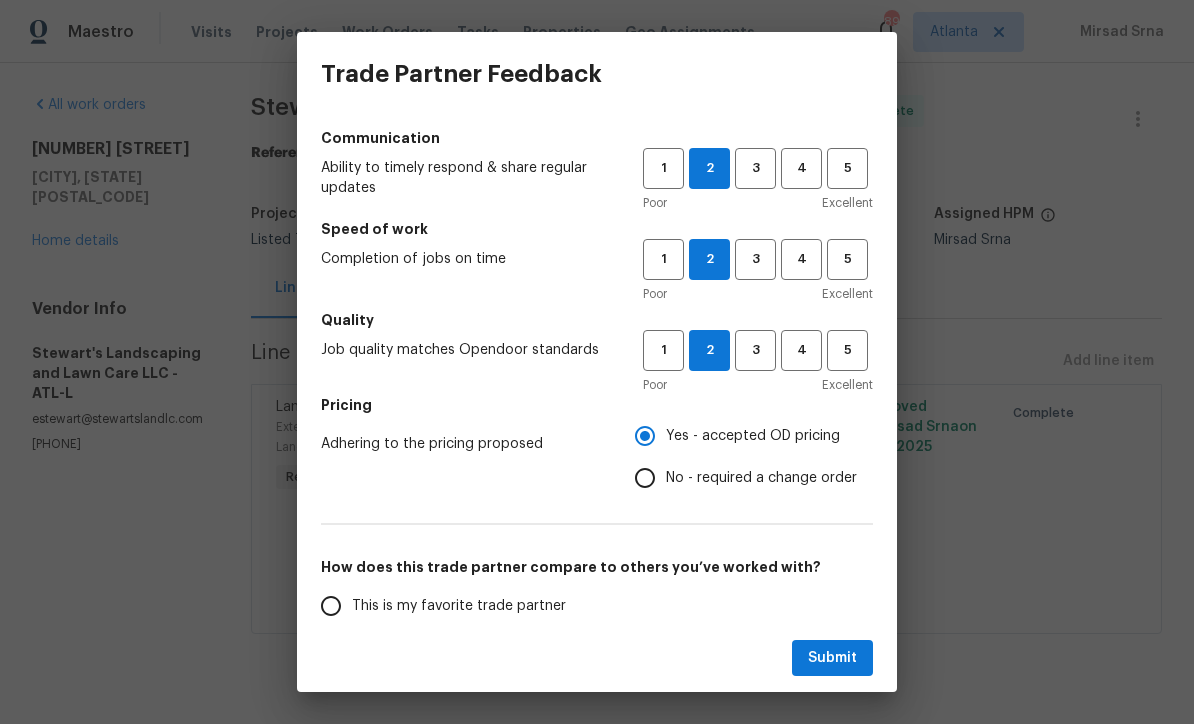 scroll, scrollTop: 29, scrollLeft: 0, axis: vertical 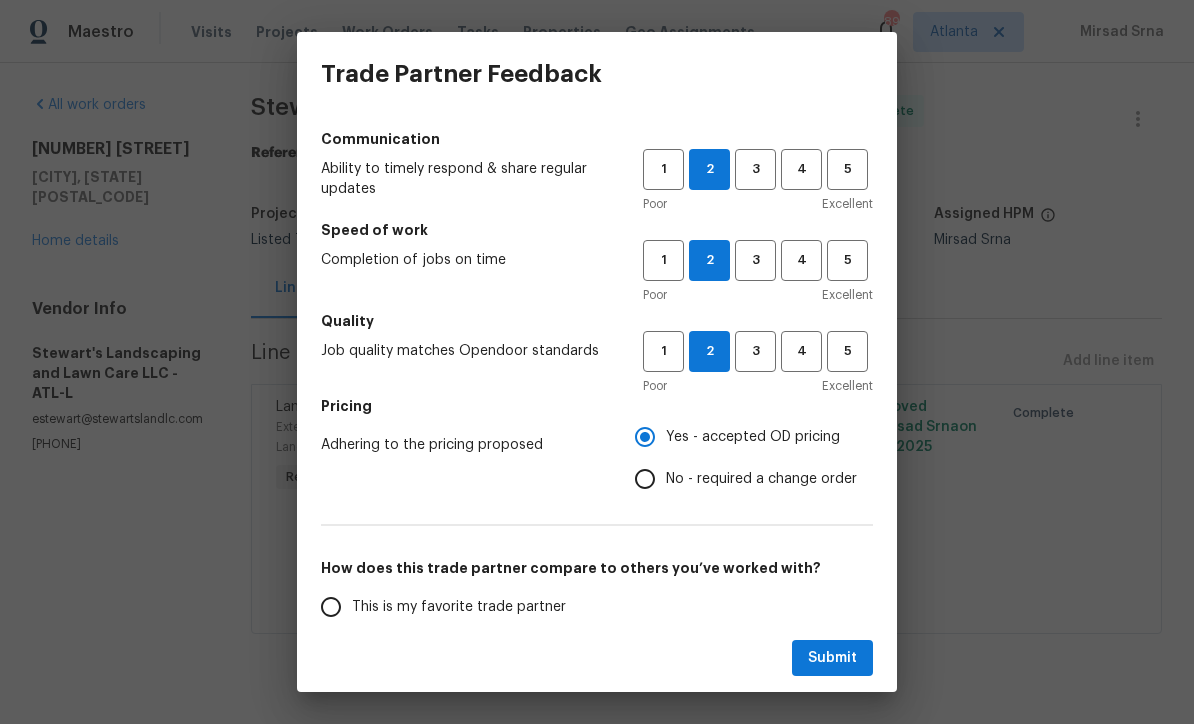 click on "Submit" at bounding box center [597, 658] 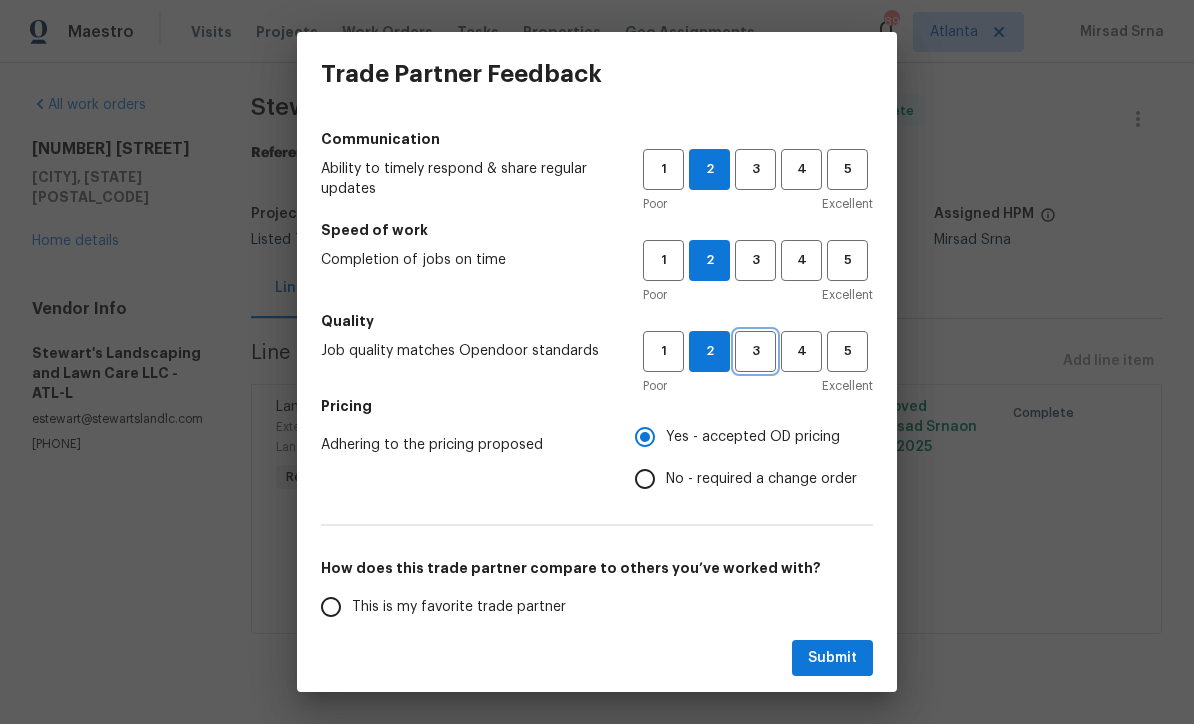 click on "3" at bounding box center [755, 351] 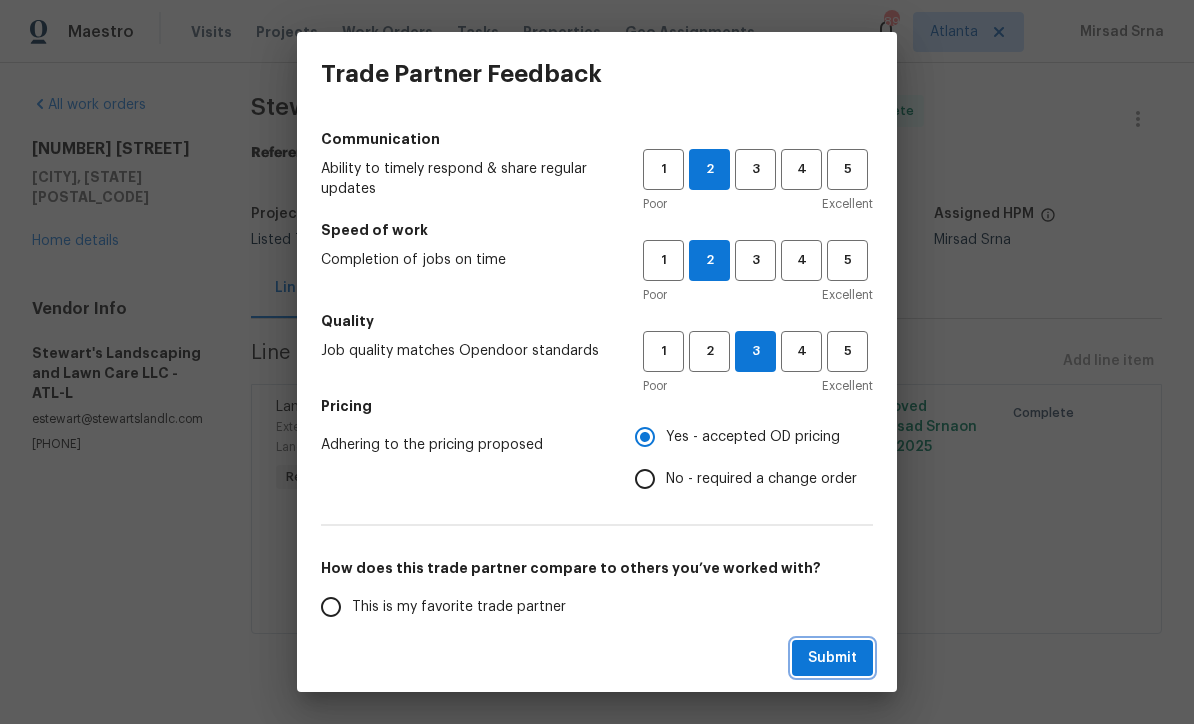 click on "Submit" at bounding box center (832, 658) 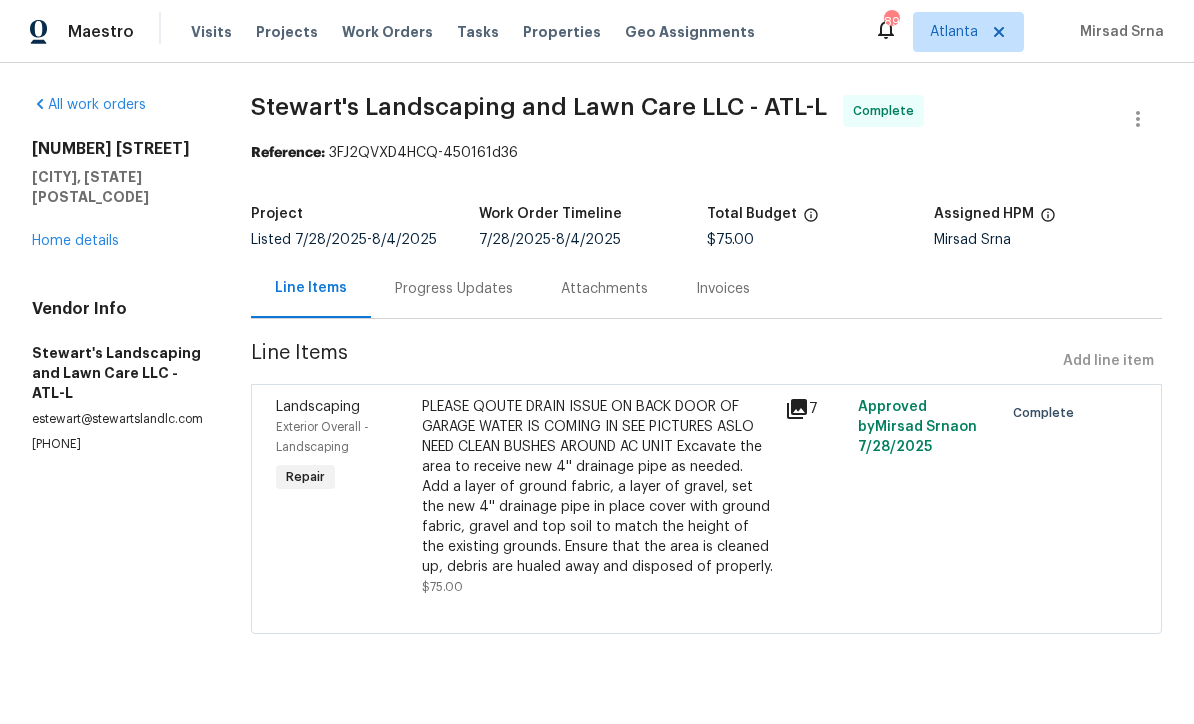 click on "PLEASE QOUTE DRAIN ISSUE ON BACK DOOR OF GARAGE WATER IS COMING IN SEE PICTURES ASLO NEED CLEAN BUSHES AROUND AC UNIT
Excavate the area to receive new 4'' drainage pipe as needed. Add a layer of  ground fabric, a layer of gravel, set the new 4'' drainage pipe in place cover with ground fabric, gravel and top soil to match the height of the existing grounds. Ensure that the area is cleaned up, debris are hualed away and disposed of properly." at bounding box center (598, 487) 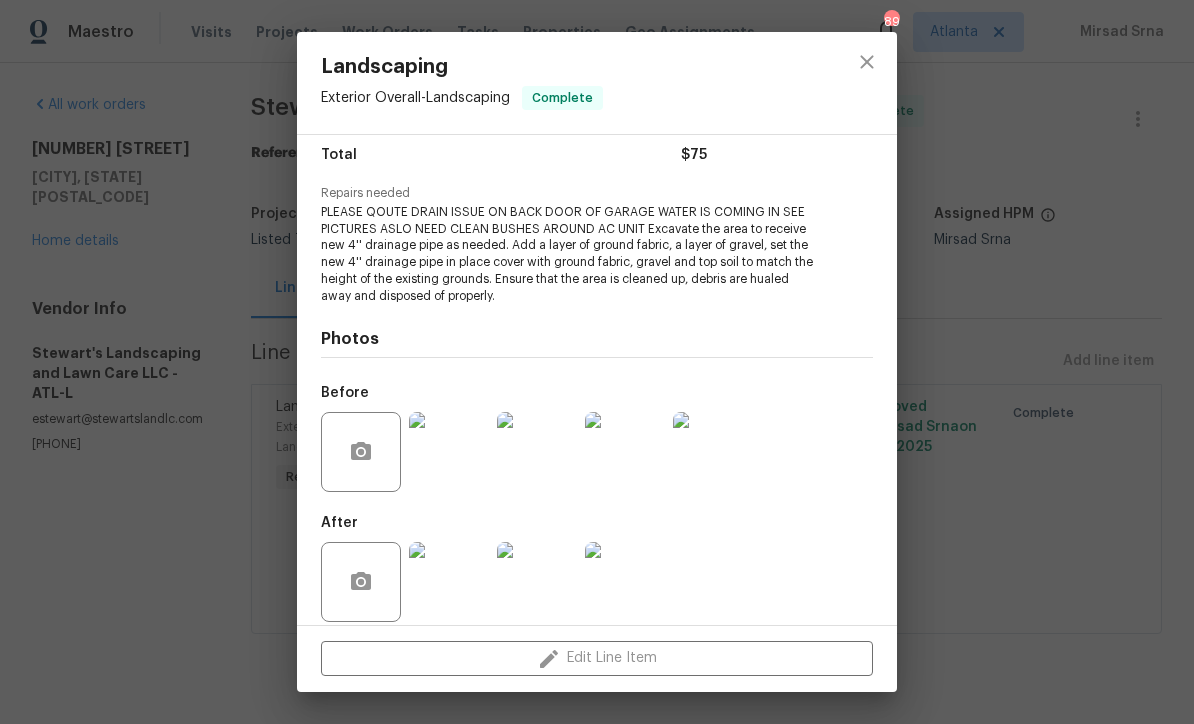 scroll, scrollTop: 179, scrollLeft: 0, axis: vertical 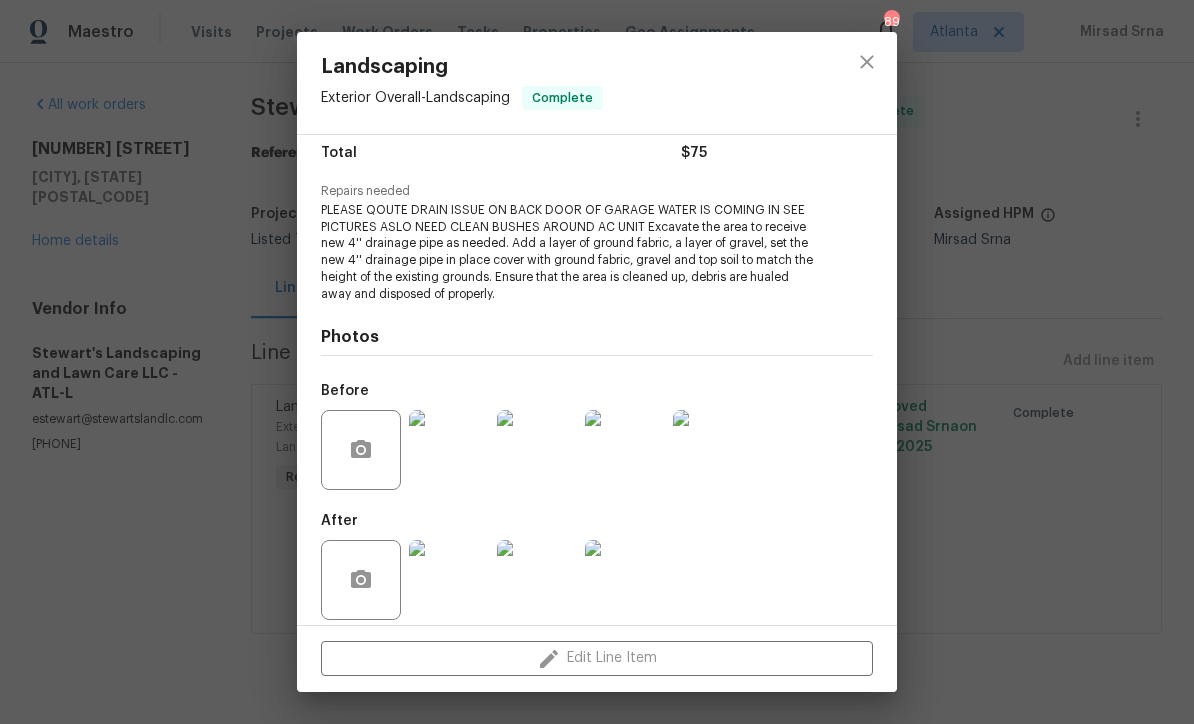 click at bounding box center (449, 450) 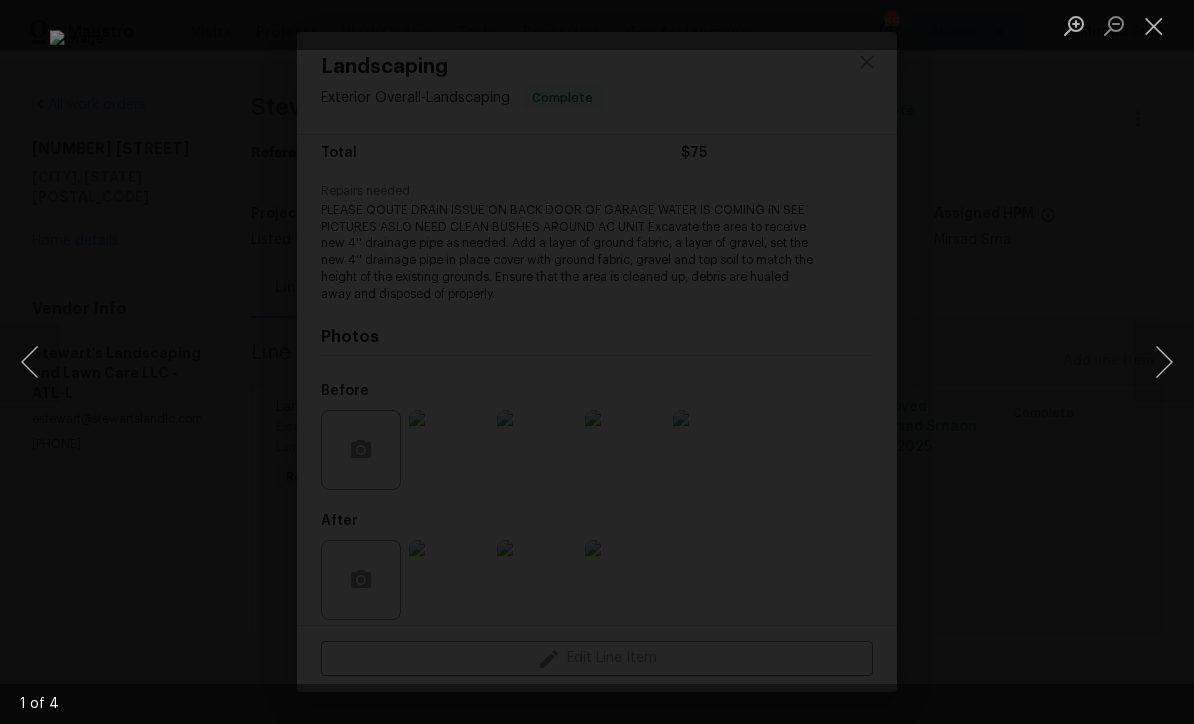 click at bounding box center [1164, 362] 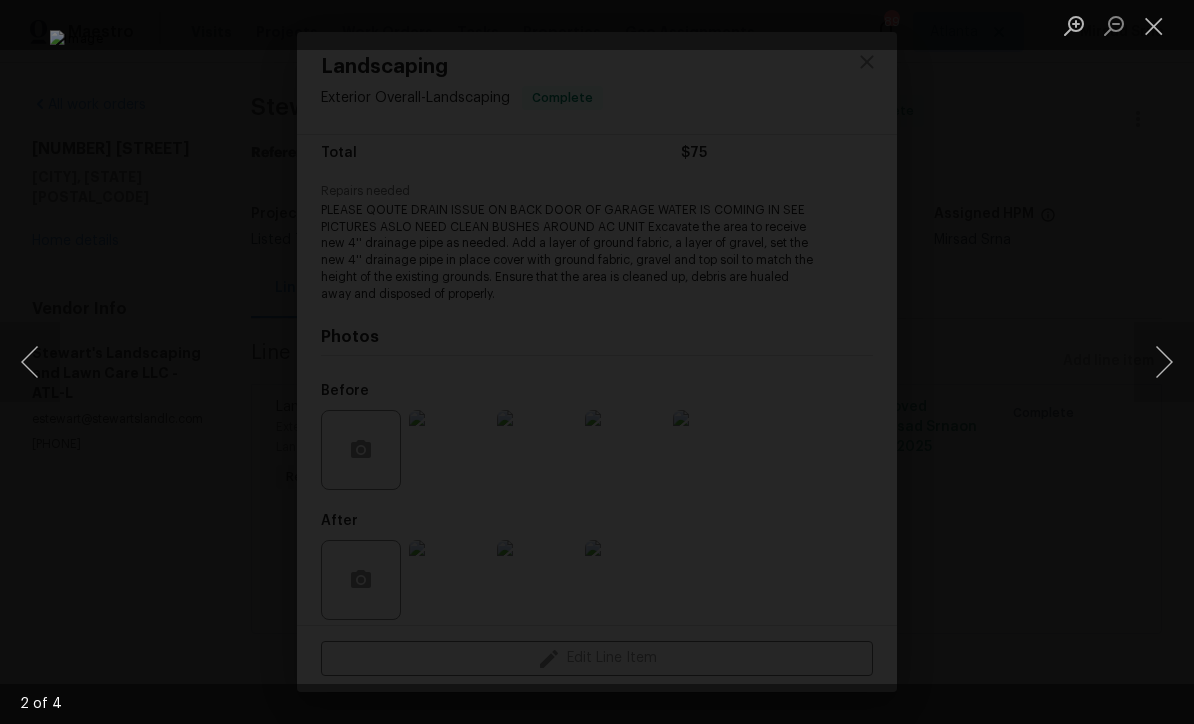 click at bounding box center [1164, 362] 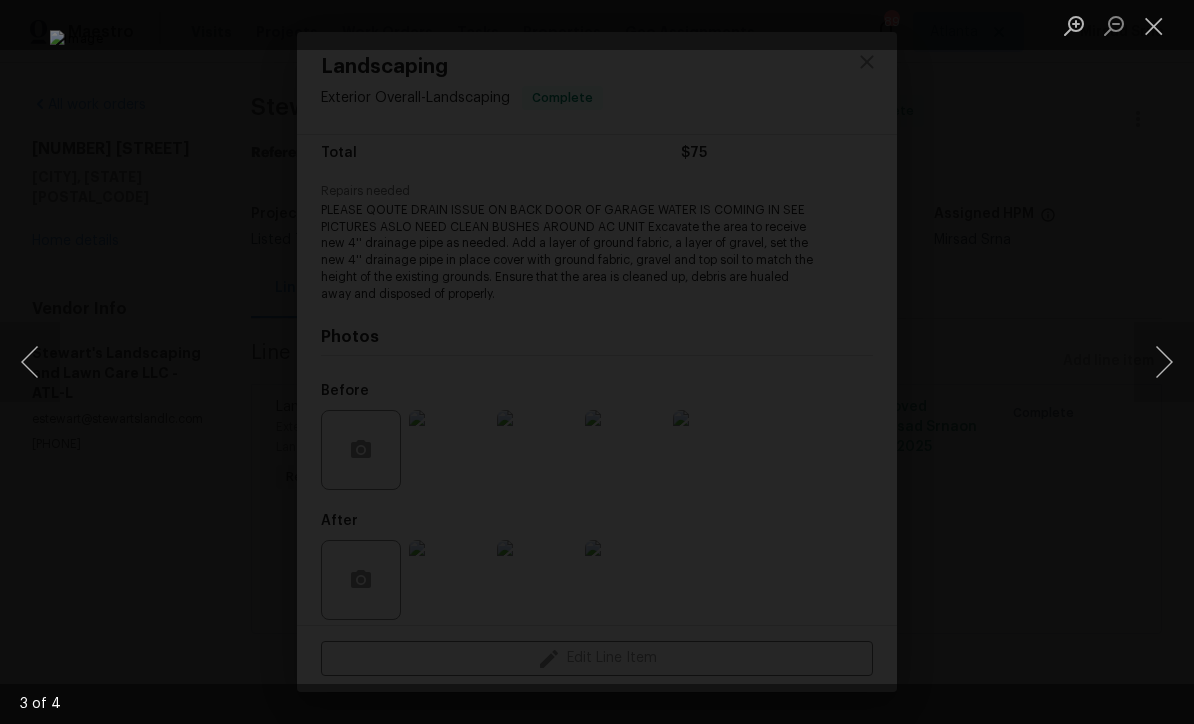 click at bounding box center (1164, 362) 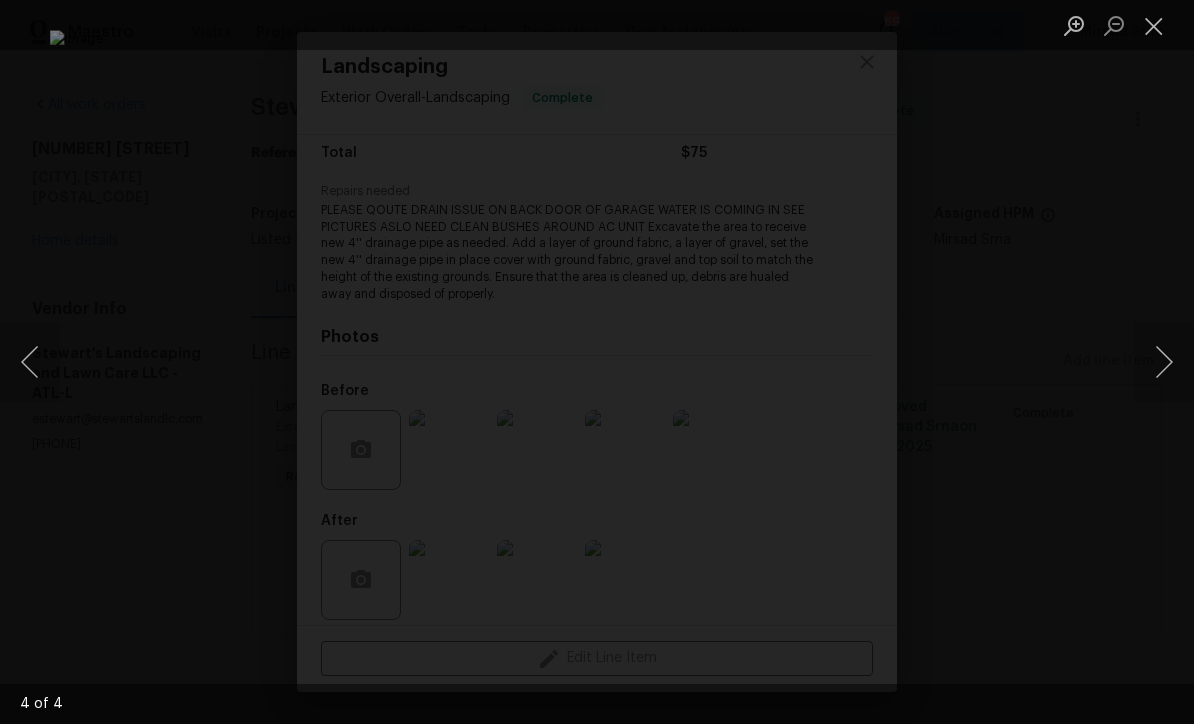 click at bounding box center [1164, 362] 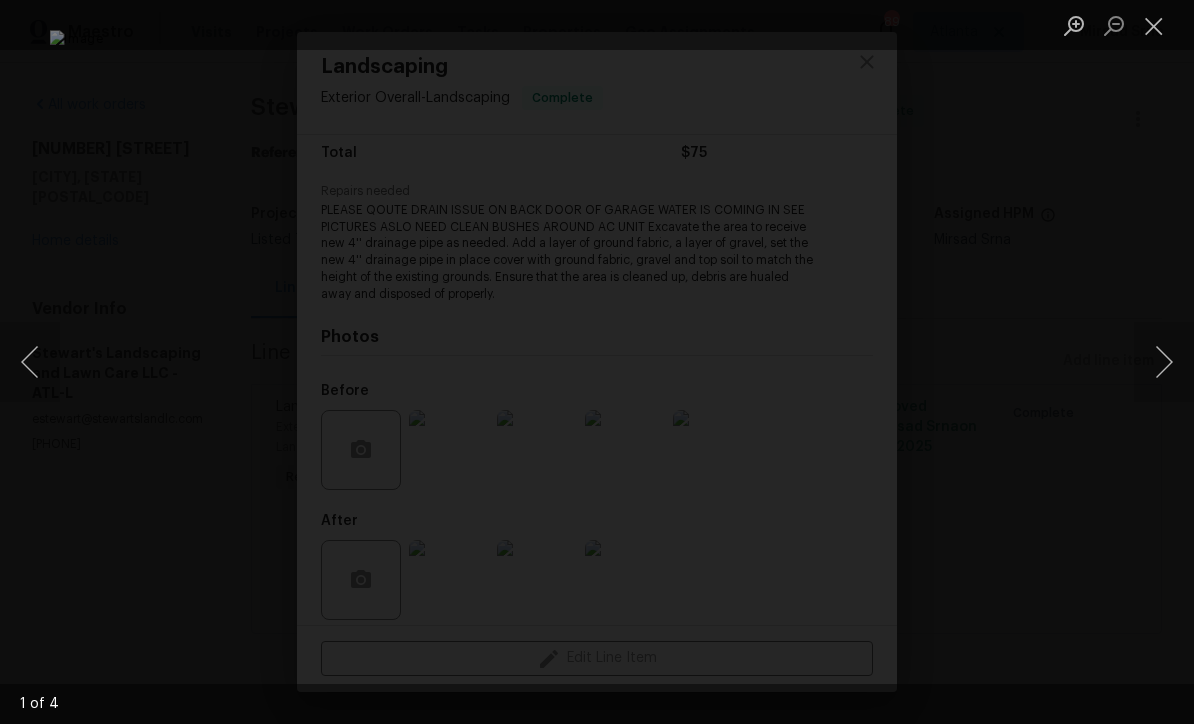 click at bounding box center (1154, 25) 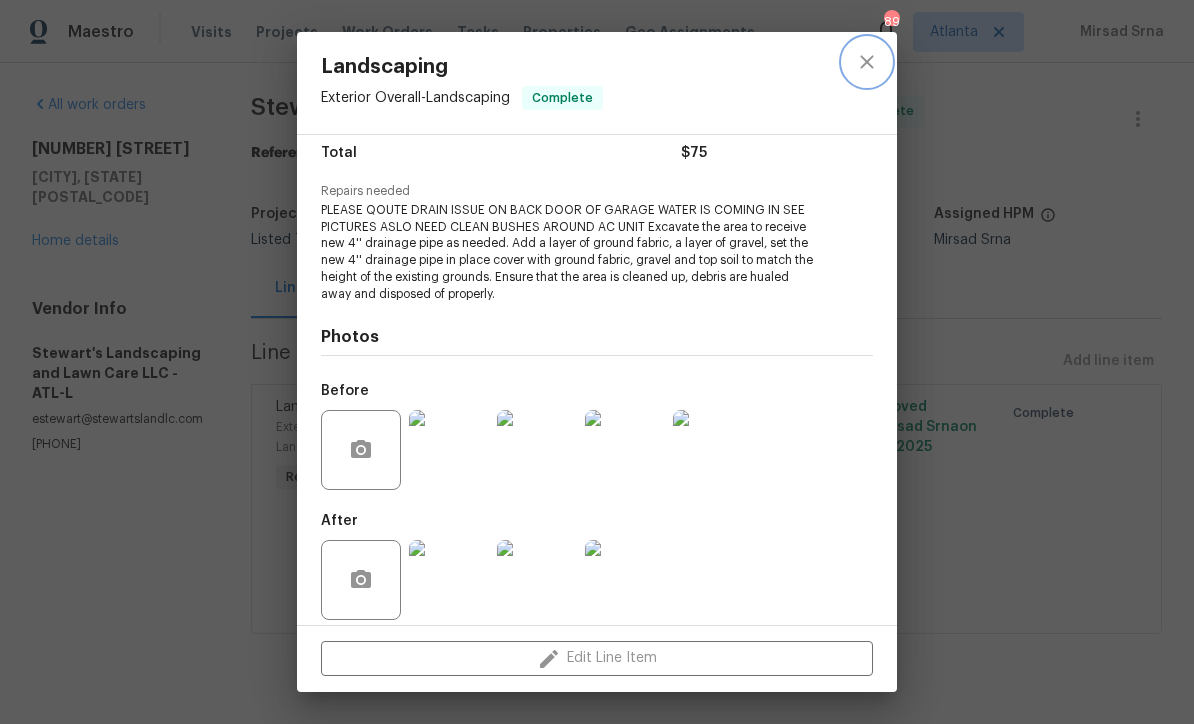 click 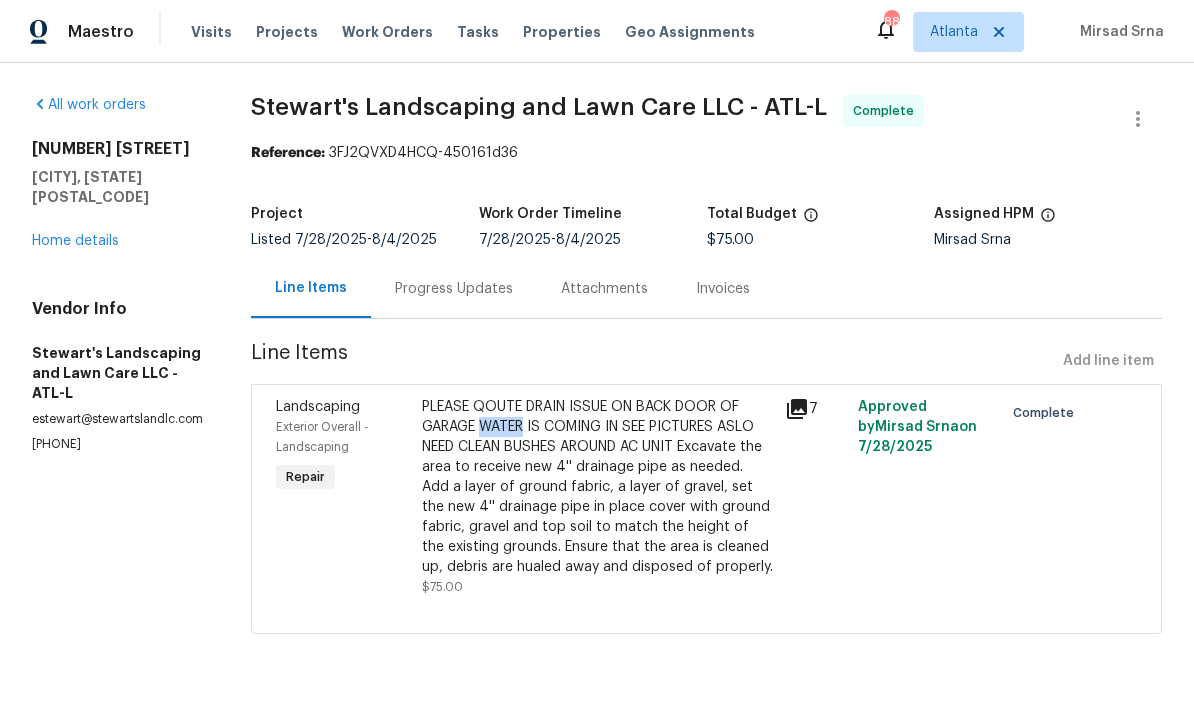 click on "Landscaping Exterior Overall - Landscaping Repair" at bounding box center (343, 497) 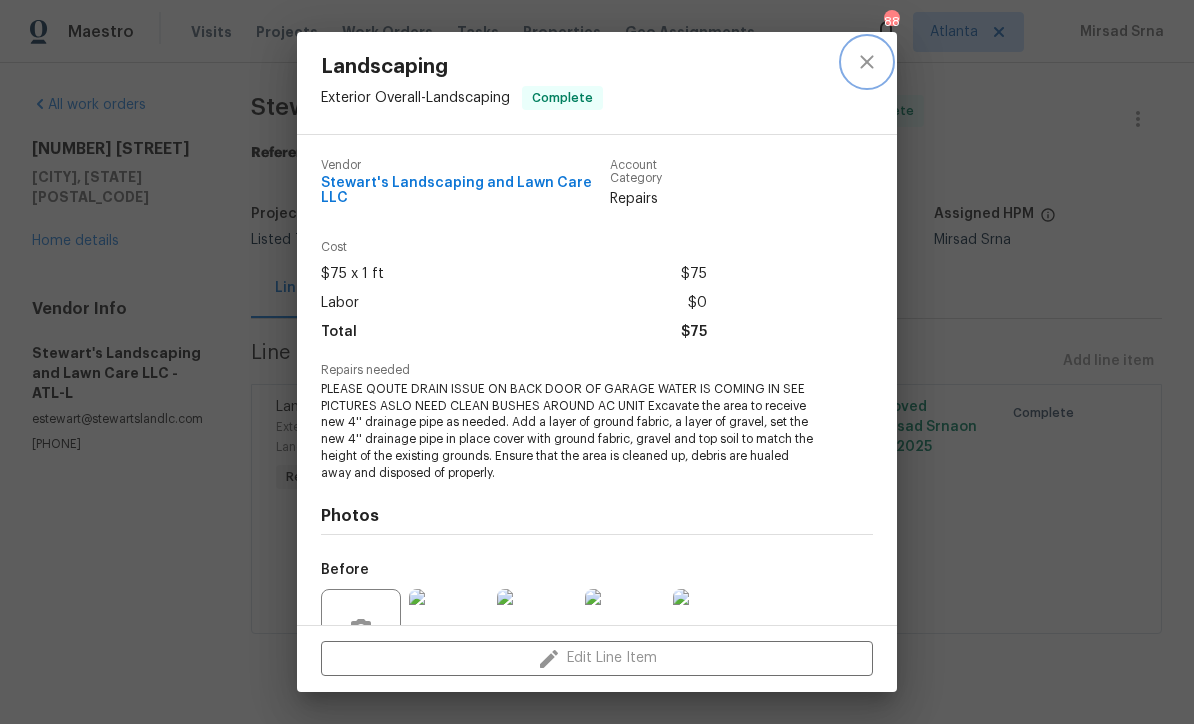 click 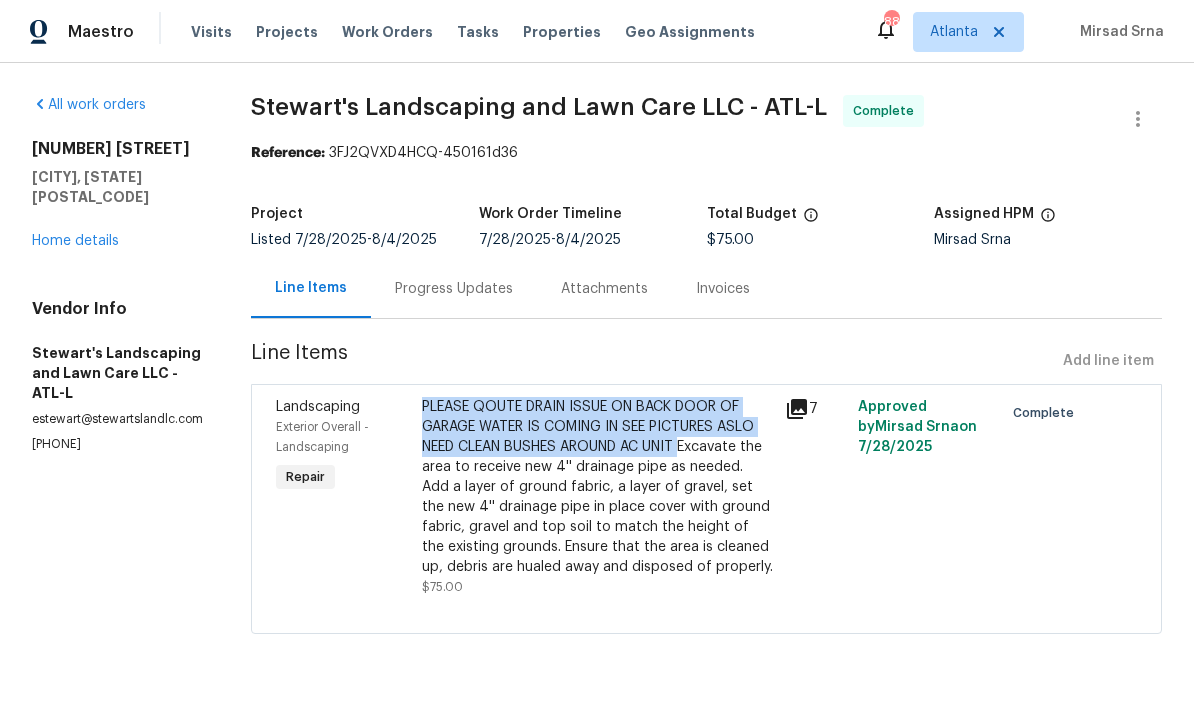 click on "Home details" at bounding box center (75, 241) 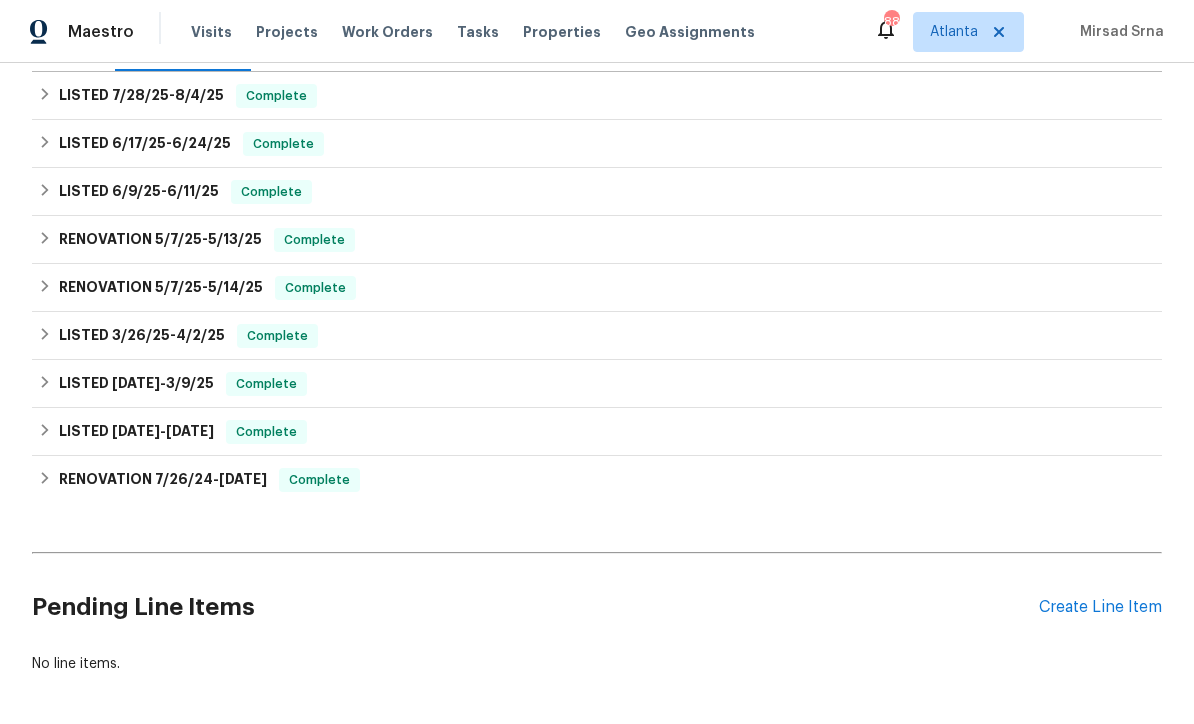 scroll, scrollTop: 310, scrollLeft: 0, axis: vertical 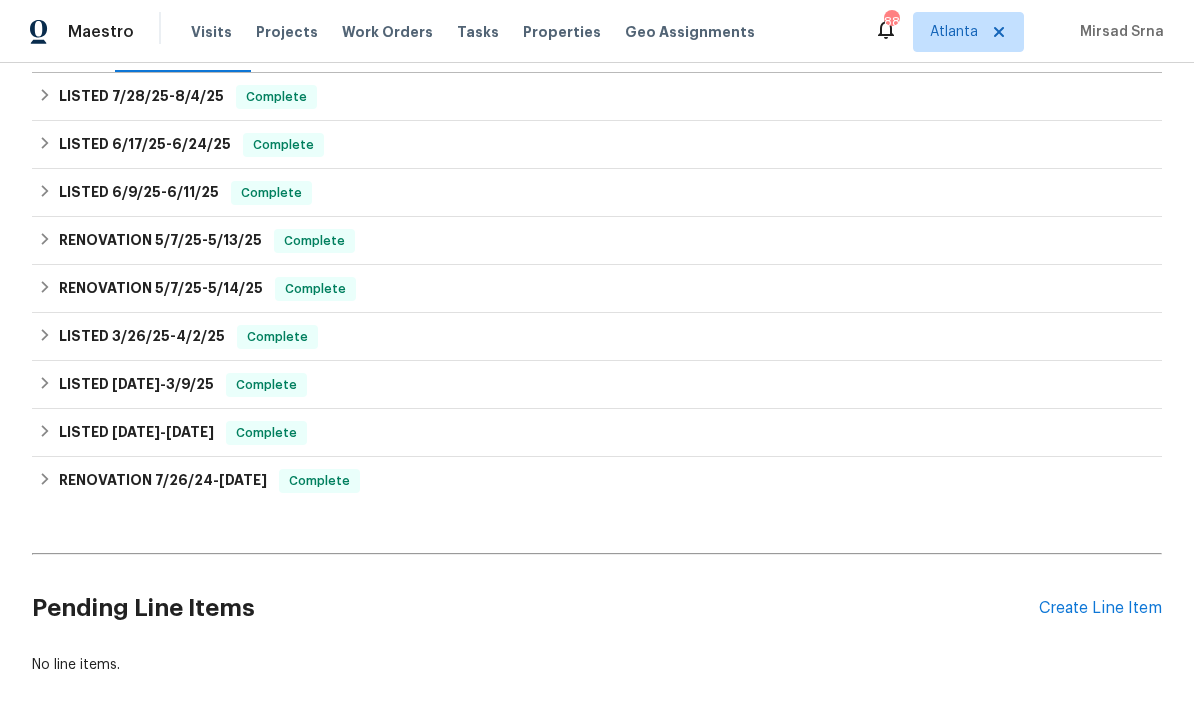 click on "Create Line Item" at bounding box center [1100, 608] 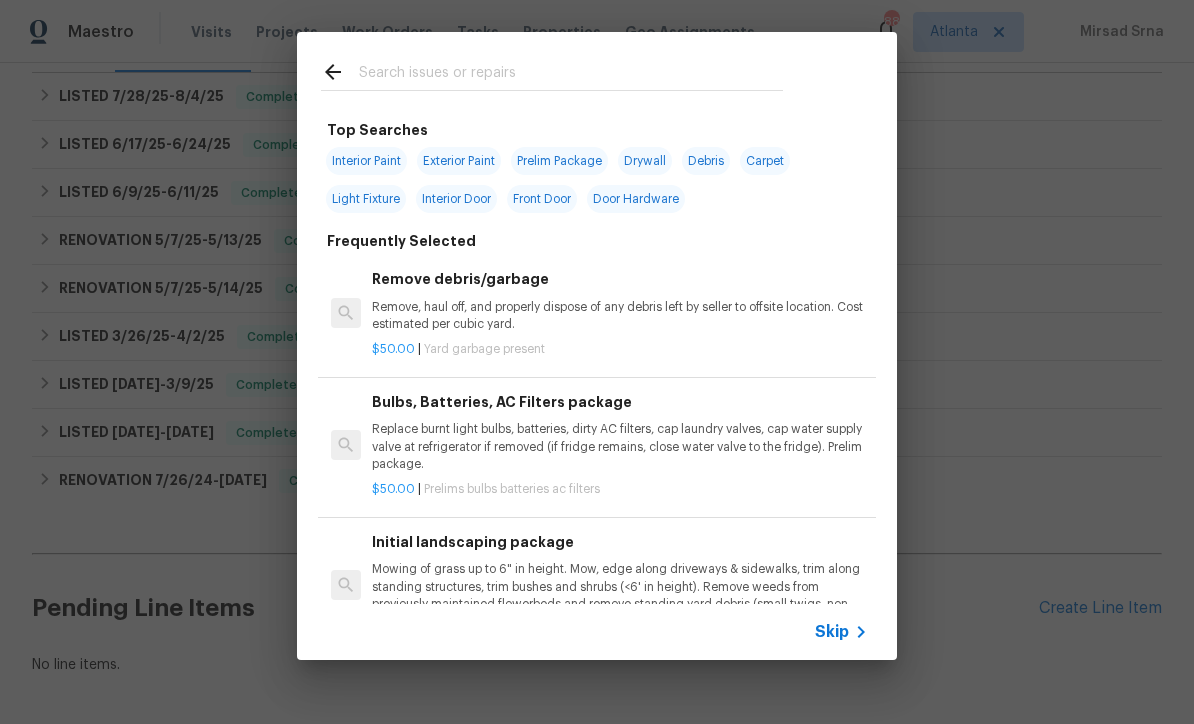 click 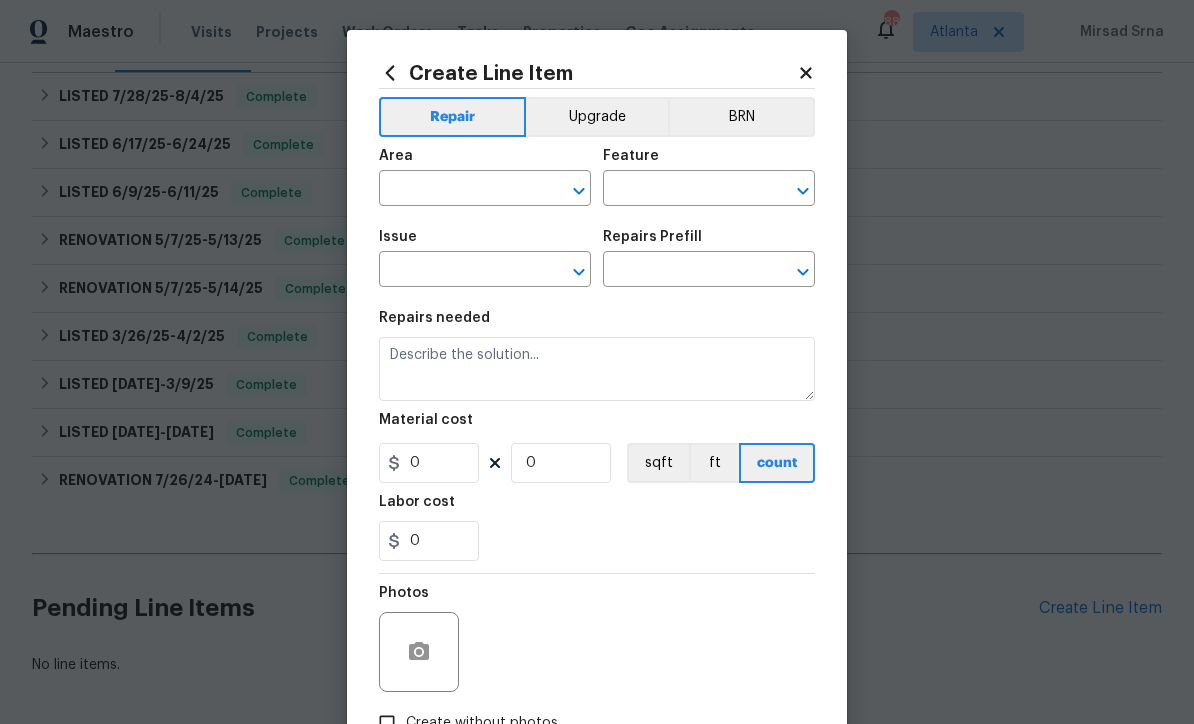 click at bounding box center [457, 190] 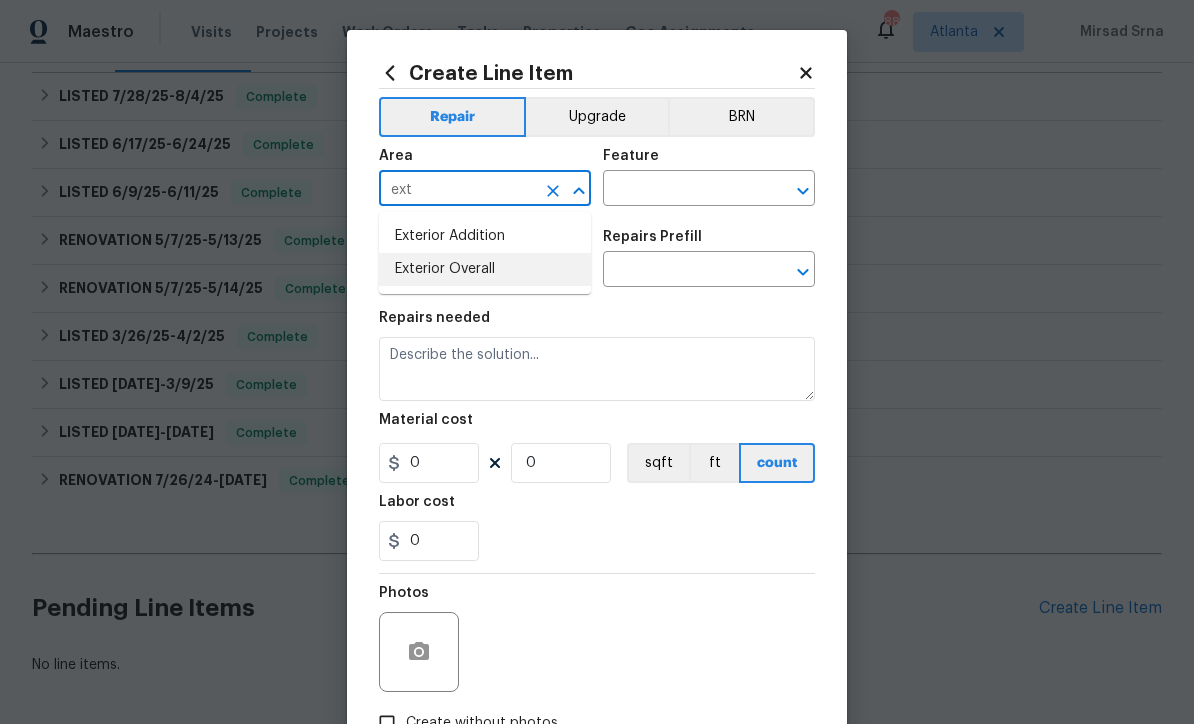 click on "Exterior Overall" at bounding box center [485, 269] 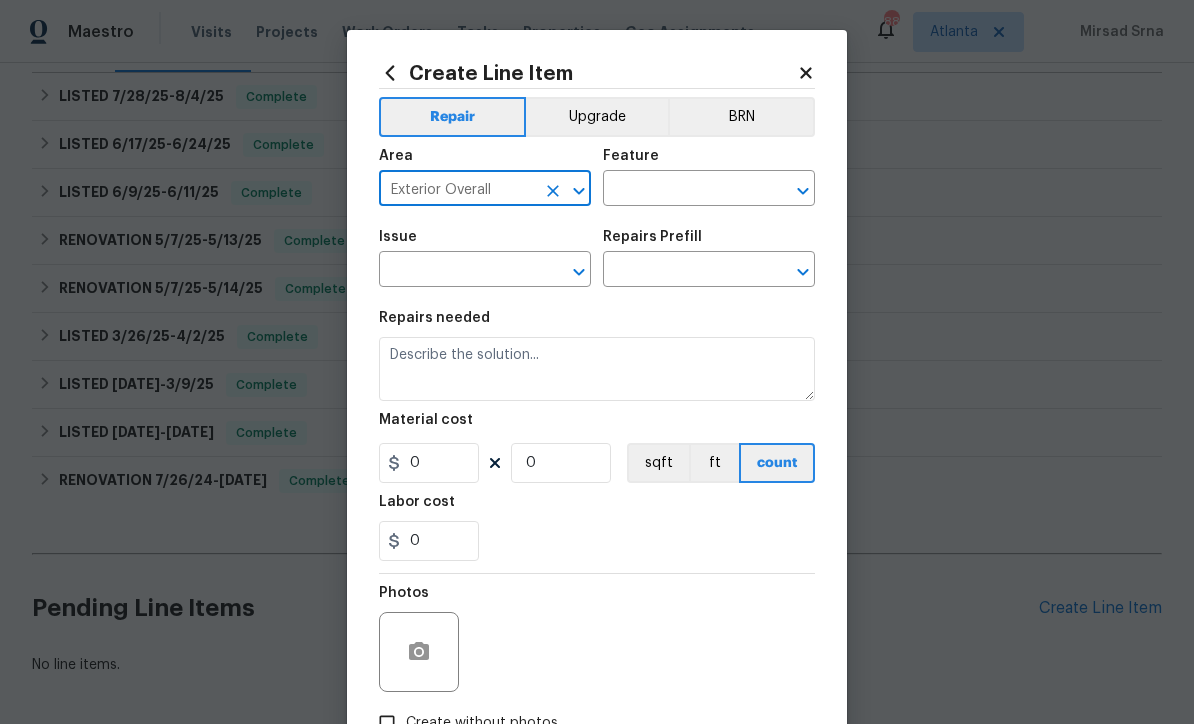 click at bounding box center (681, 190) 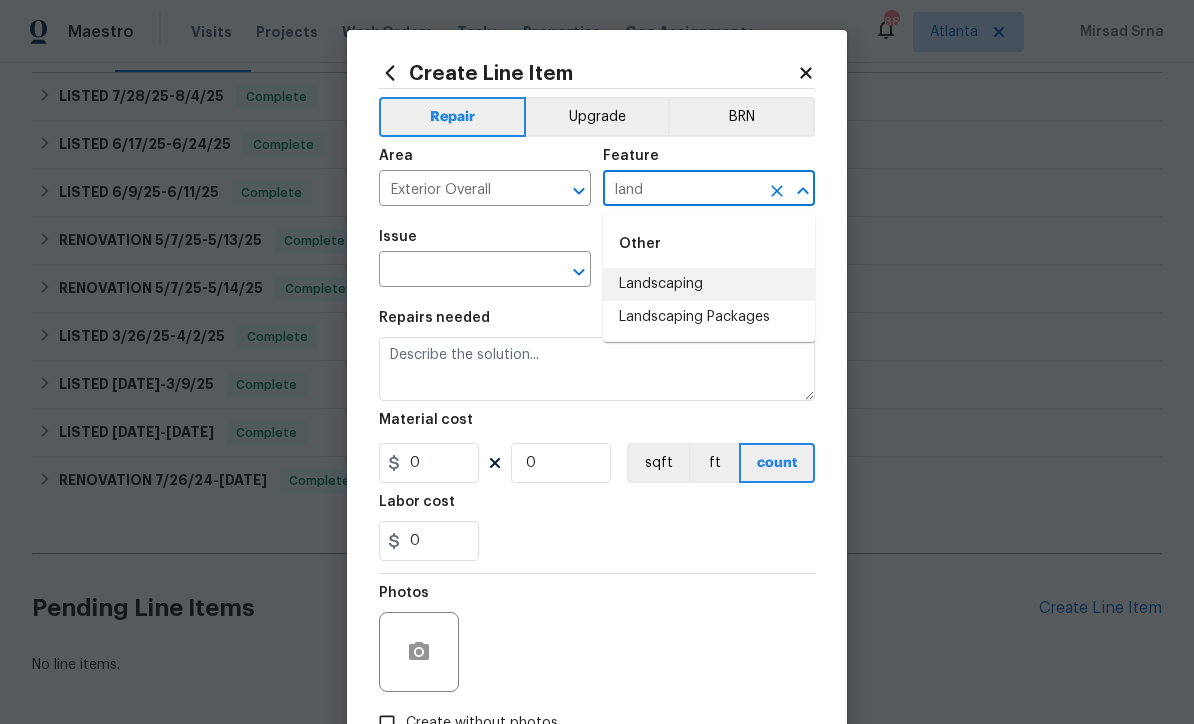 click on "Landscaping" at bounding box center (709, 284) 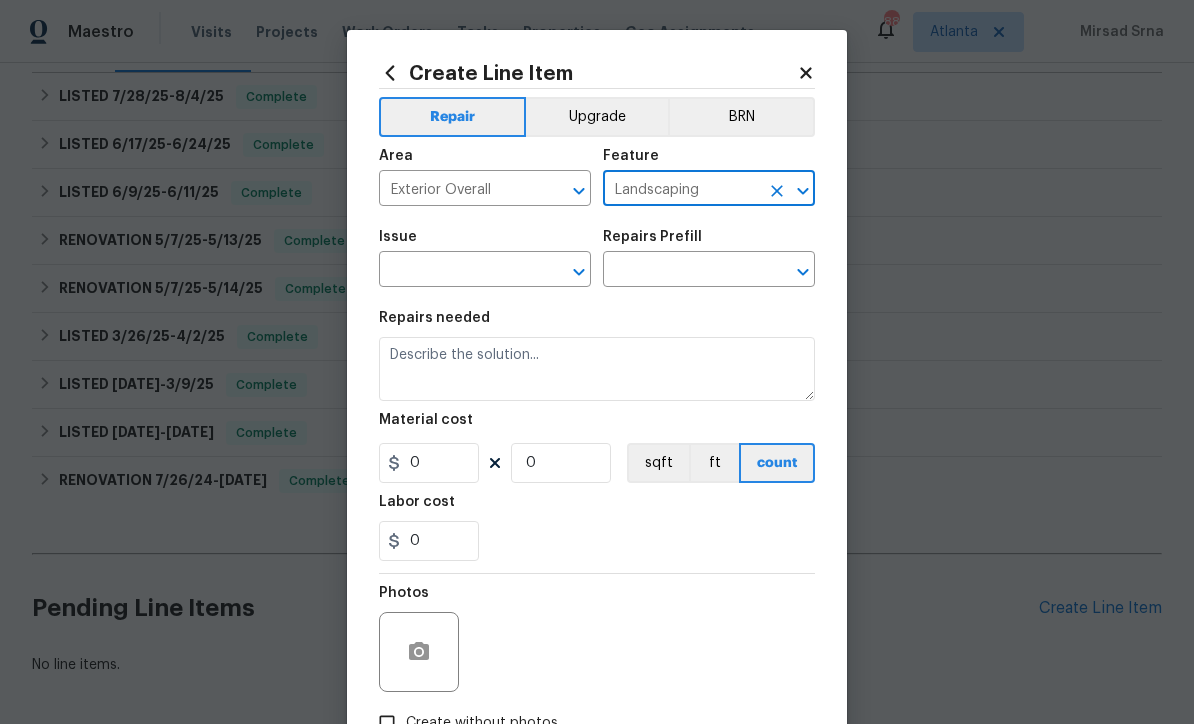 click at bounding box center [457, 271] 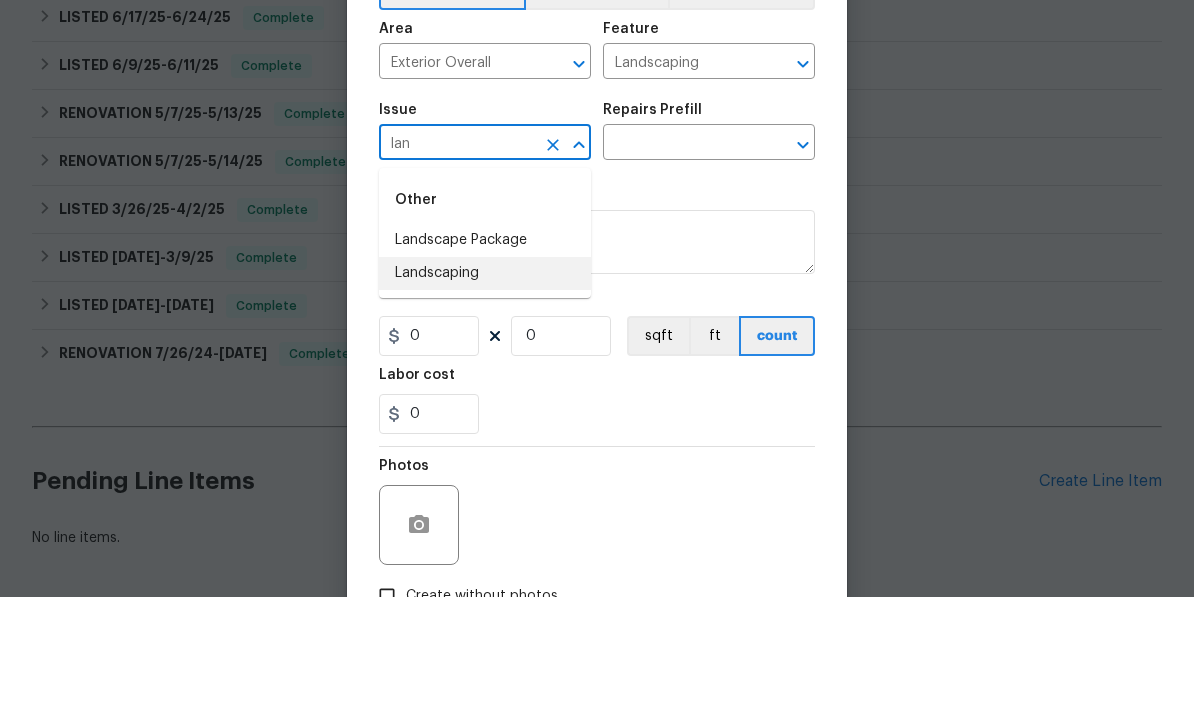 click on "Landscaping" at bounding box center (485, 400) 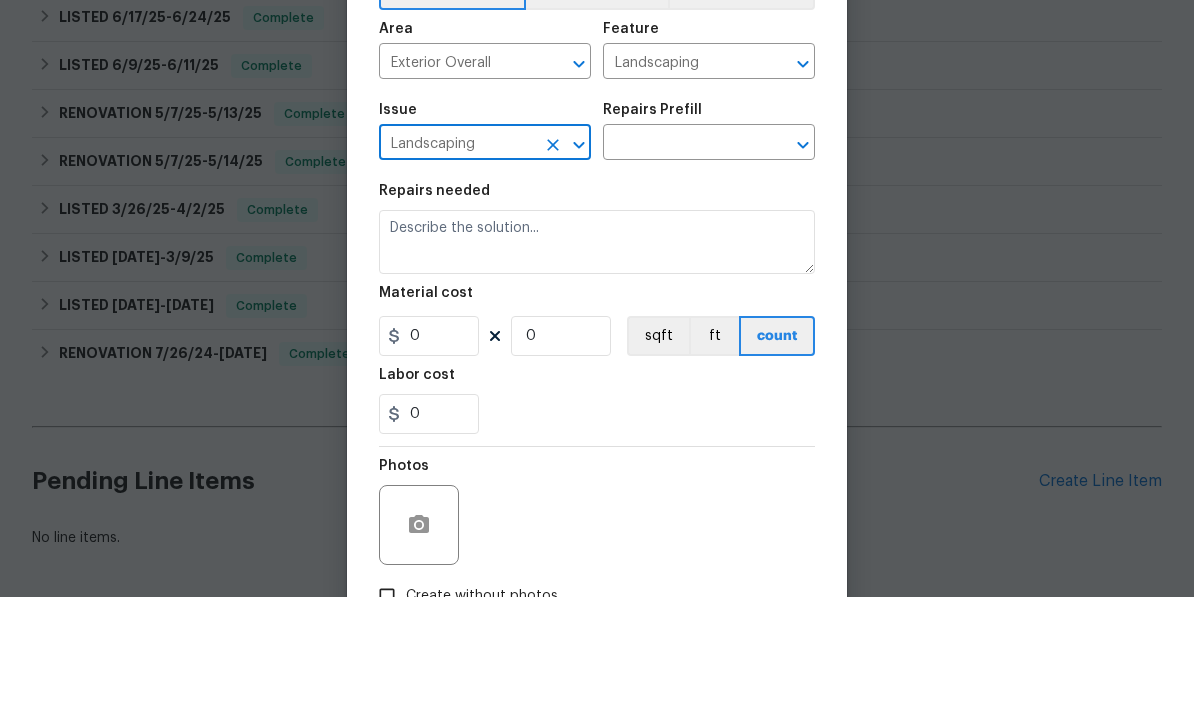 click at bounding box center [681, 271] 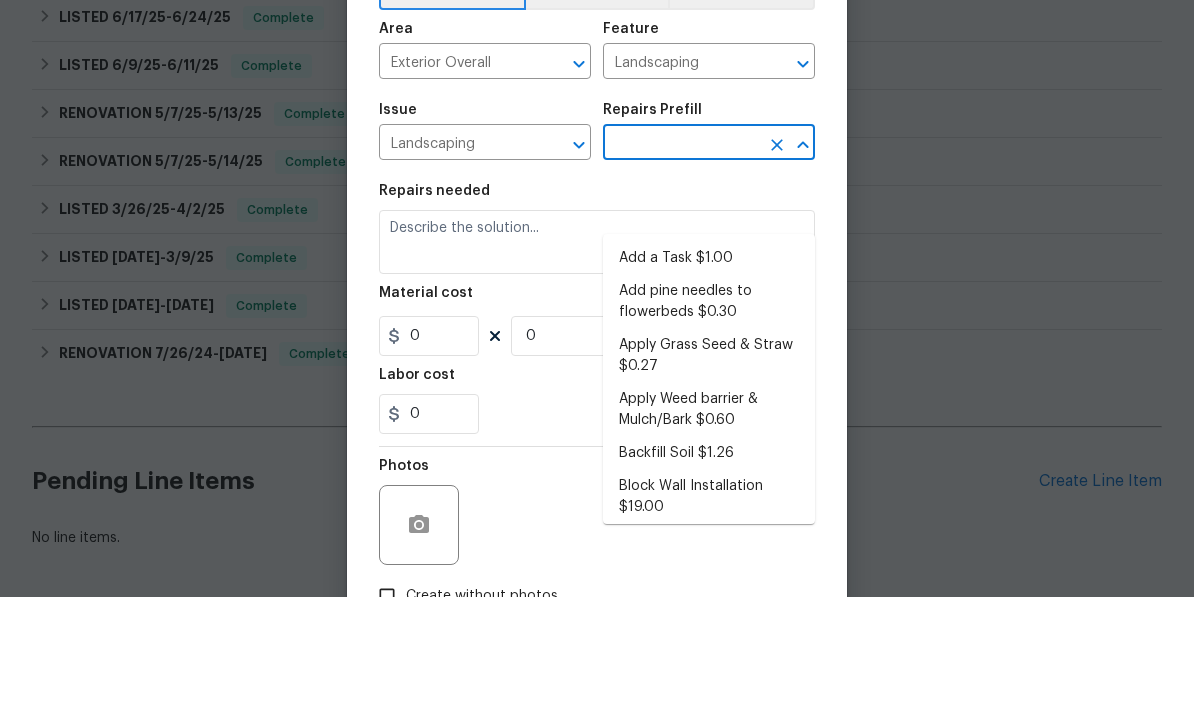 scroll, scrollTop: 66, scrollLeft: 0, axis: vertical 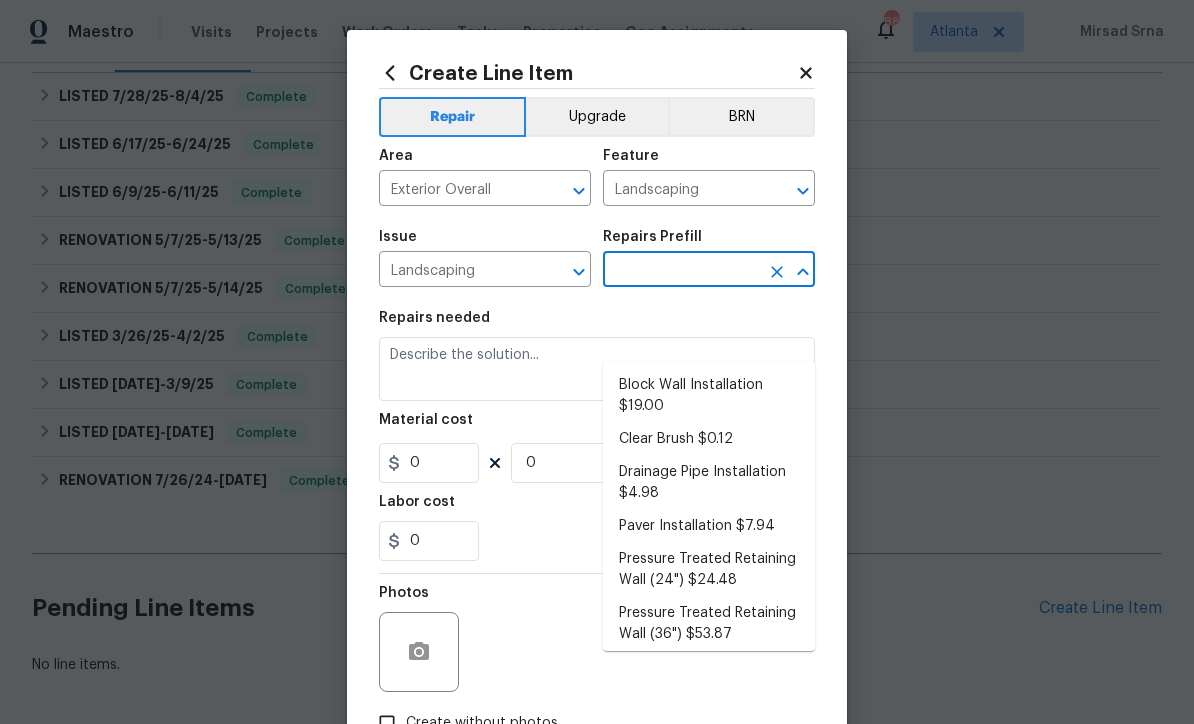 click on "Pressure Treated Retaining Wall (24") $24.48" at bounding box center (709, 570) 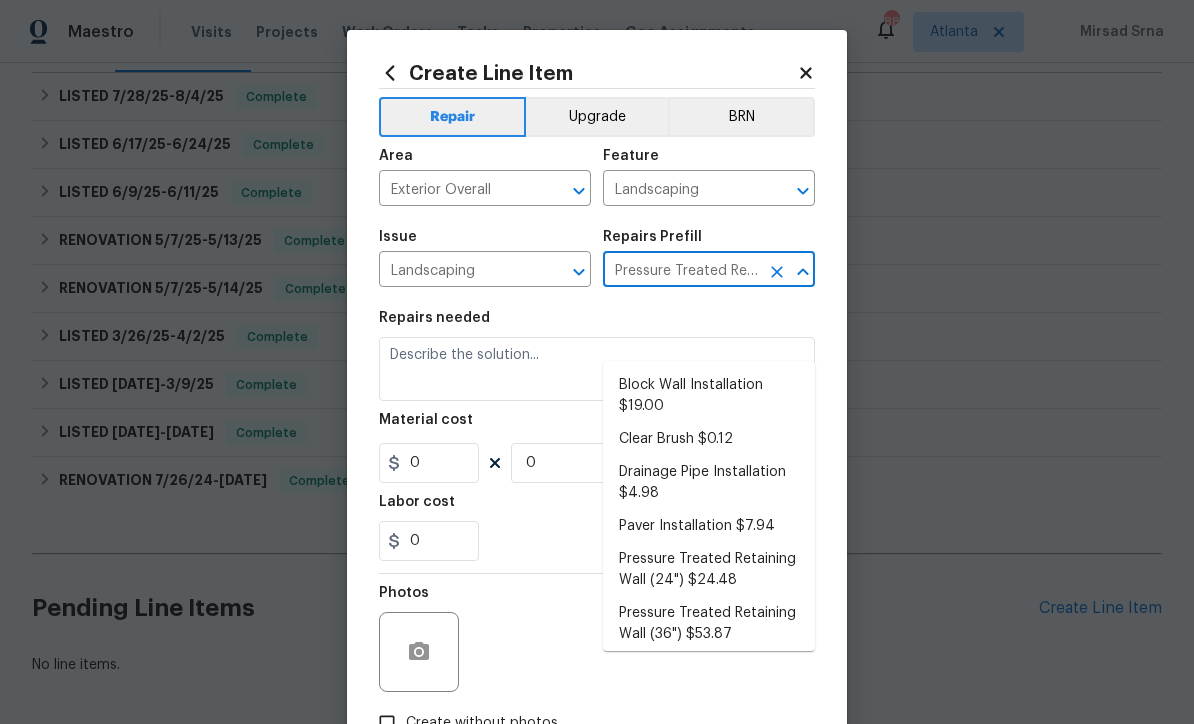 type on "Prep the area where the new pressure treated 6''x8'' timber x24'' tall will be installed. Properly anchor the retaining wall timbers with approved fastening methods, add the appropriate drainage pipe and backfill material (gravel, landscape cloth, top soil) as needed. Remove and dispose of all debris properly." 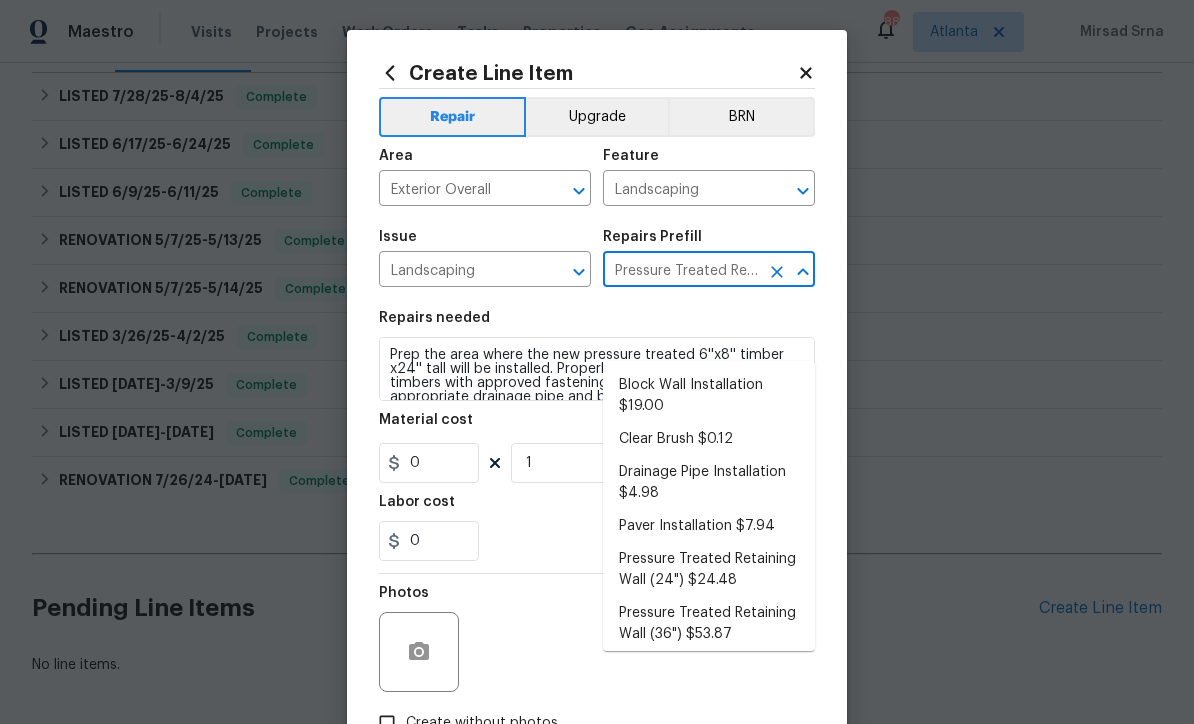 type on "24.48" 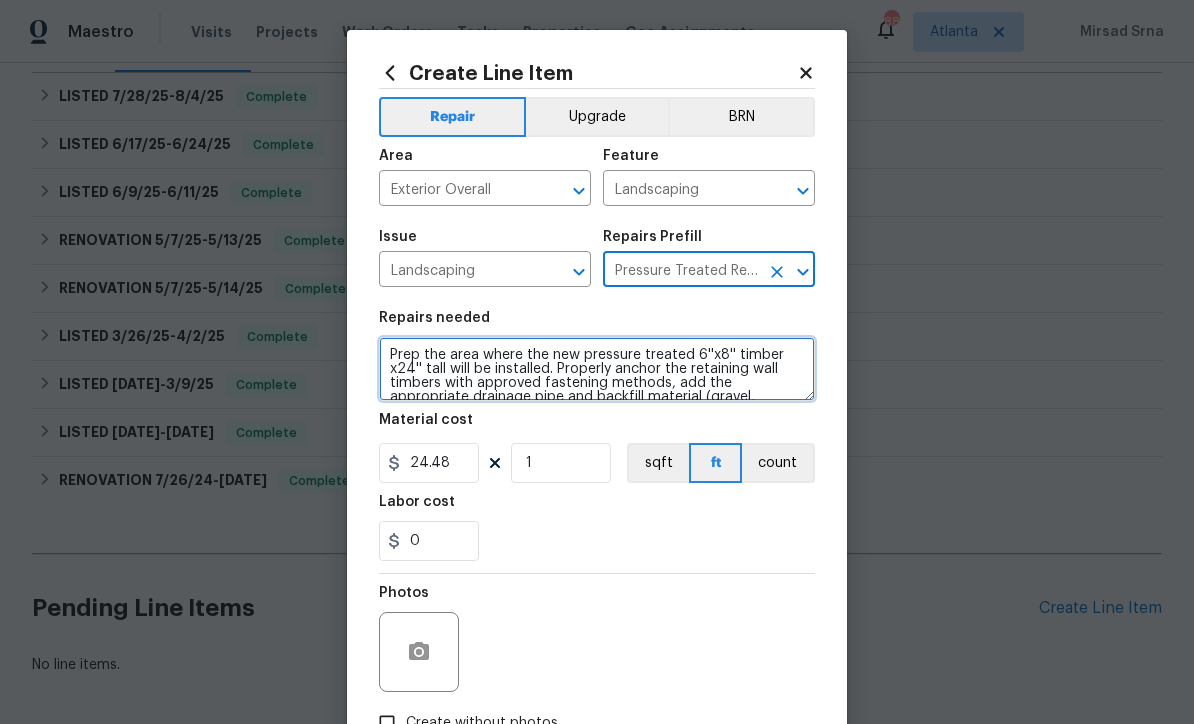 click on "Prep the area where the new pressure treated 6''x8'' timber x24'' tall will be installed. Properly anchor the retaining wall timbers with approved fastening methods, add the appropriate drainage pipe and backfill material (gravel, landscape cloth, top soil) as needed. Remove and dispose of all debris properly." at bounding box center [597, 369] 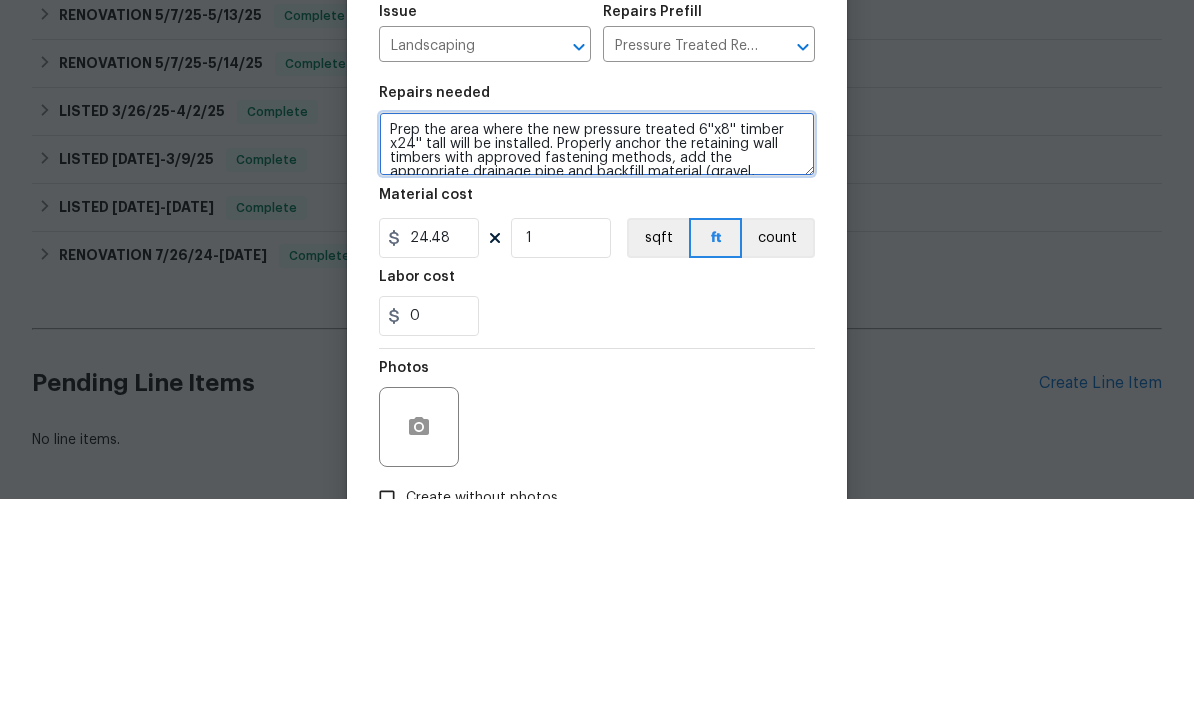 click on "Prep the area where the new pressure treated 6''x8'' timber x24'' tall will be installed. Properly anchor the retaining wall timbers with approved fastening methods, add the appropriate drainage pipe and backfill material (gravel, landscape cloth, top soil) as needed. Remove and dispose of all debris properly." at bounding box center [597, 369] 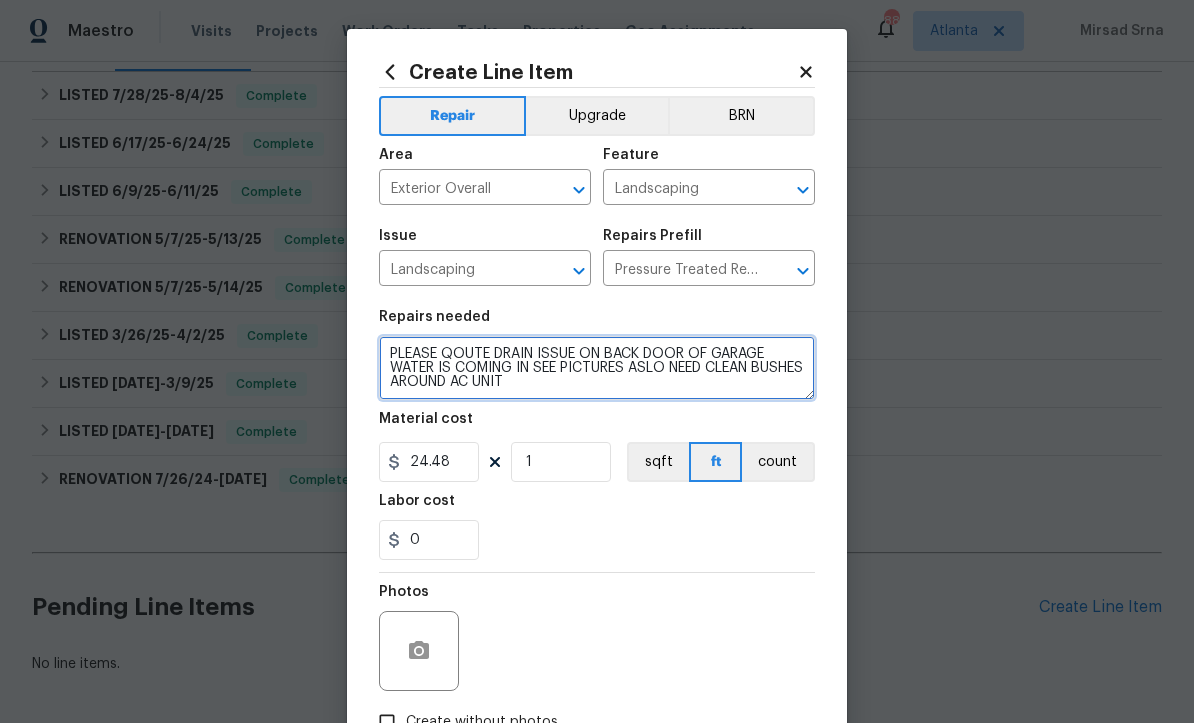 type on "PLEASE QOUTE DRAIN ISSUE ON BACK DOOR OF GARAGE WATER IS COMING IN SEE PICTURES ASLO NEED CLEAN BUSHES AROUND AC UNIT
Prep the area where the new pressure treated 6''x8'' timber x24'' tall will be installed. Properly anchor the retaining wall timbers with approved fastening methods, add the appropriate drainage pipe and backfill material (gravel, landscape cloth, top soil) as needed. Remove and dispose of all debris properly." 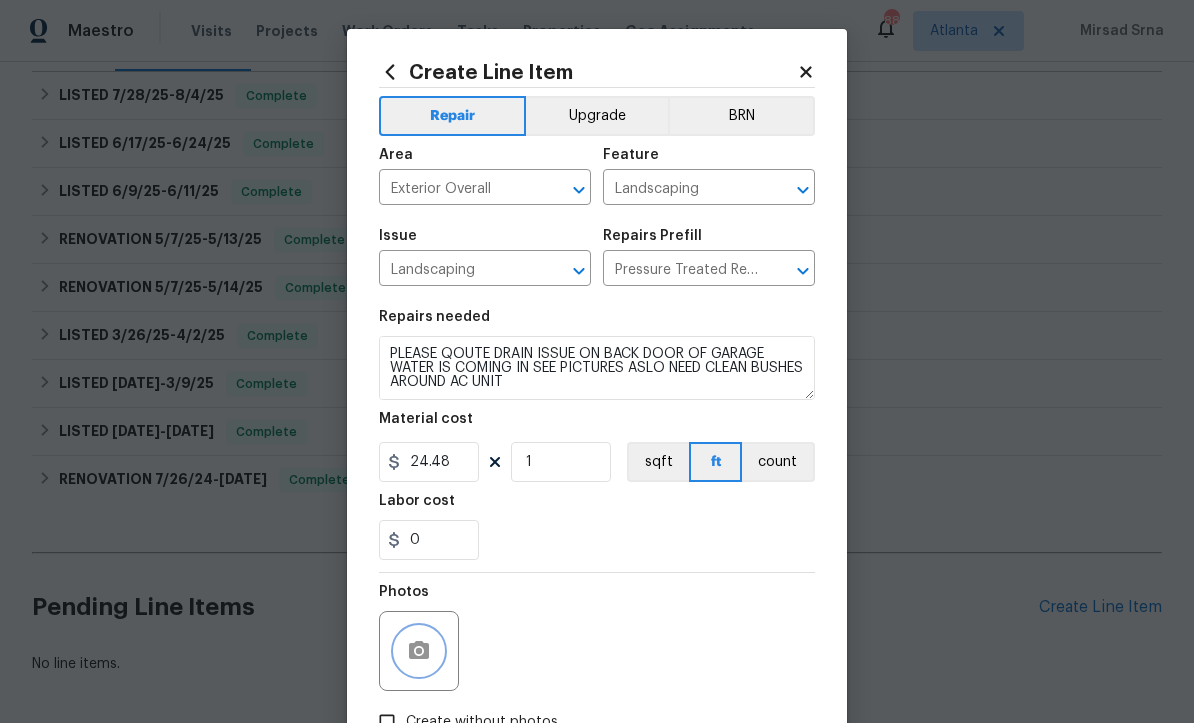 click 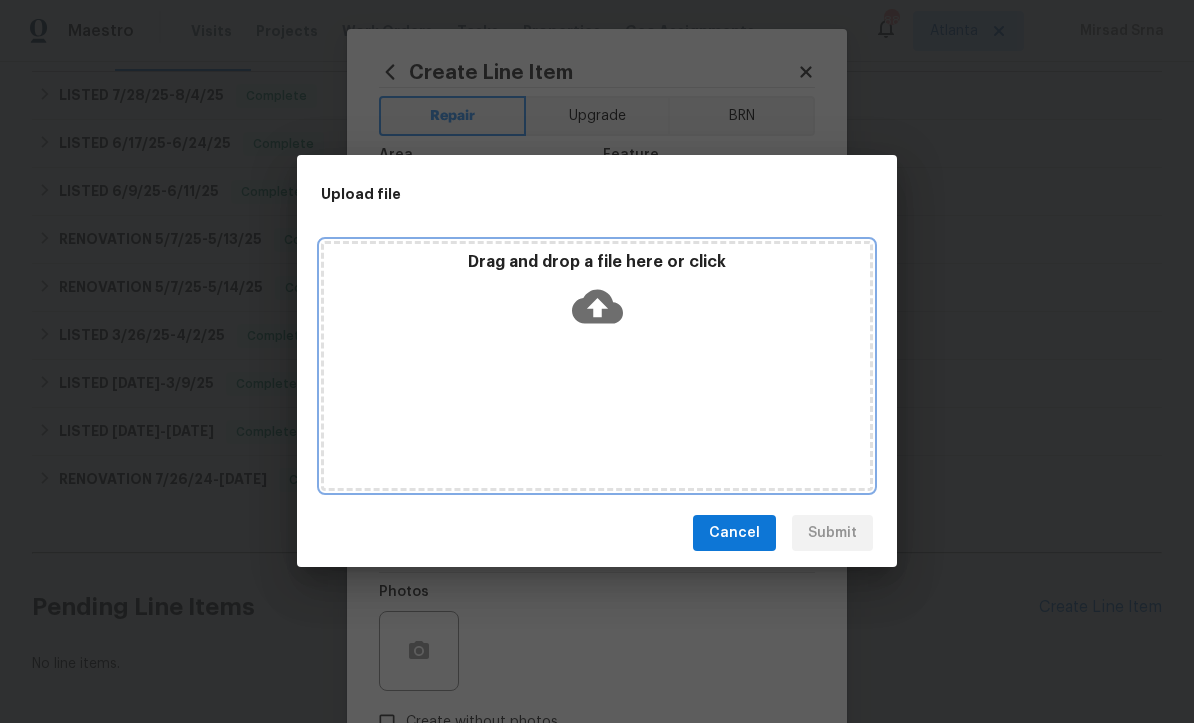 click 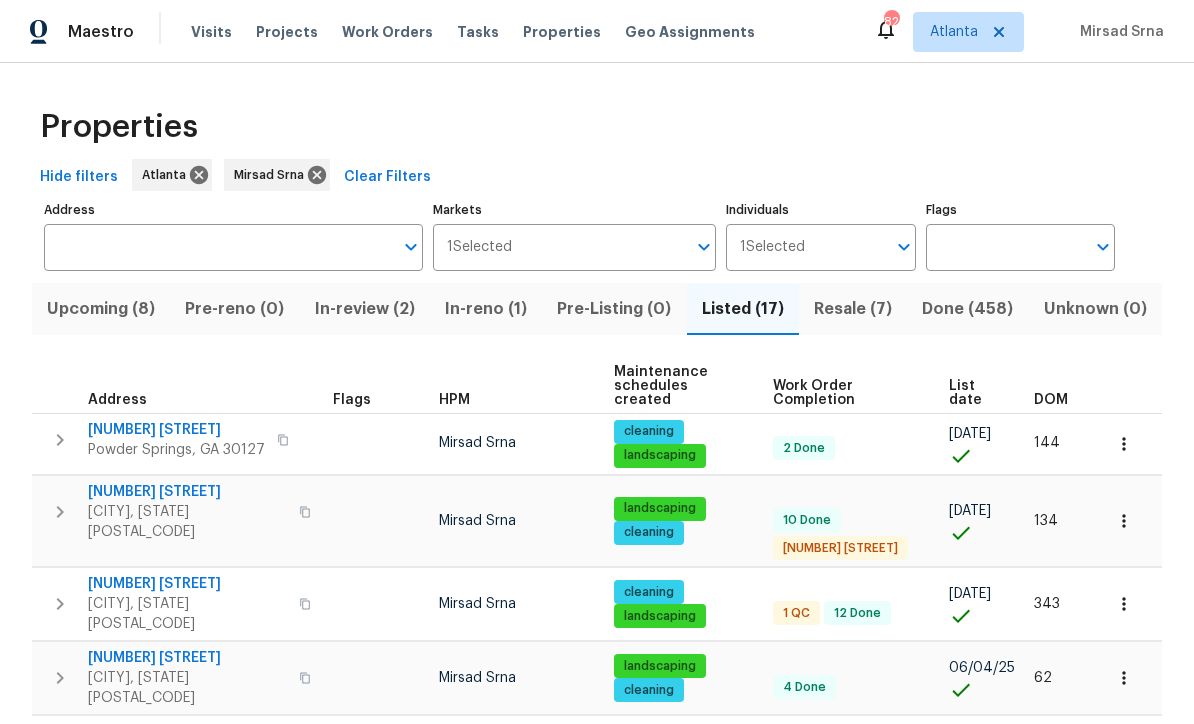 scroll, scrollTop: 0, scrollLeft: 0, axis: both 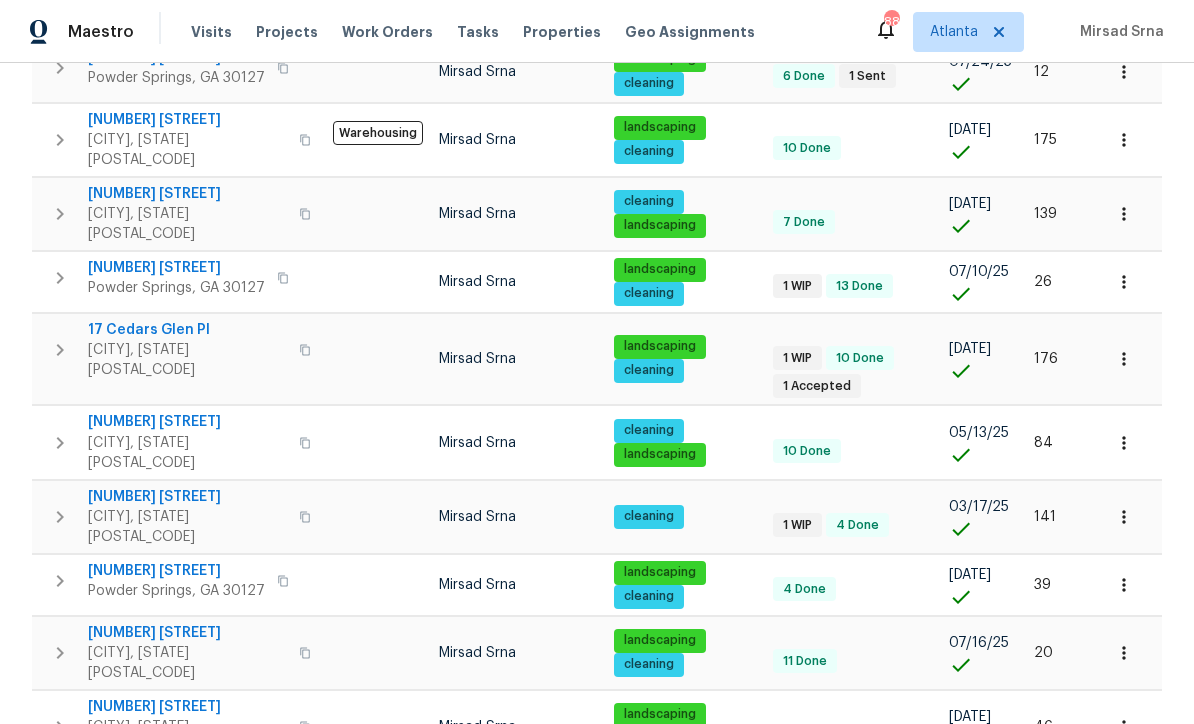 click 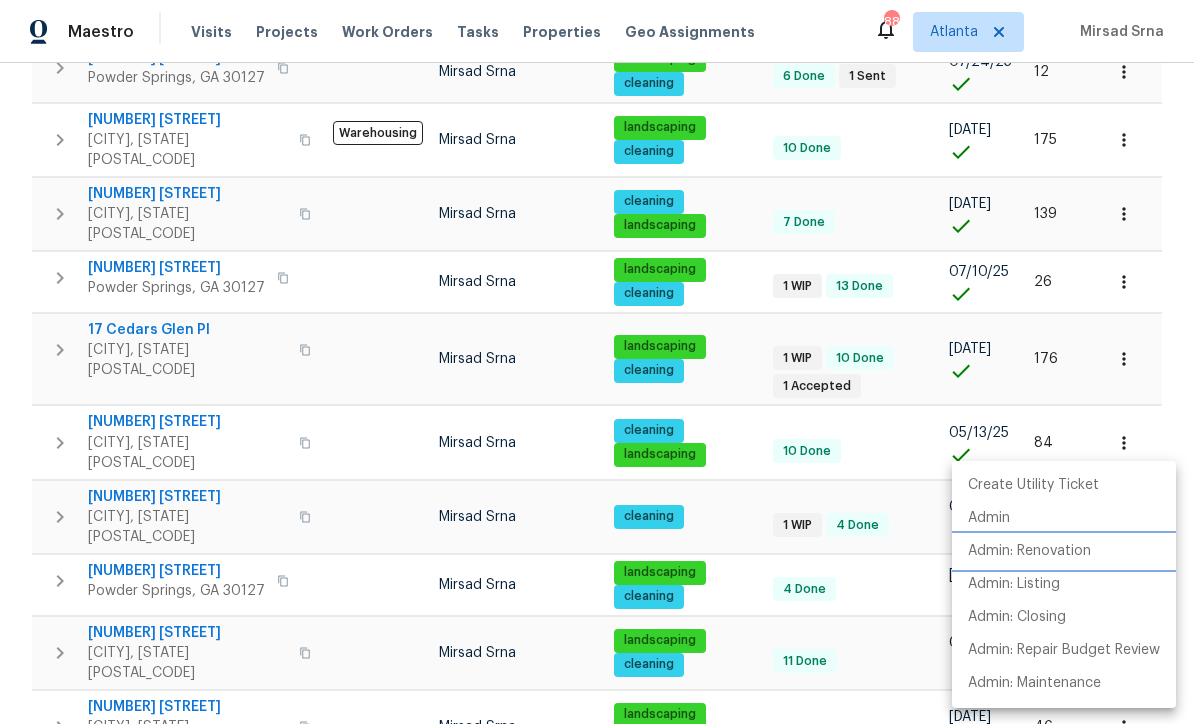 click on "Admin: Renovation" at bounding box center [1029, 551] 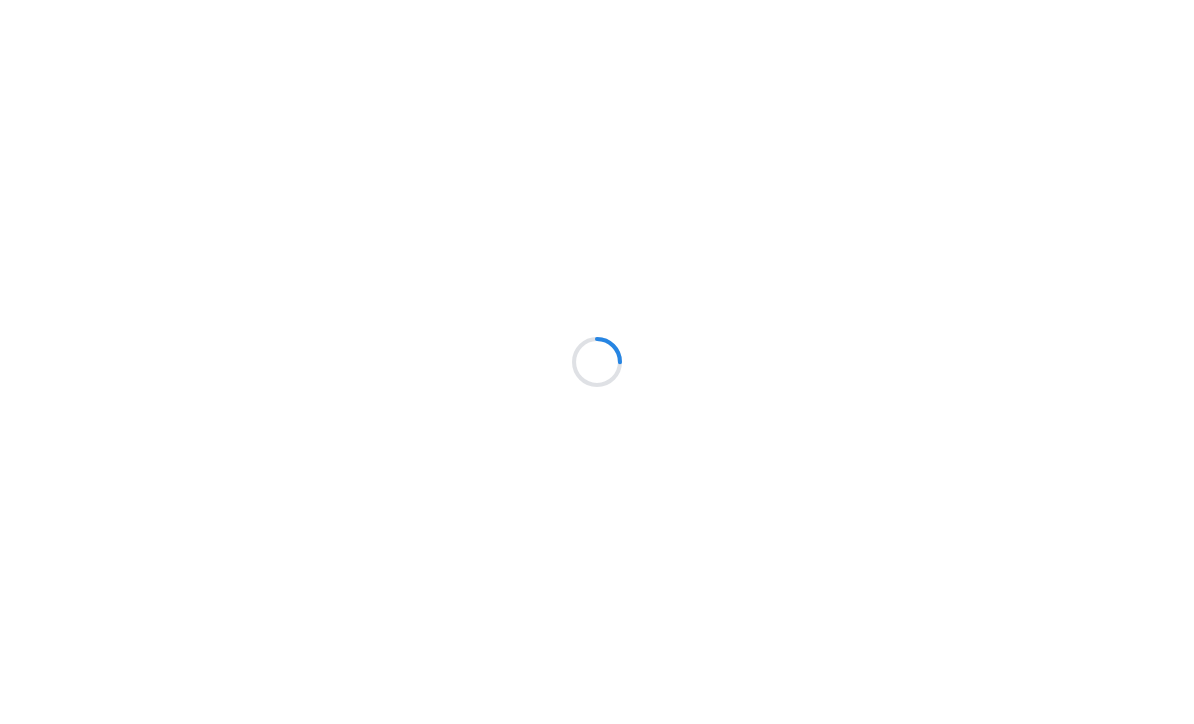 scroll, scrollTop: 0, scrollLeft: 0, axis: both 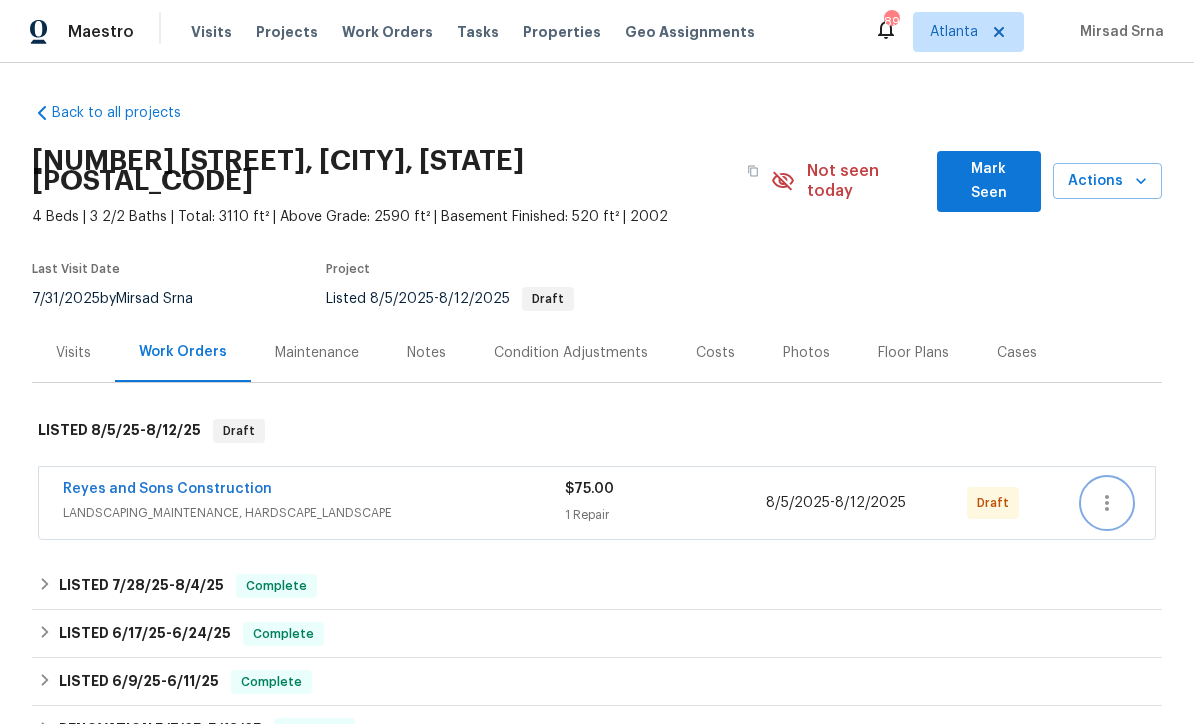 click 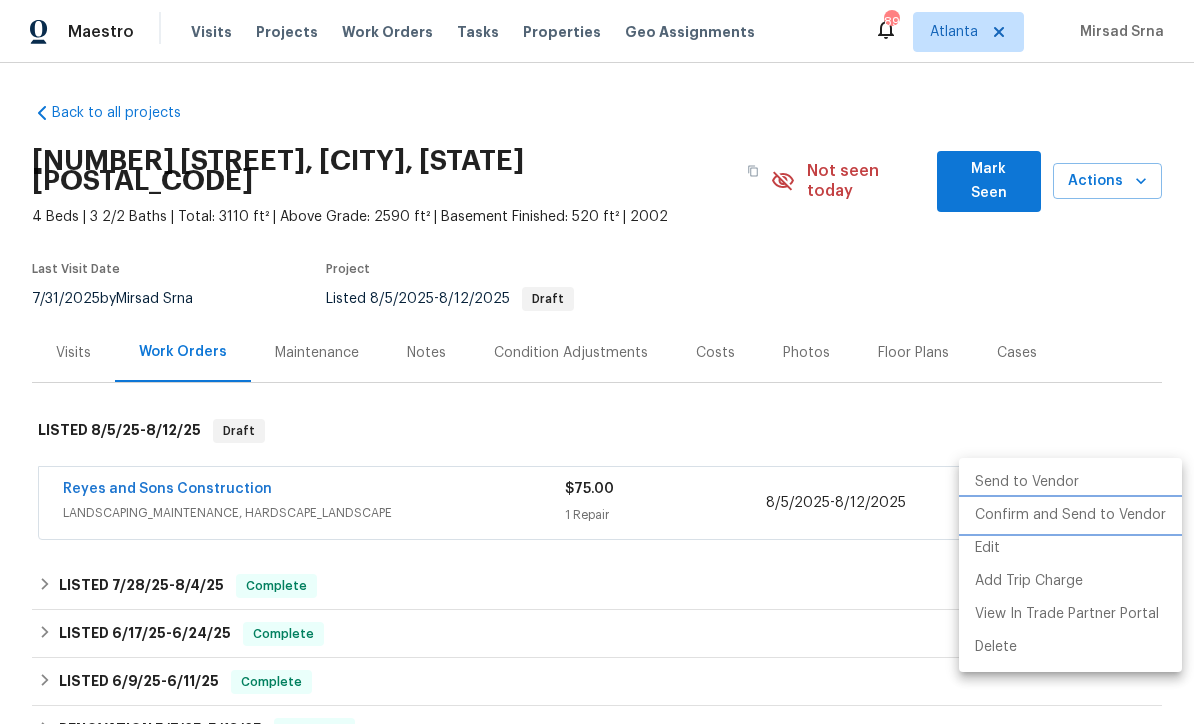 click on "Confirm and Send to Vendor" at bounding box center (1070, 515) 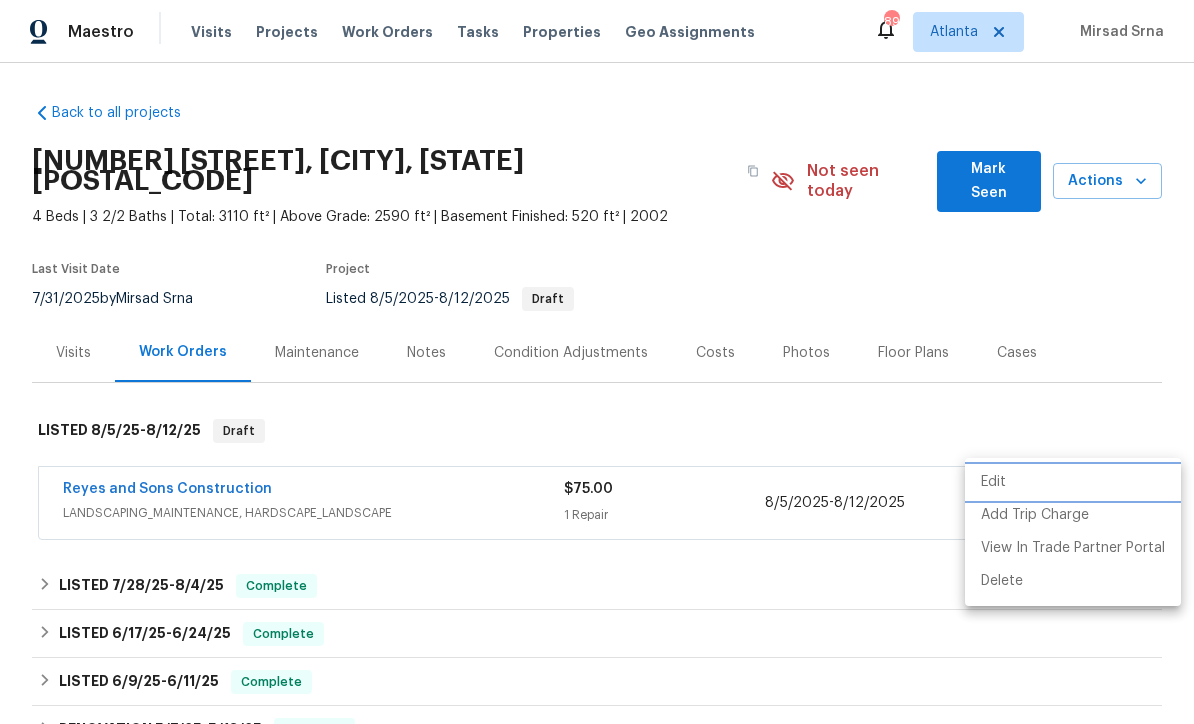 click at bounding box center (597, 362) 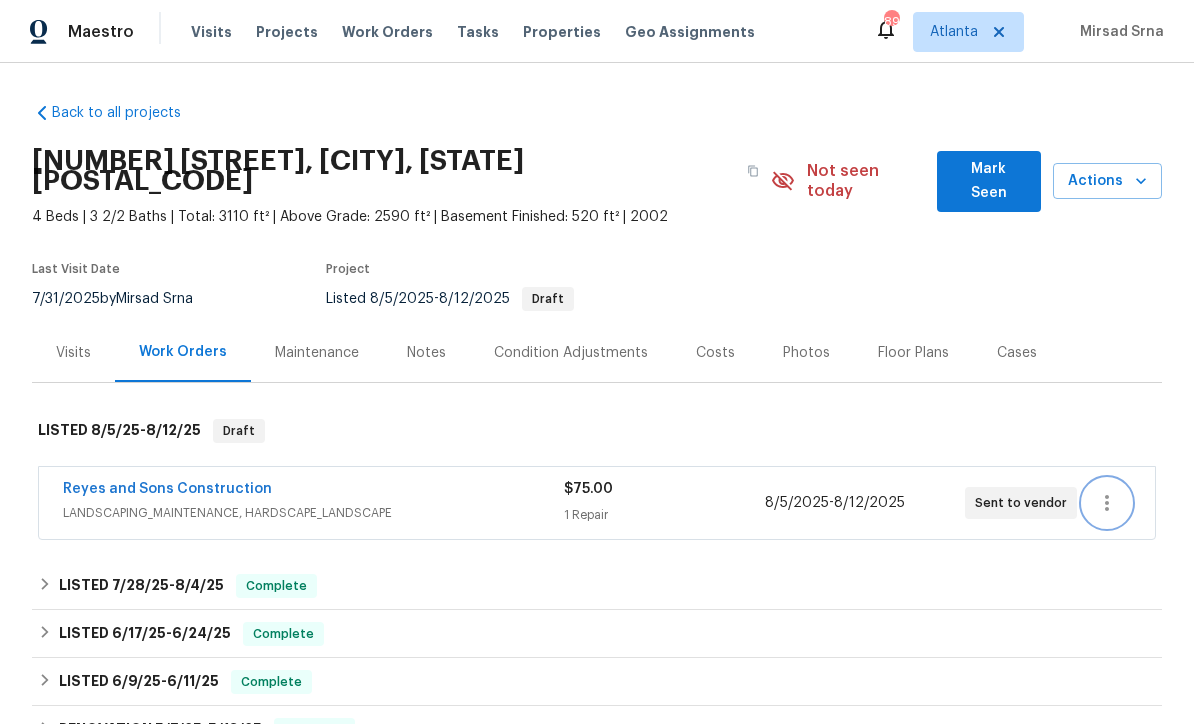 scroll, scrollTop: 0, scrollLeft: 0, axis: both 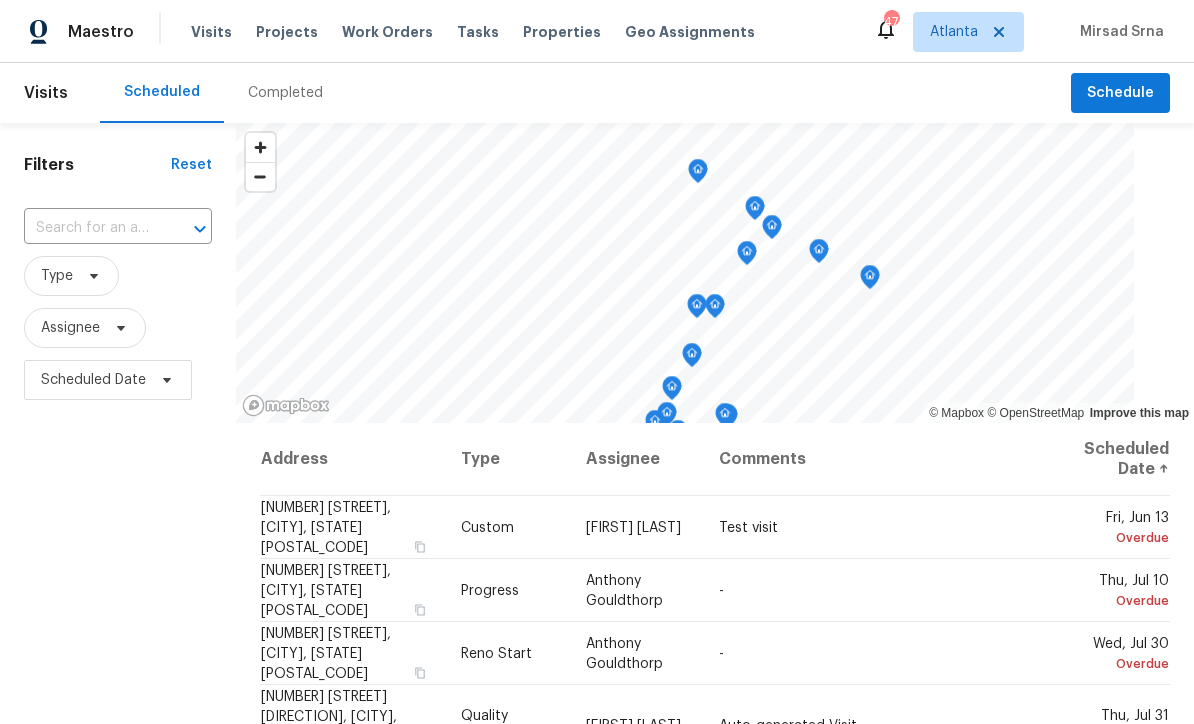 click at bounding box center (90, 228) 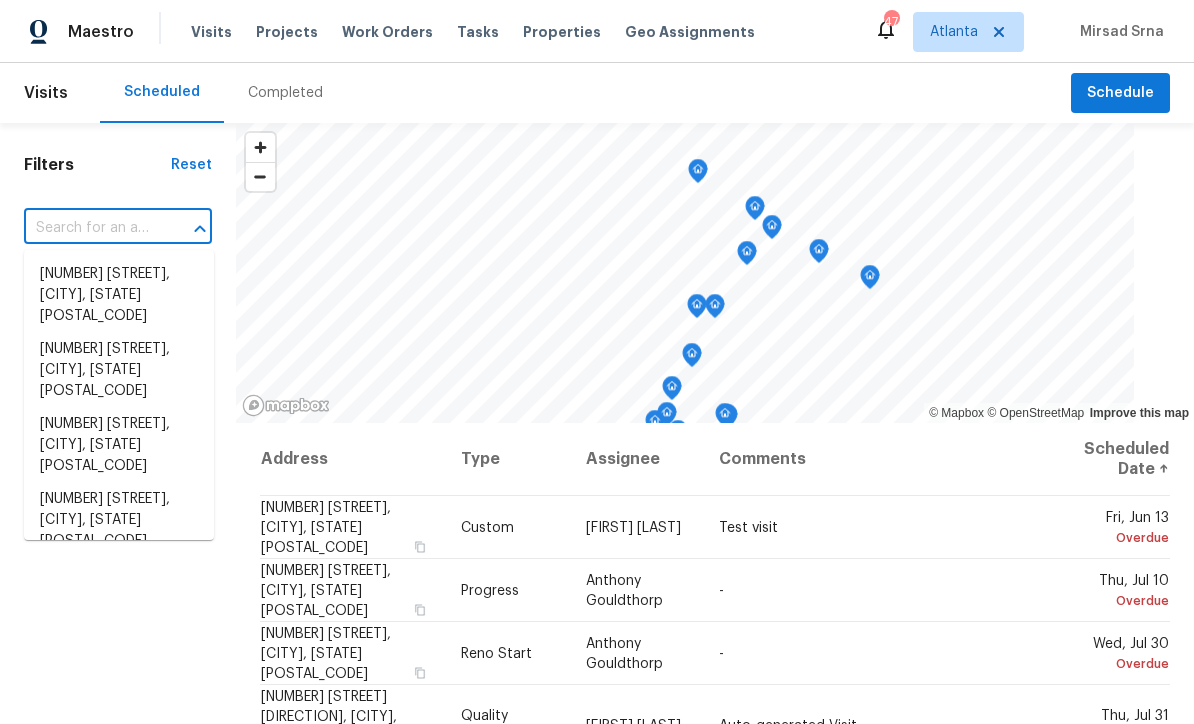 click at bounding box center [90, 228] 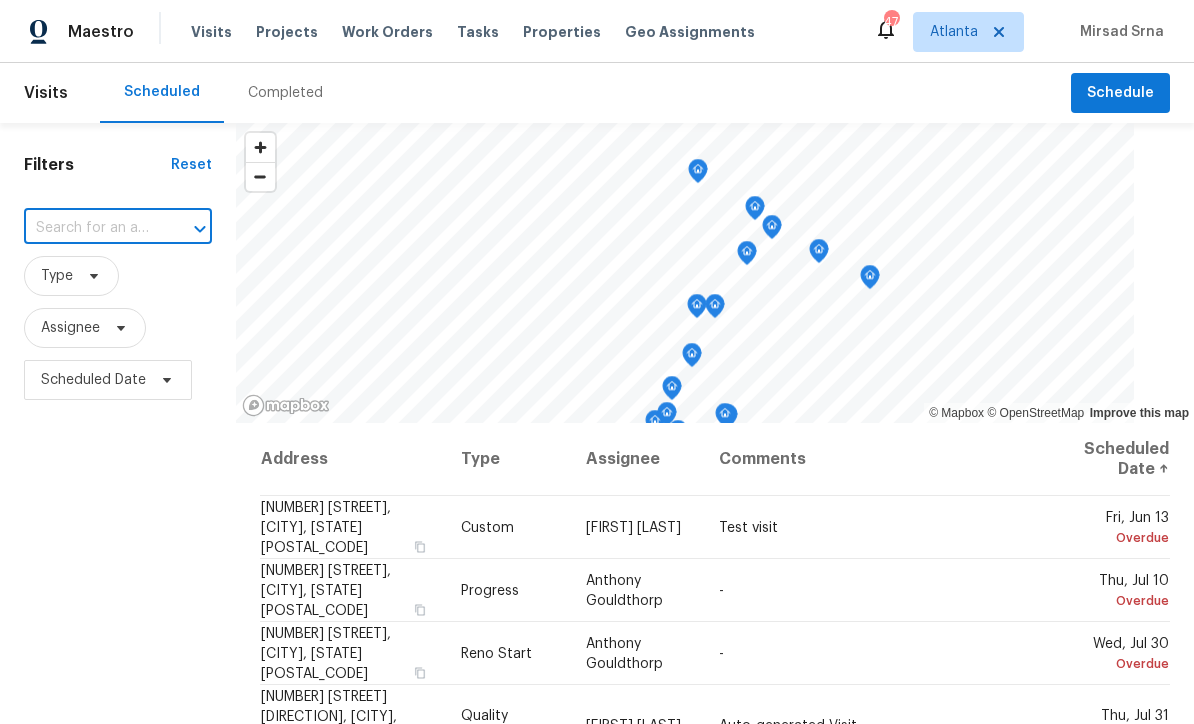 paste on "[NUMBER] [STREET], [CITY], [STATE] [POSTAL_CODE]" 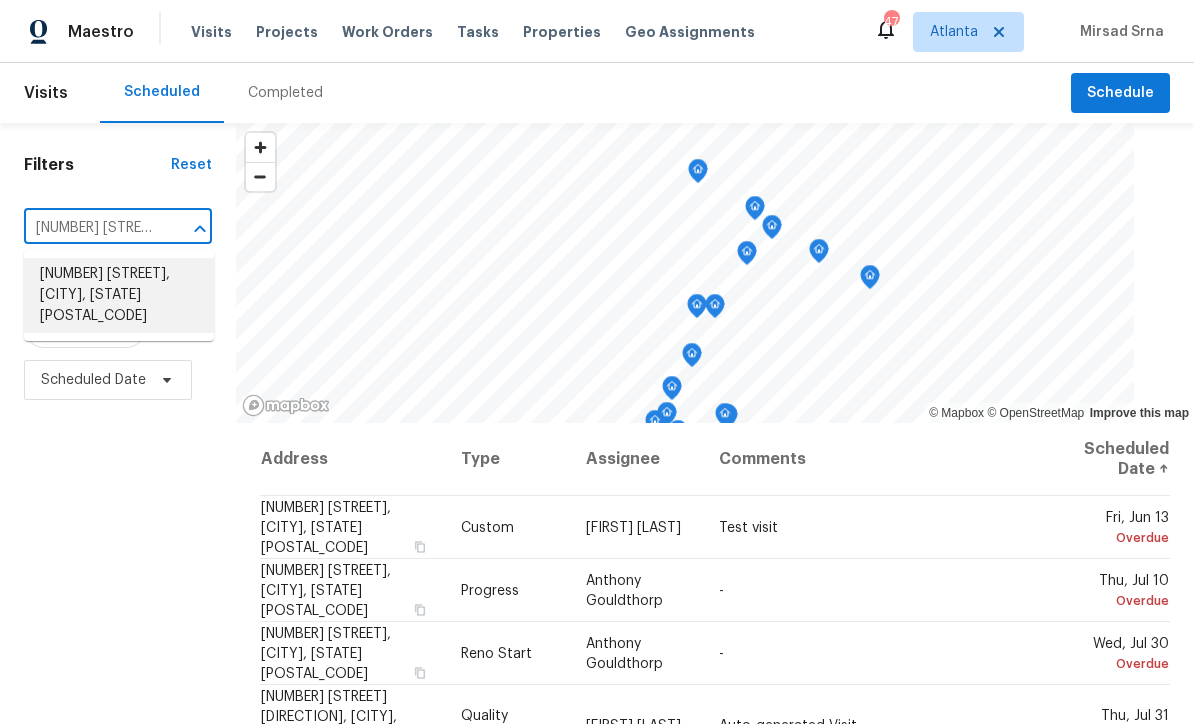 click on "[NUMBER] [STREET], [CITY], [STATE] [POSTAL_CODE]" at bounding box center [119, 295] 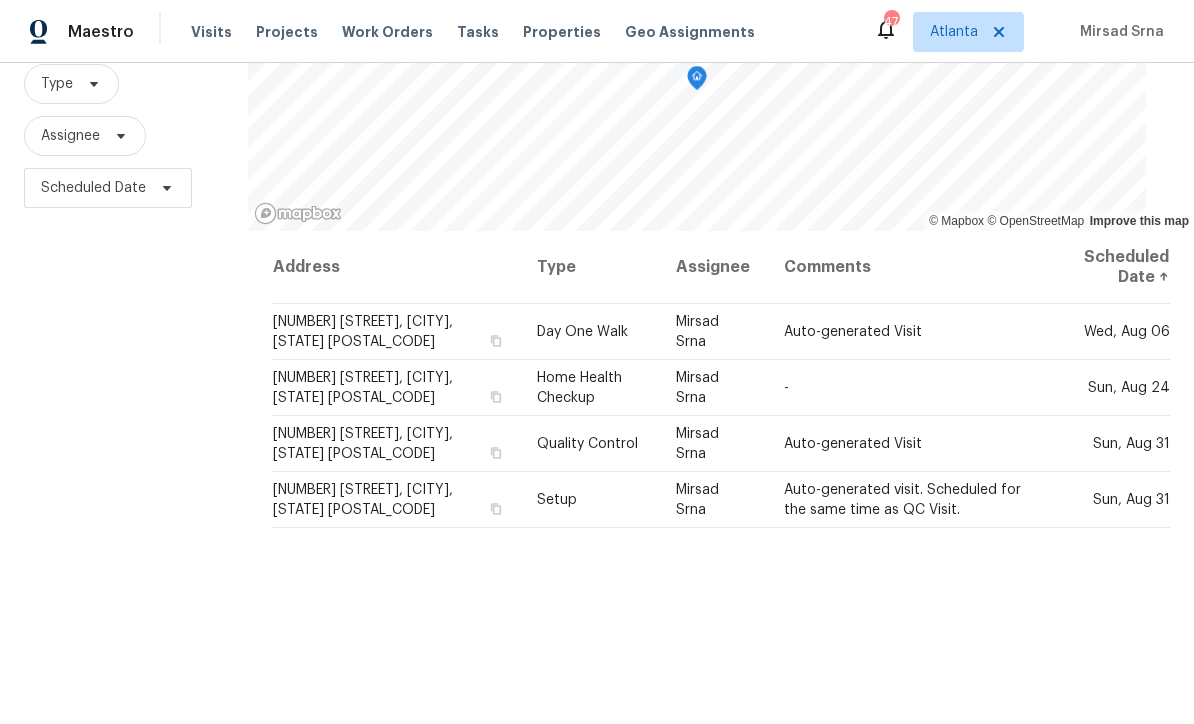 scroll, scrollTop: 195, scrollLeft: 0, axis: vertical 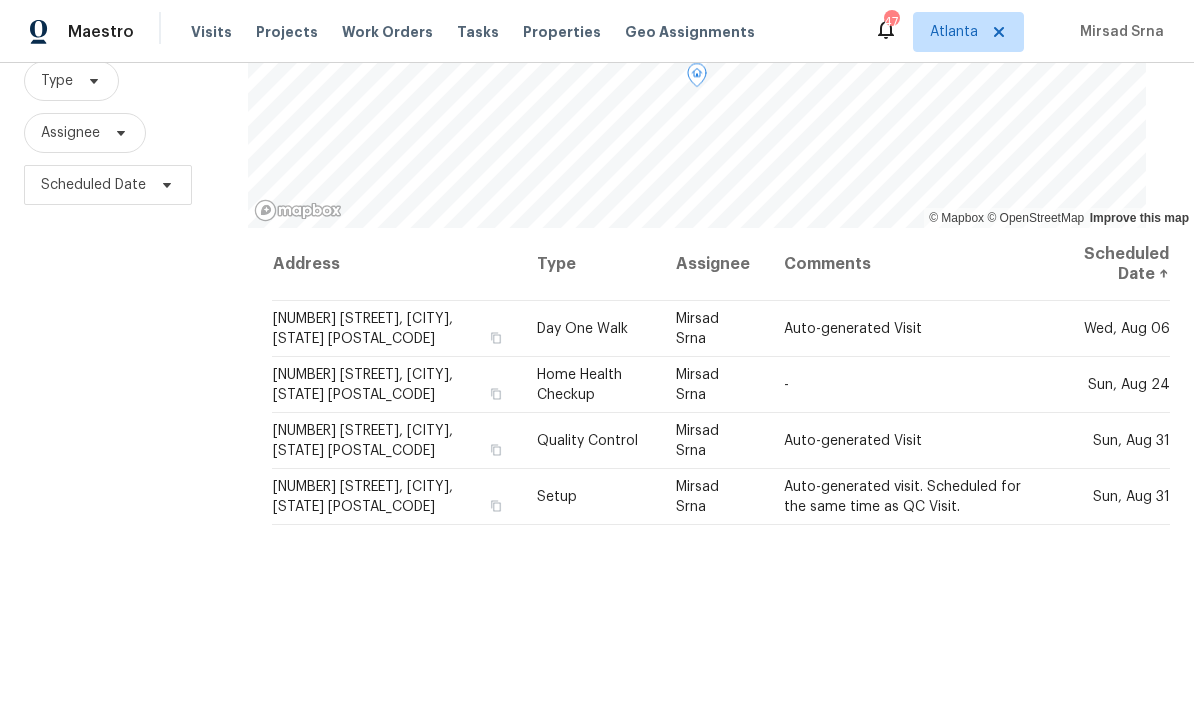 click 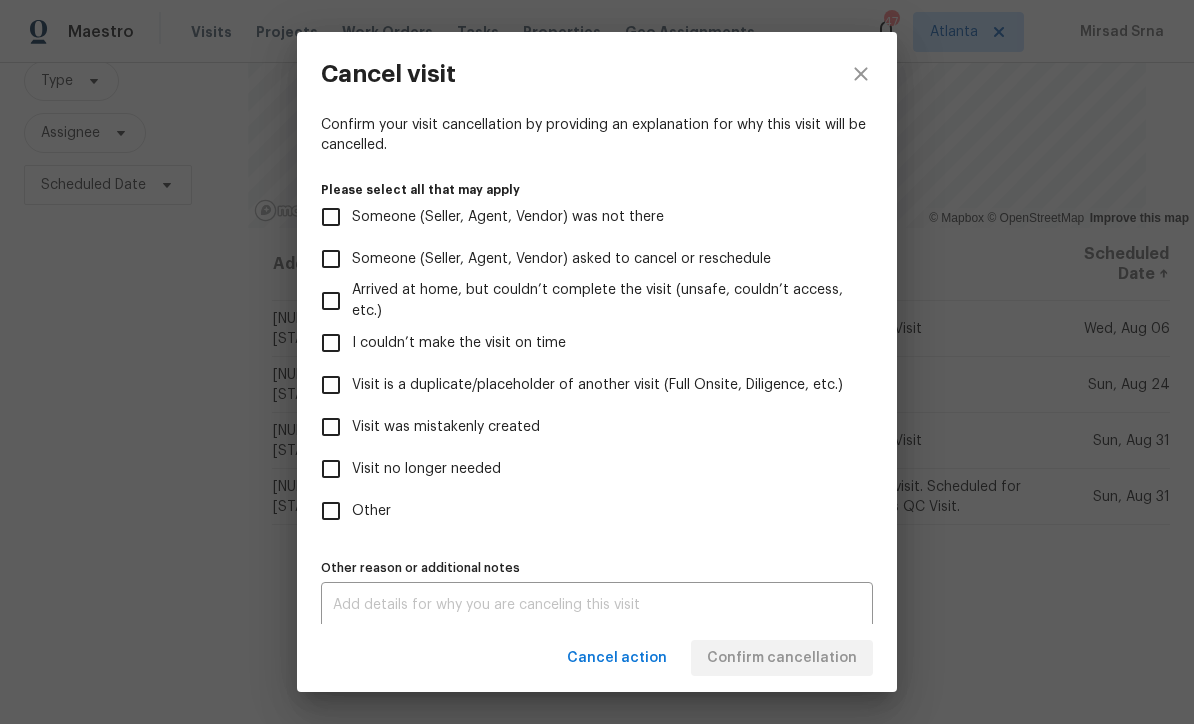scroll, scrollTop: 145, scrollLeft: 0, axis: vertical 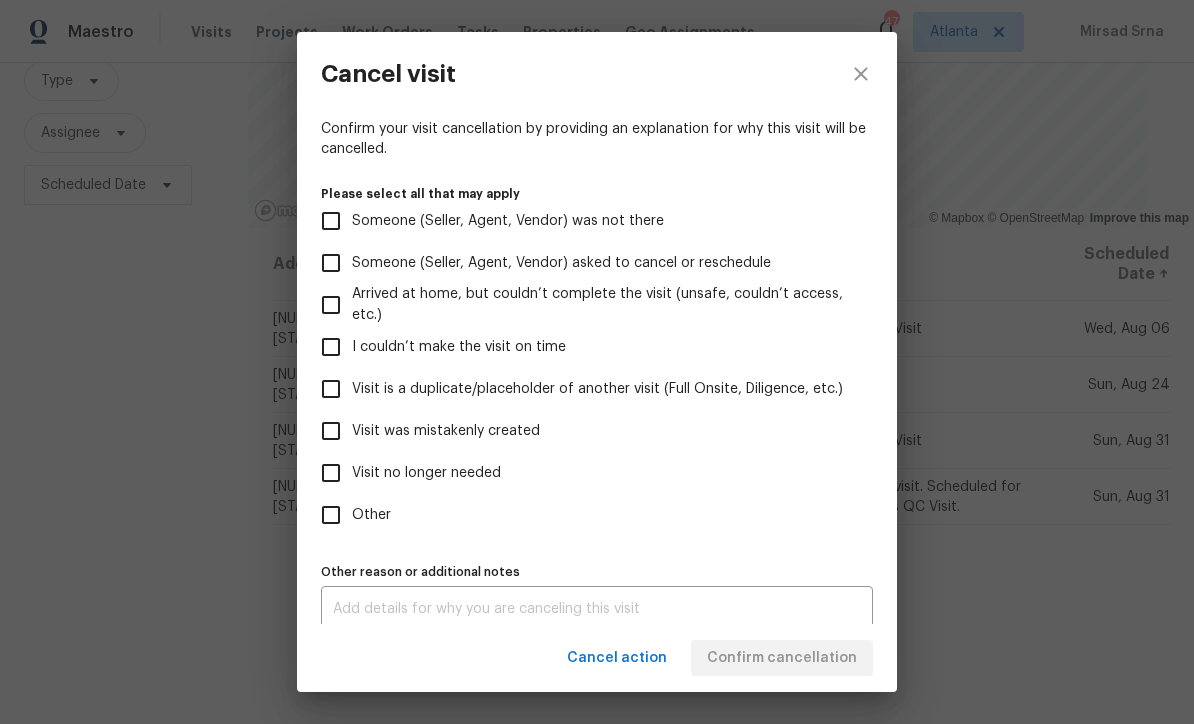 click on "Visit was mistakenly created" at bounding box center [331, 431] 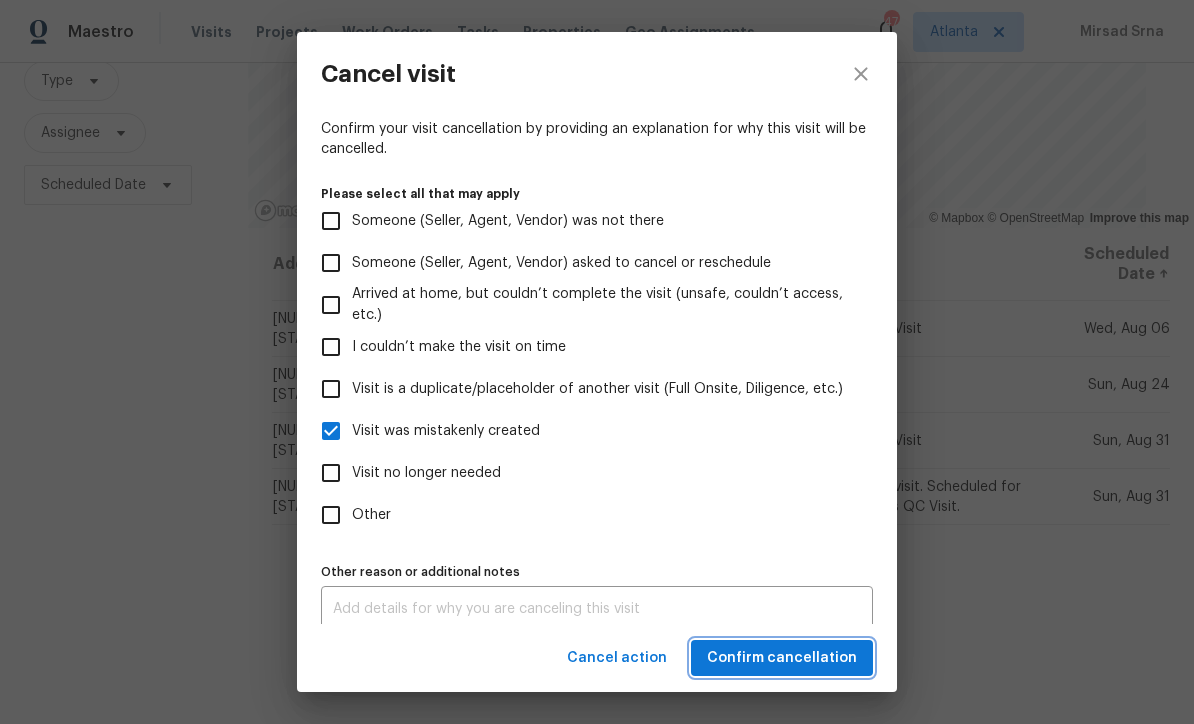 click on "Confirm cancellation" at bounding box center (782, 658) 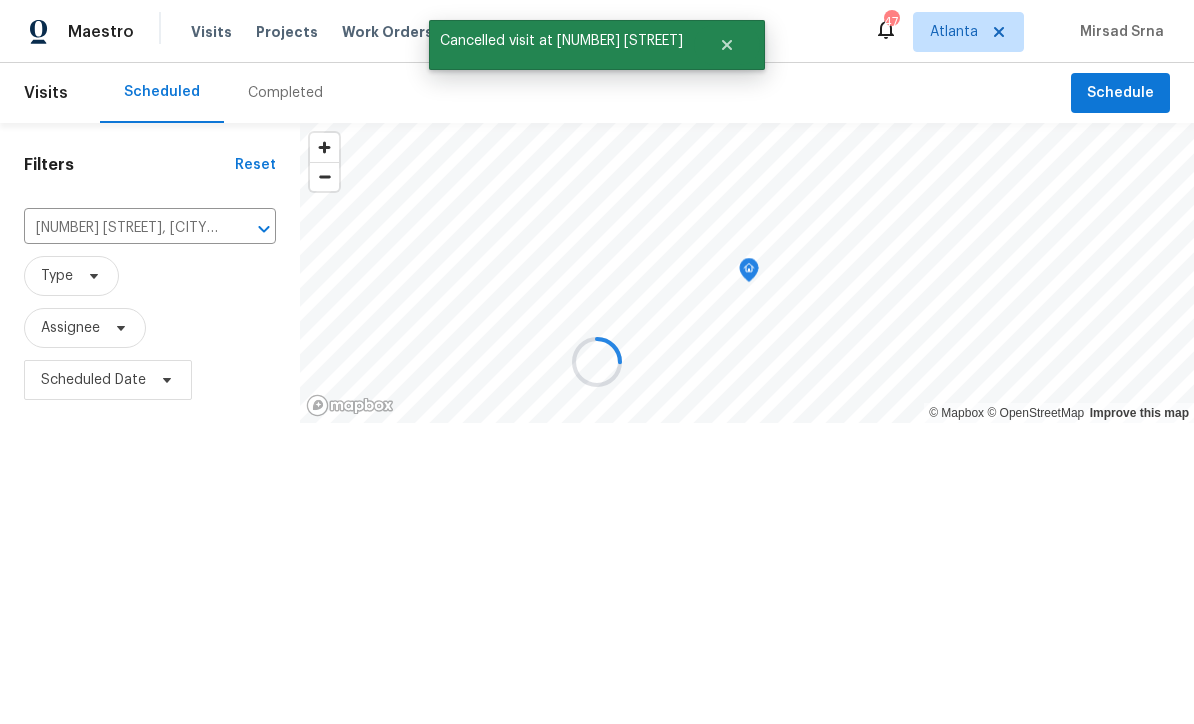 scroll, scrollTop: 0, scrollLeft: 0, axis: both 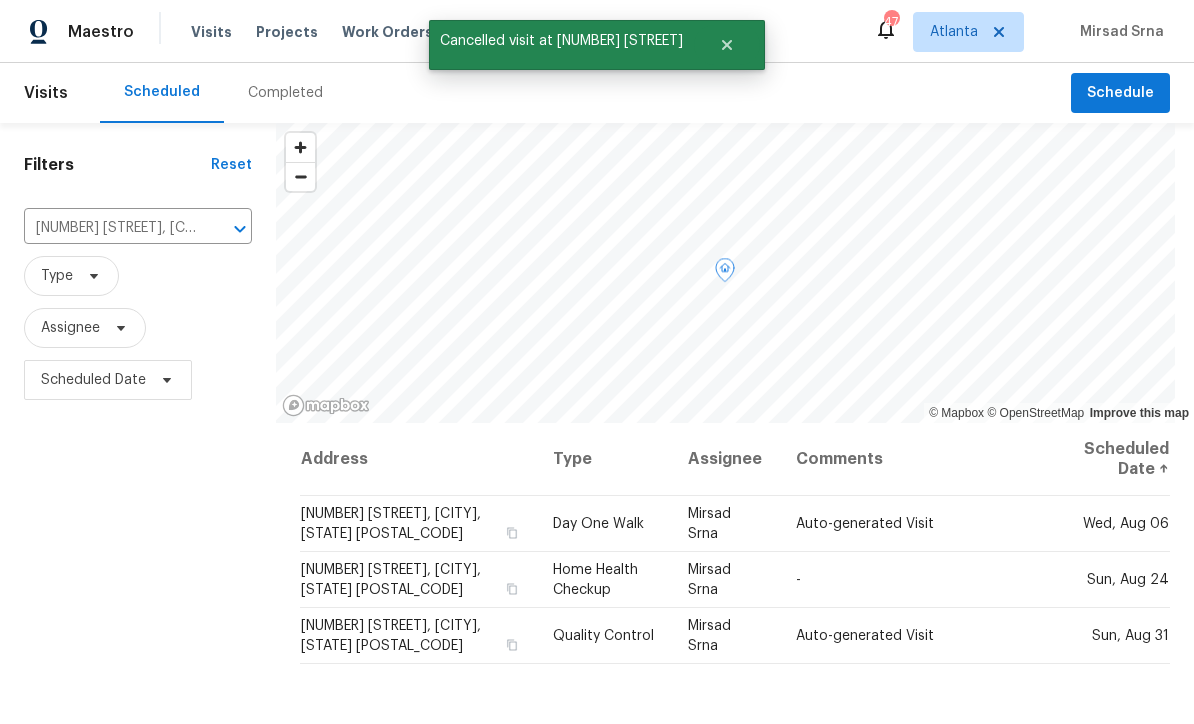 click 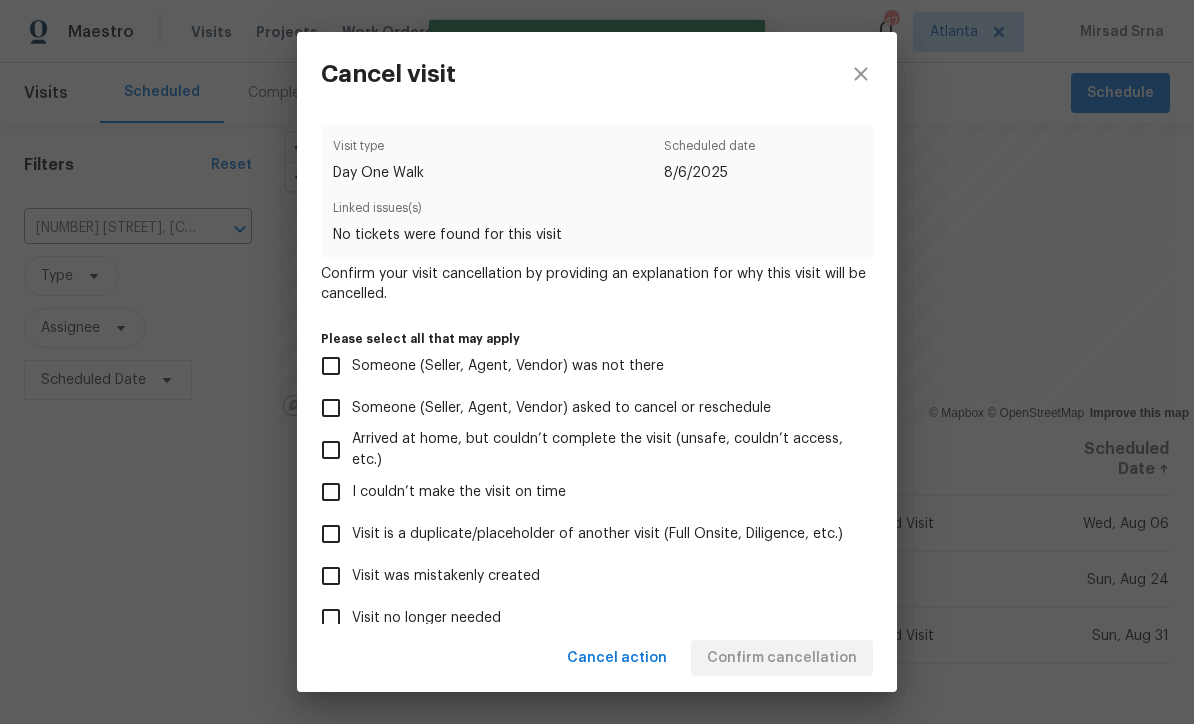 click on "Visit was mistakenly created" at bounding box center [331, 576] 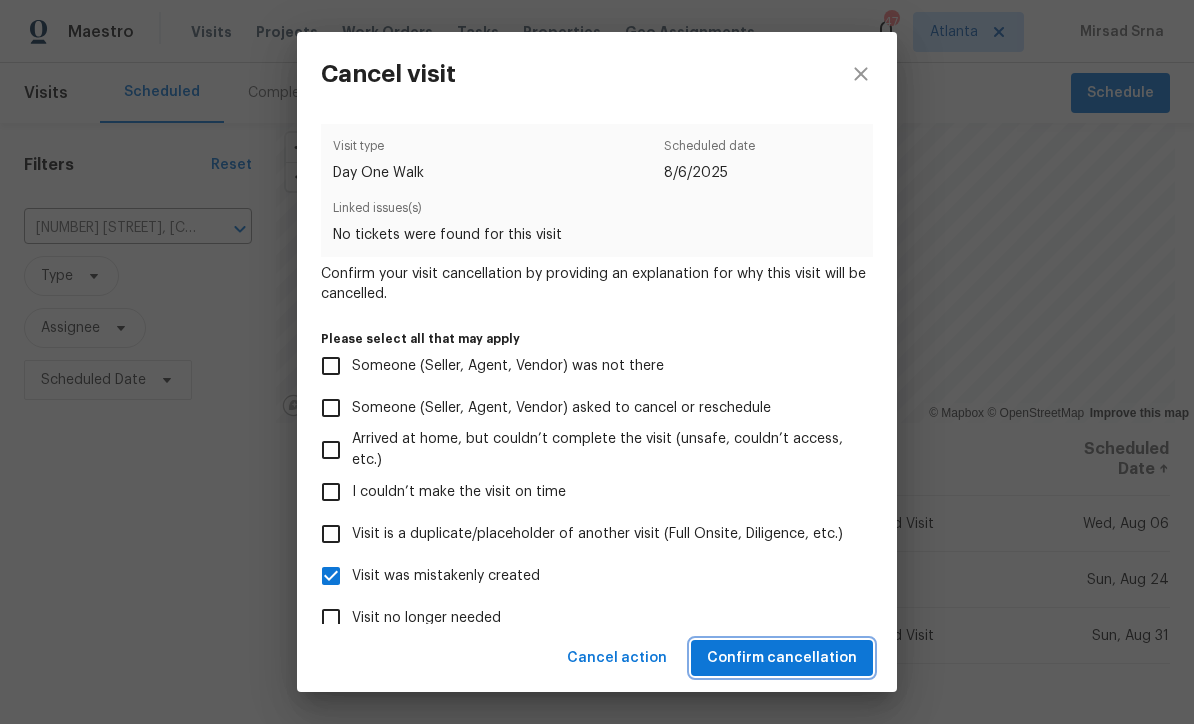 click on "Confirm cancellation" at bounding box center [782, 658] 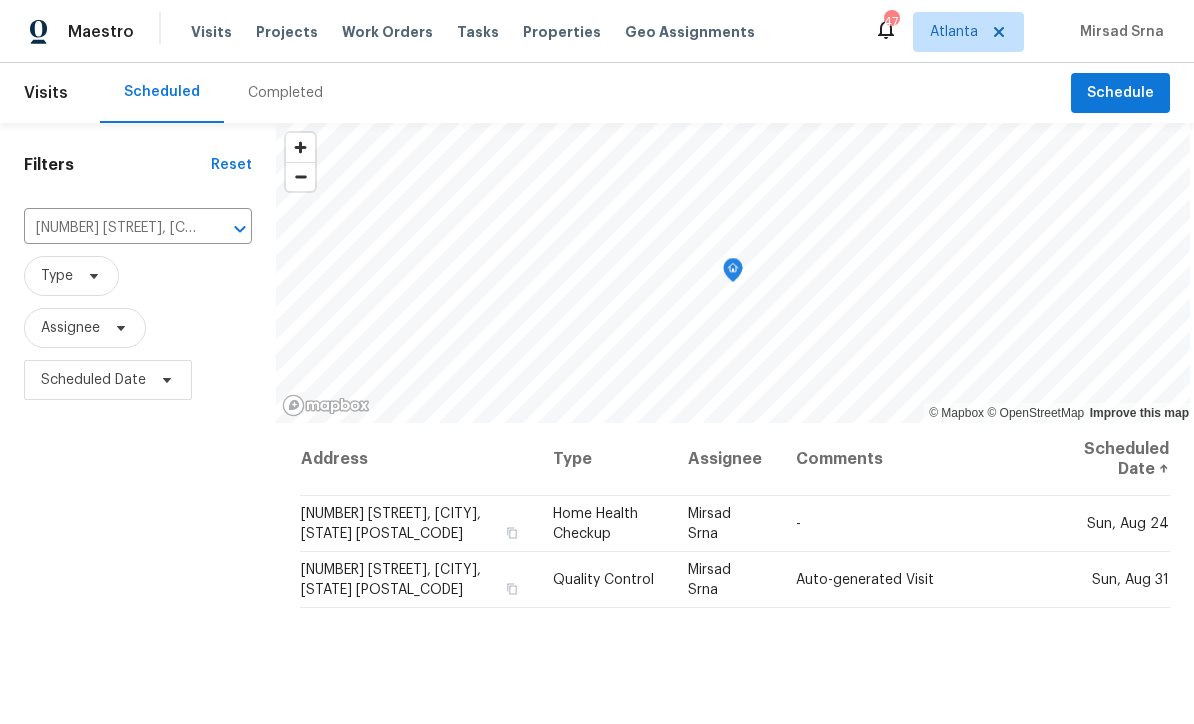 click 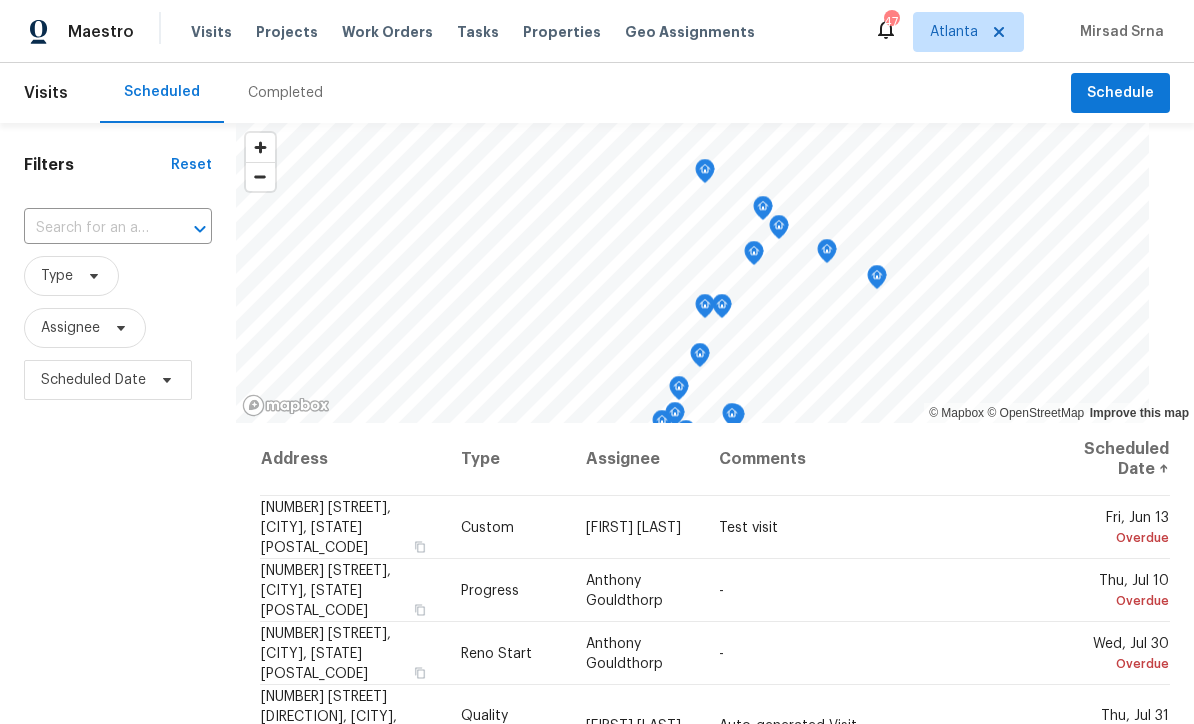 click at bounding box center (90, 228) 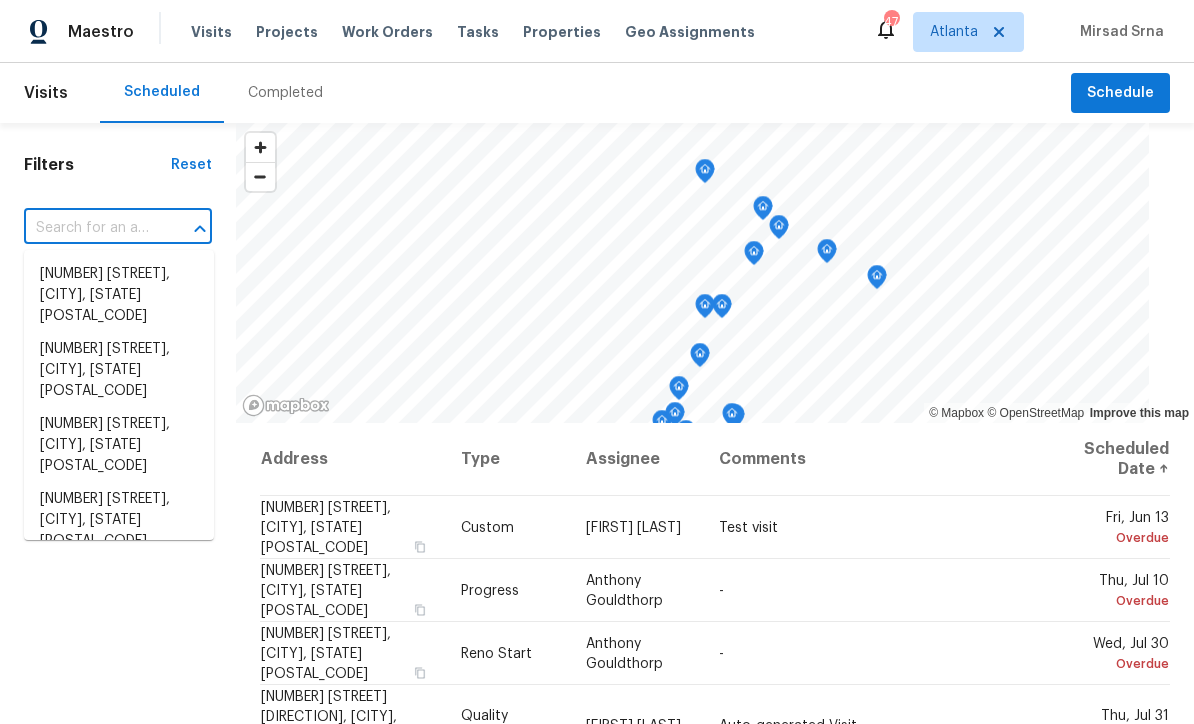 click at bounding box center (90, 228) 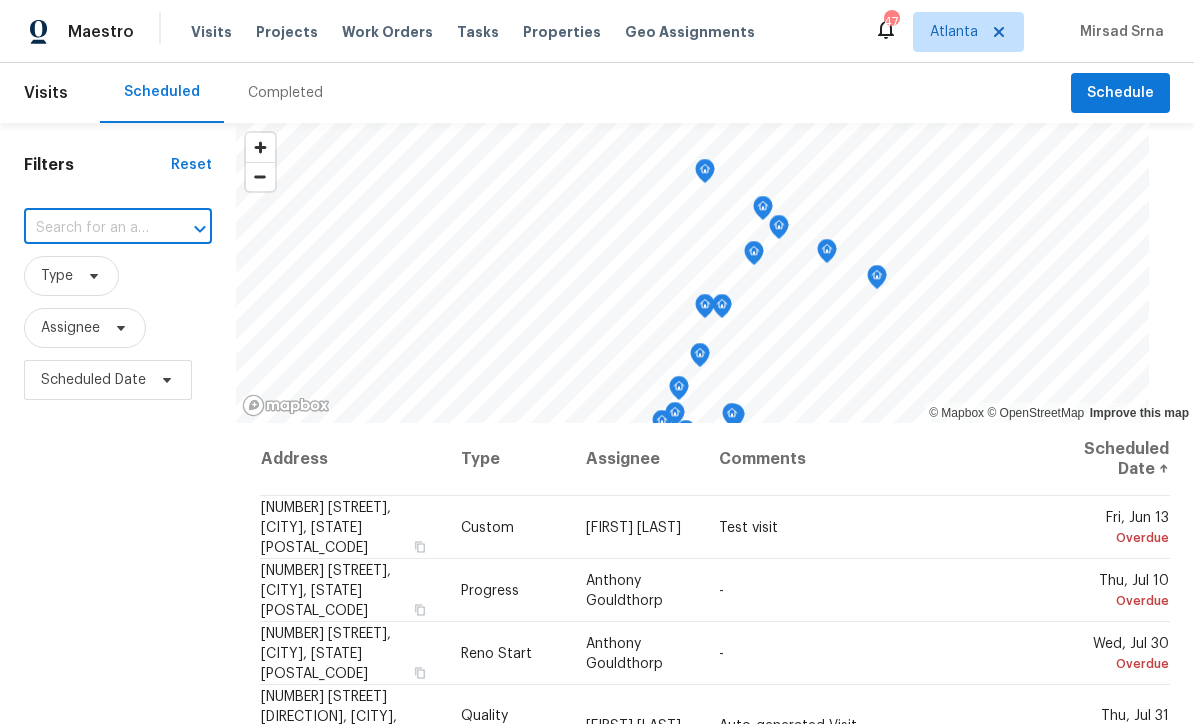 paste on "[NUMBER] [STREET] [CITY], [STATE] [POSTAL_CODE]" 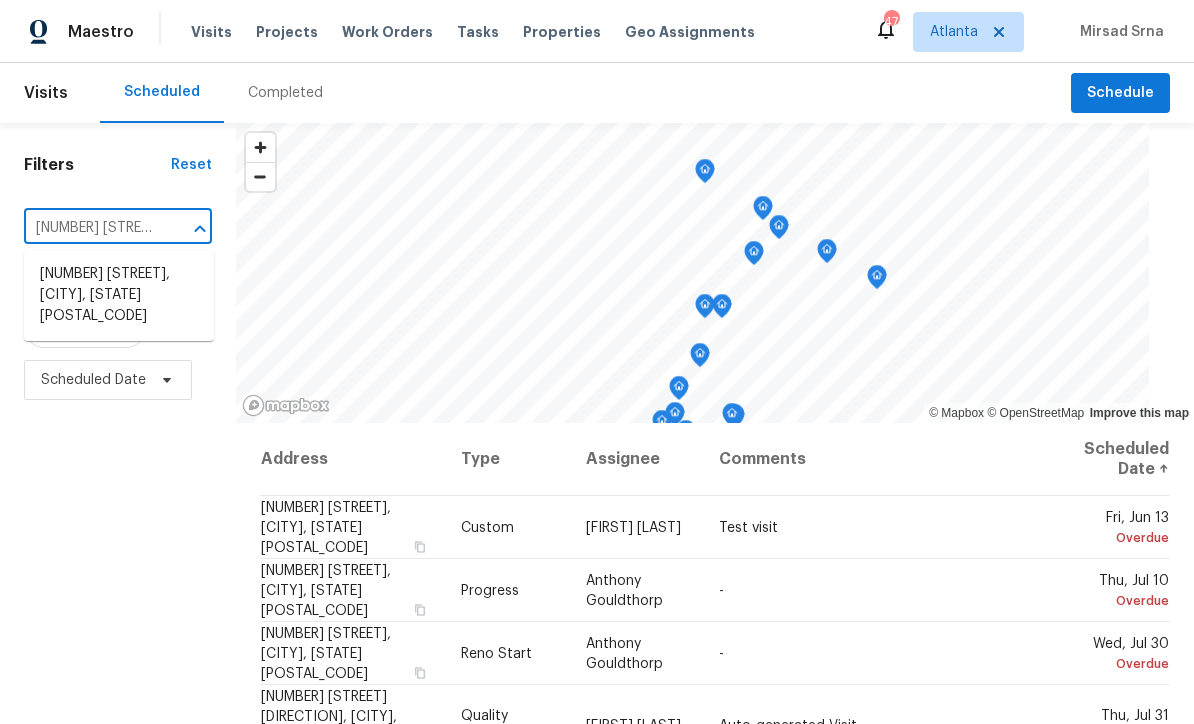 type on "[NUMBER] [STREET] [CITY], [STATE] [POSTAL_CODE]" 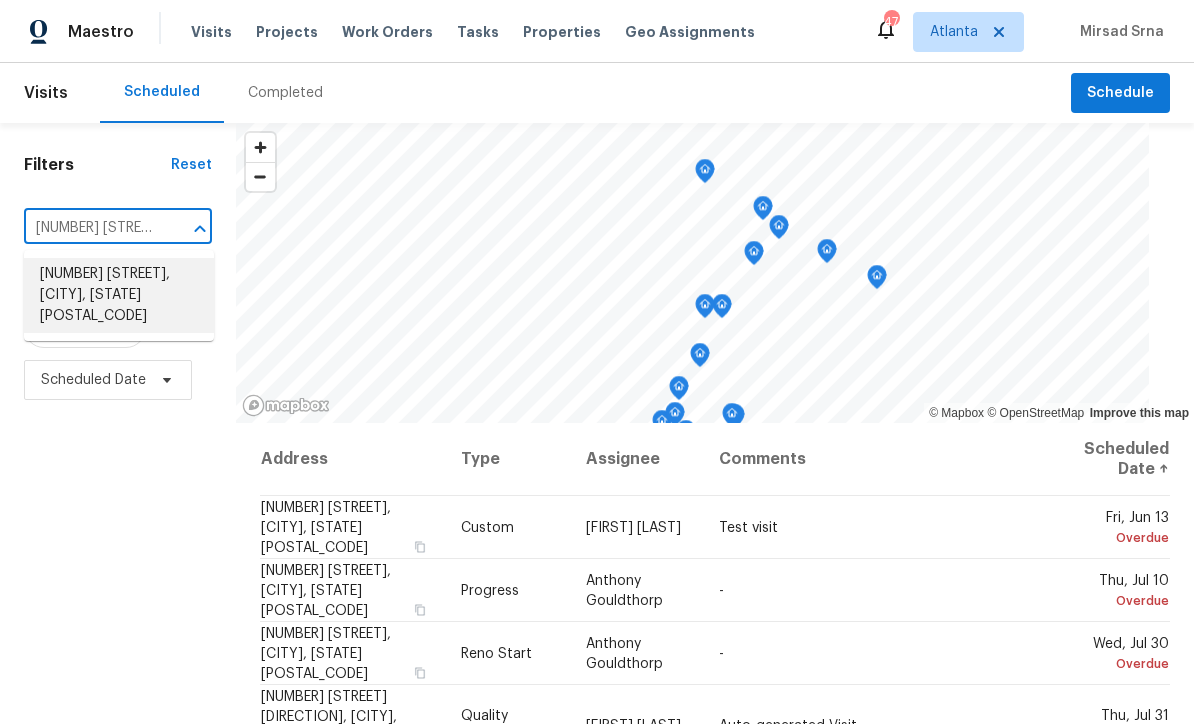 click on "[NUMBER] [STREET], [CITY], [STATE] [POSTAL_CODE]" at bounding box center (119, 295) 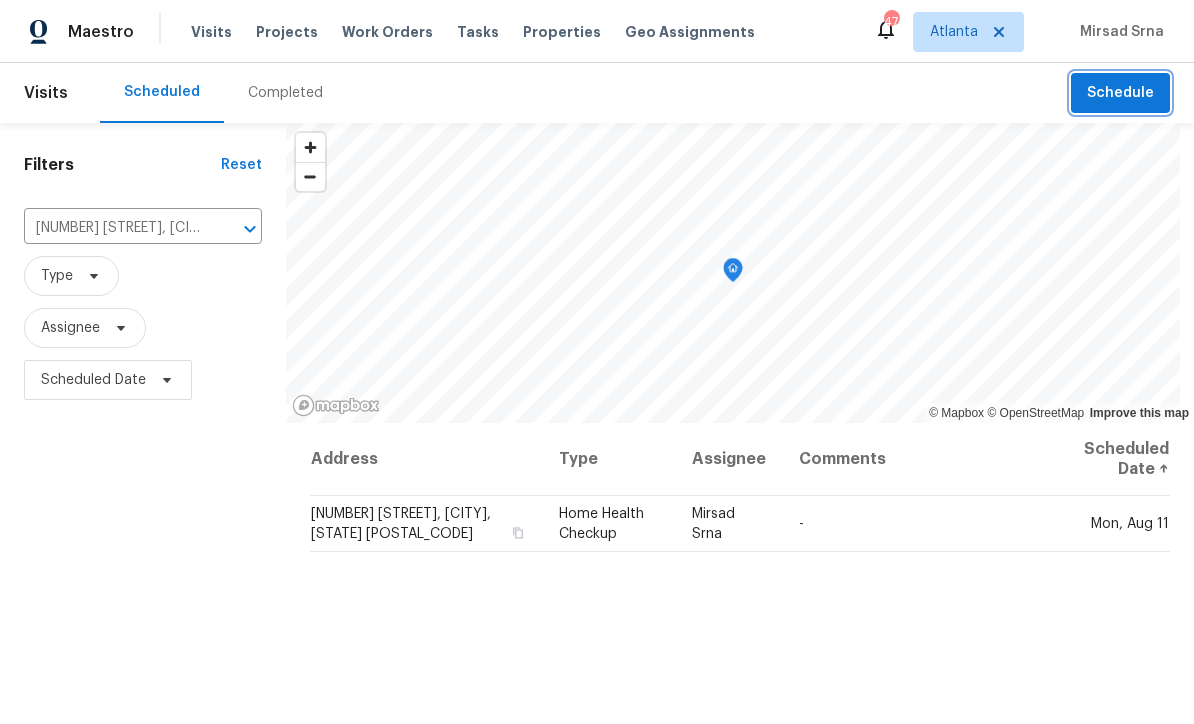 click on "Schedule" at bounding box center [1120, 93] 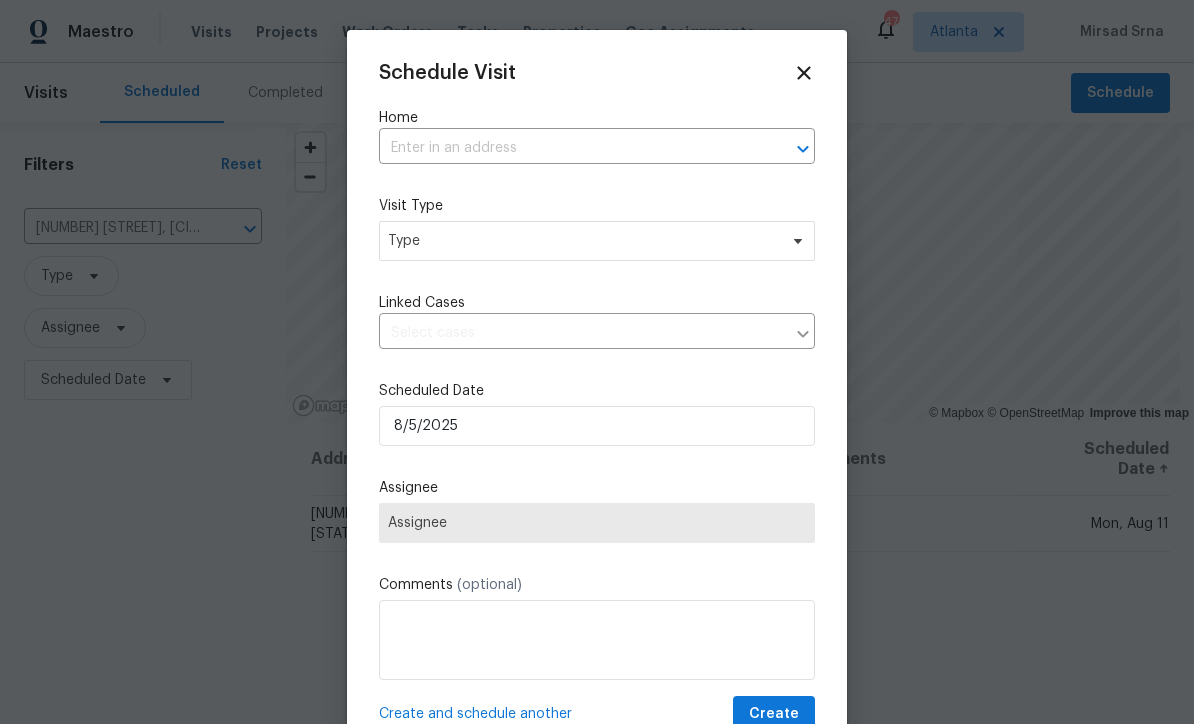click at bounding box center [569, 148] 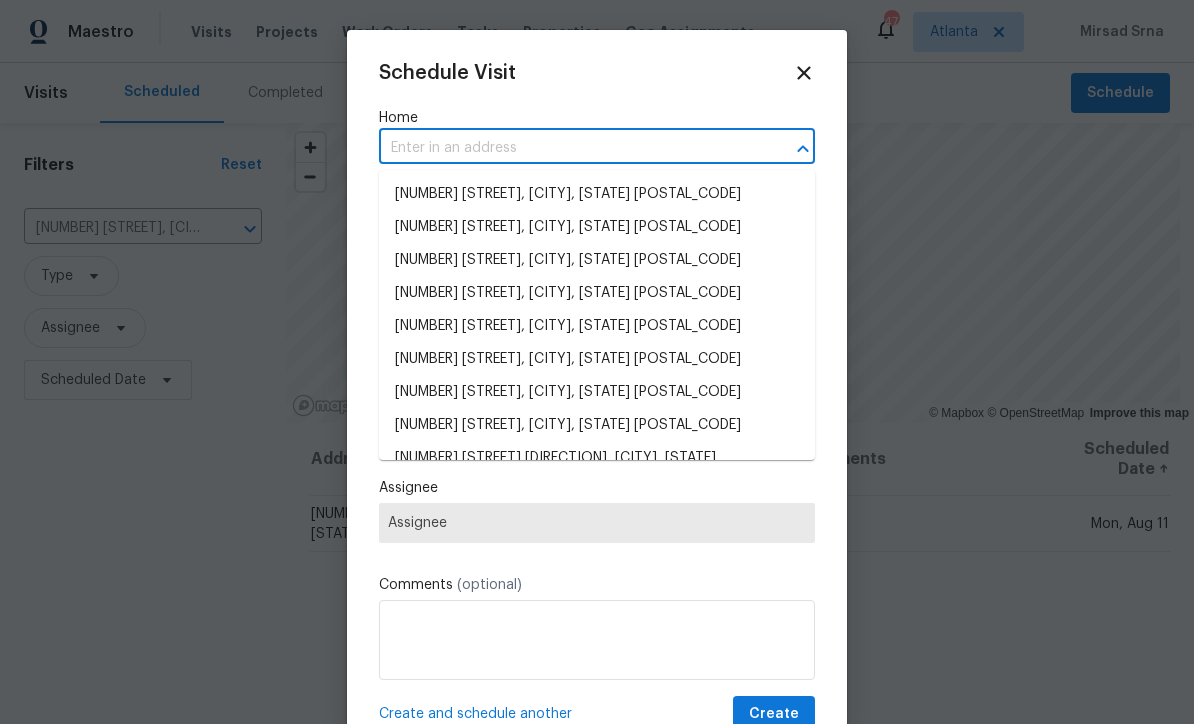 paste on "[NUMBER] [STREET] [CITY], [STATE] [POSTAL_CODE]" 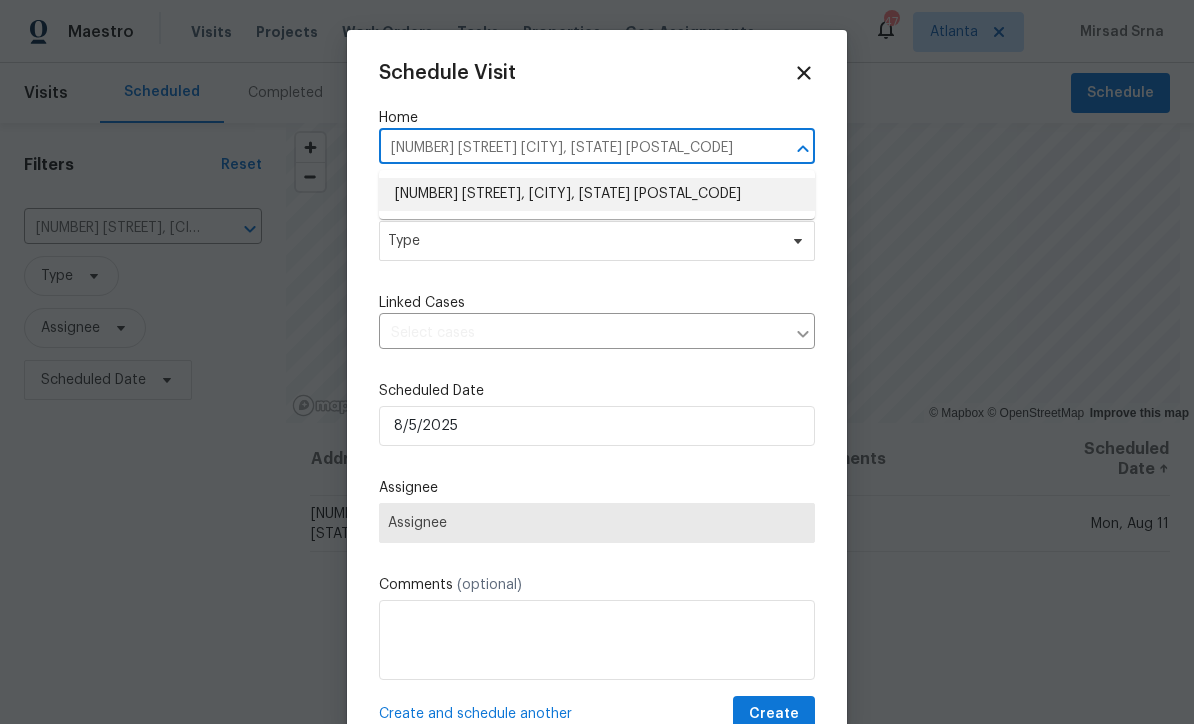 click on "[NUMBER] [STREET], [CITY], [STATE] [POSTAL_CODE]" at bounding box center (597, 194) 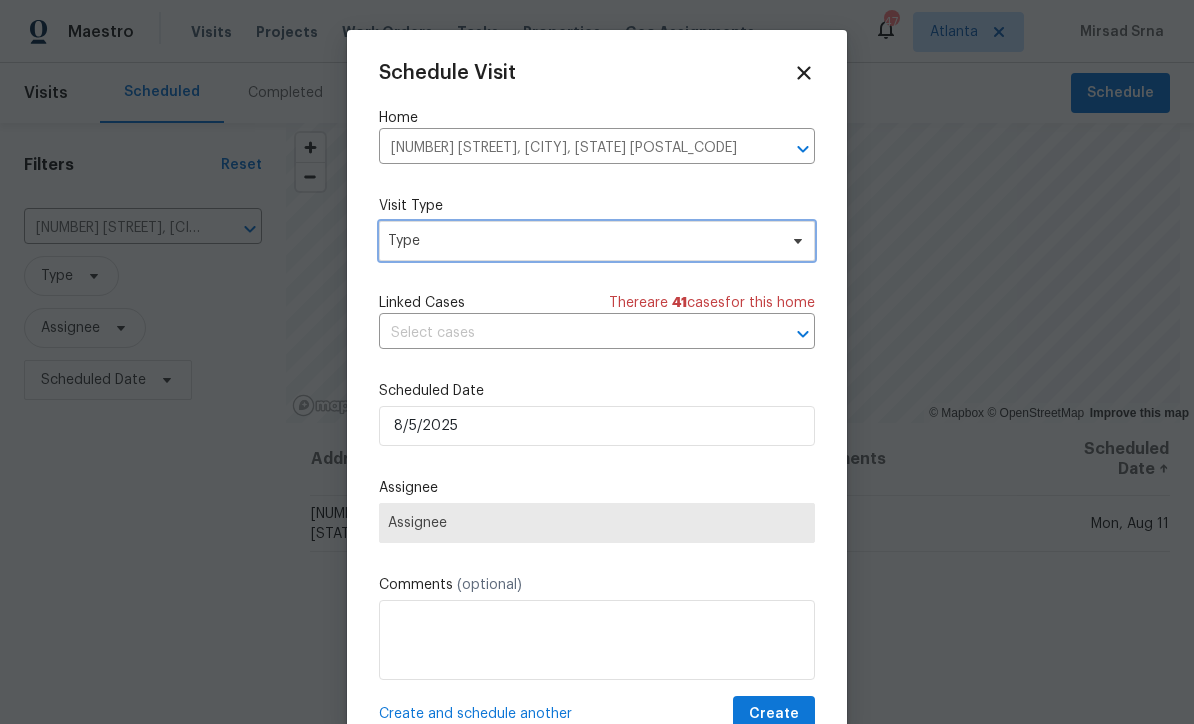 click on "Type" at bounding box center [582, 241] 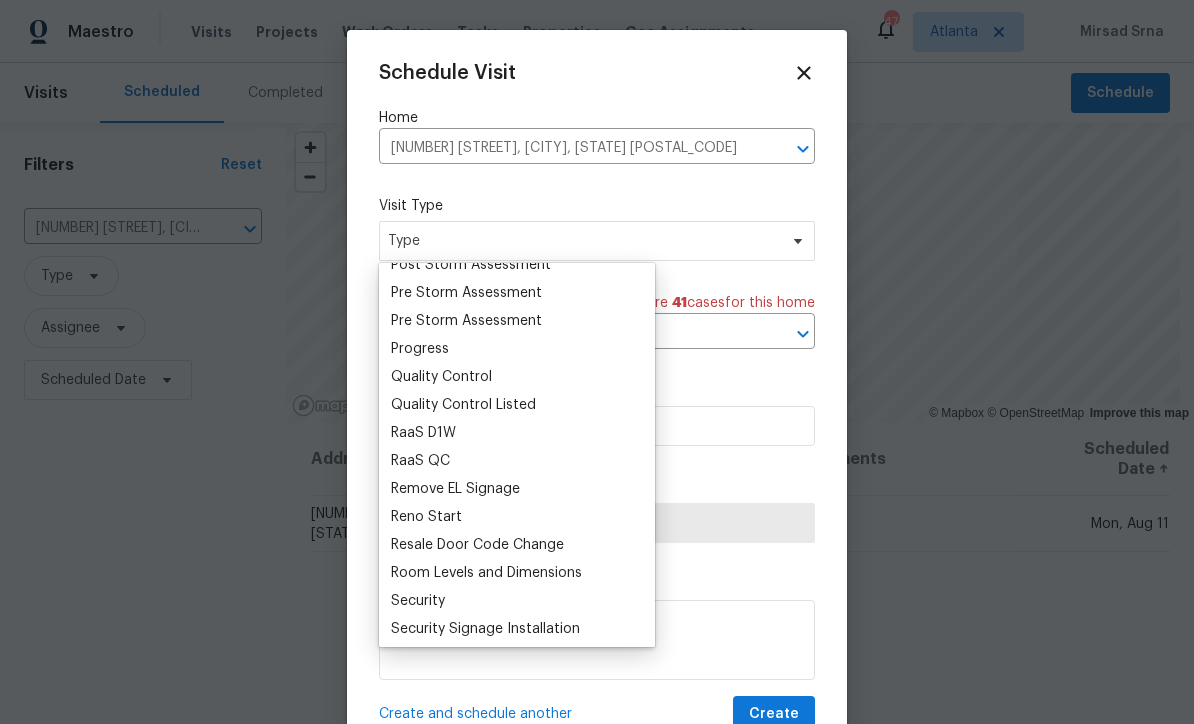 scroll, scrollTop: 1275, scrollLeft: 0, axis: vertical 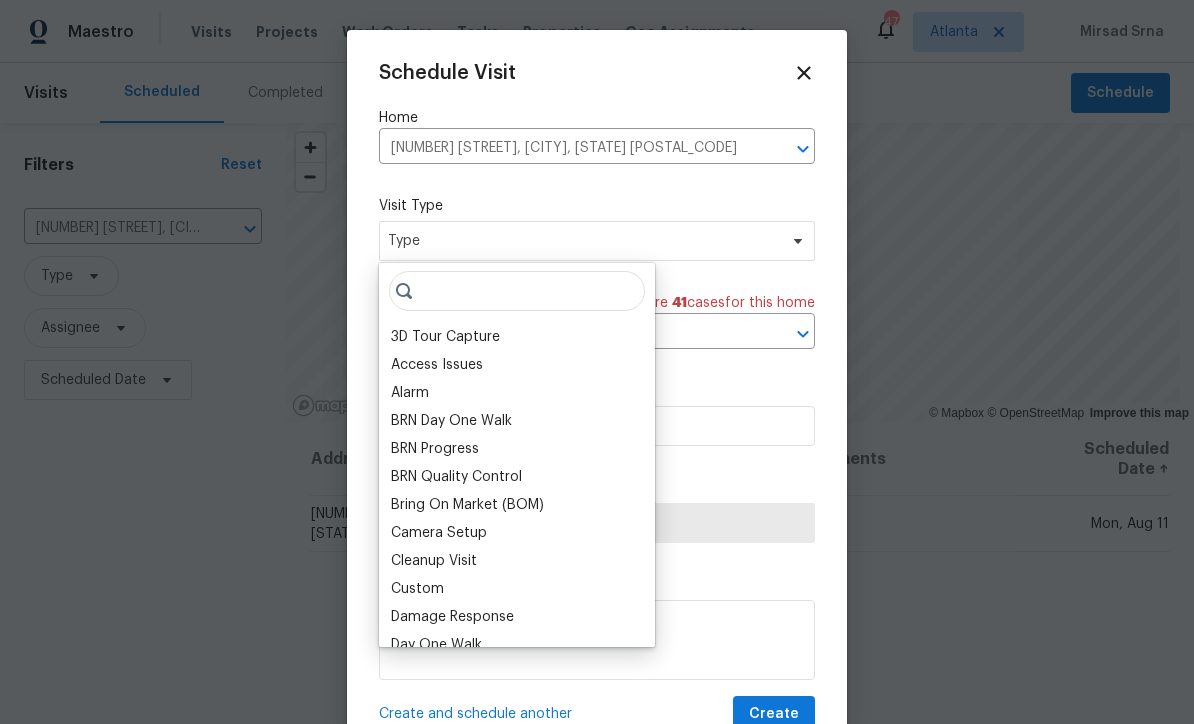 click on "Alarm" at bounding box center [517, 393] 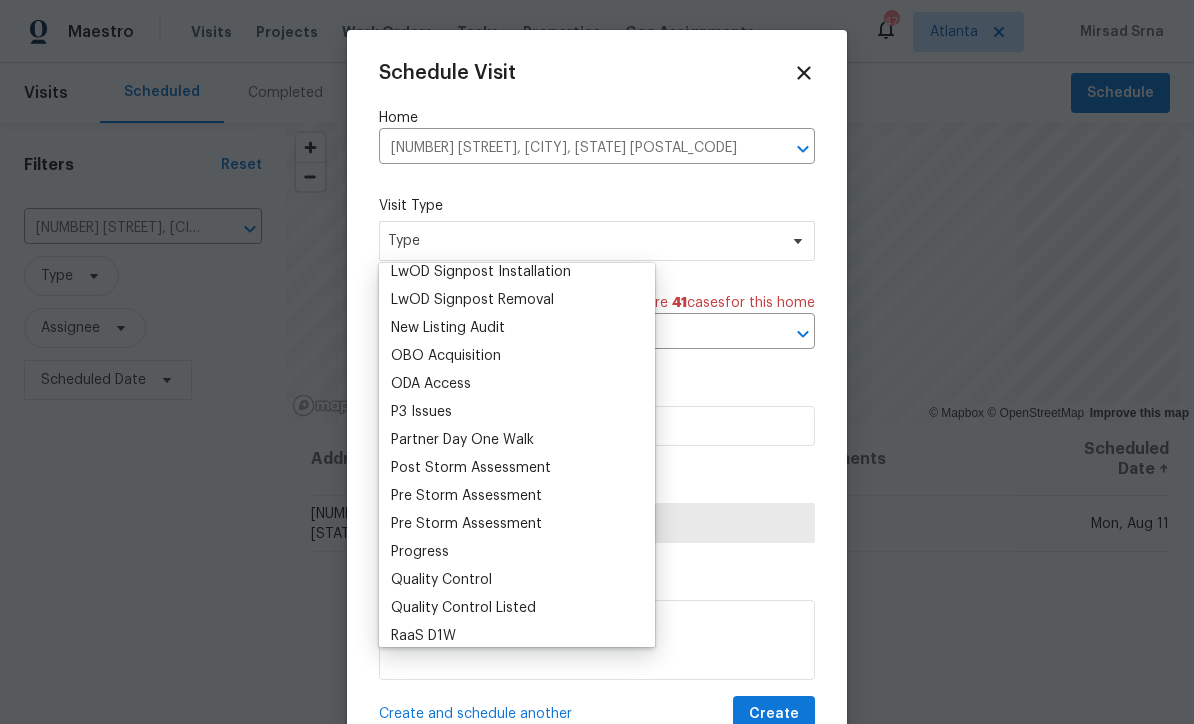 scroll, scrollTop: 1076, scrollLeft: 0, axis: vertical 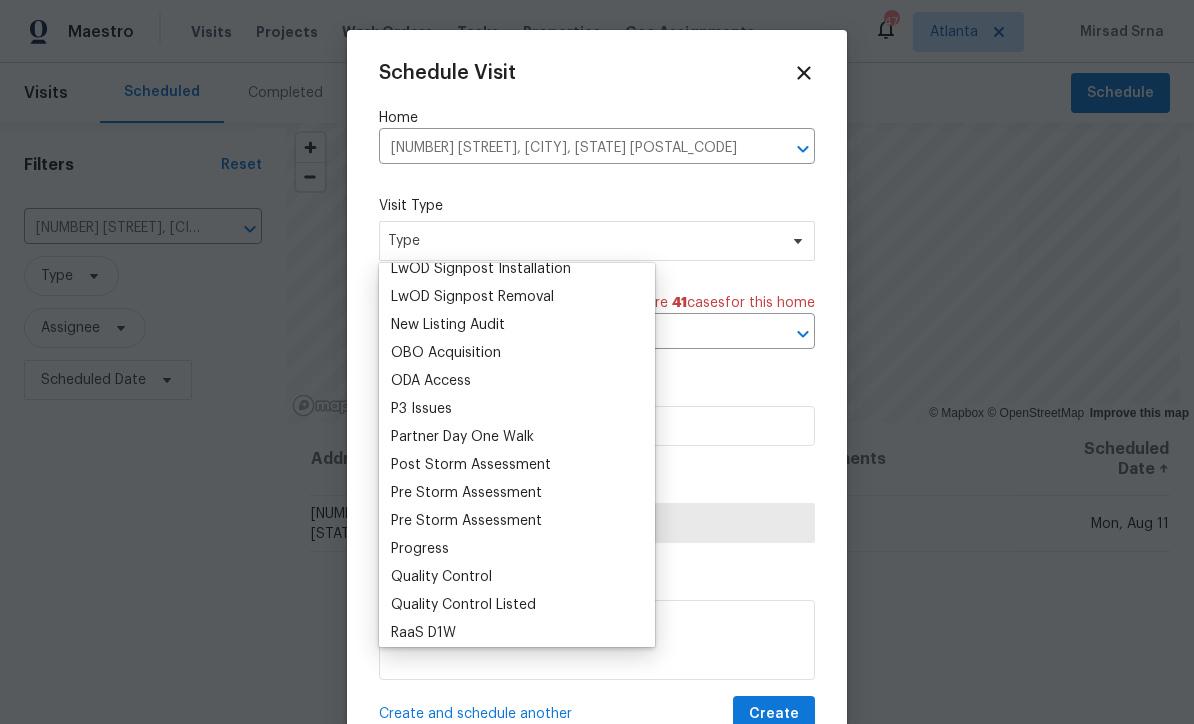 click on "Quality Control Listed" at bounding box center (463, 605) 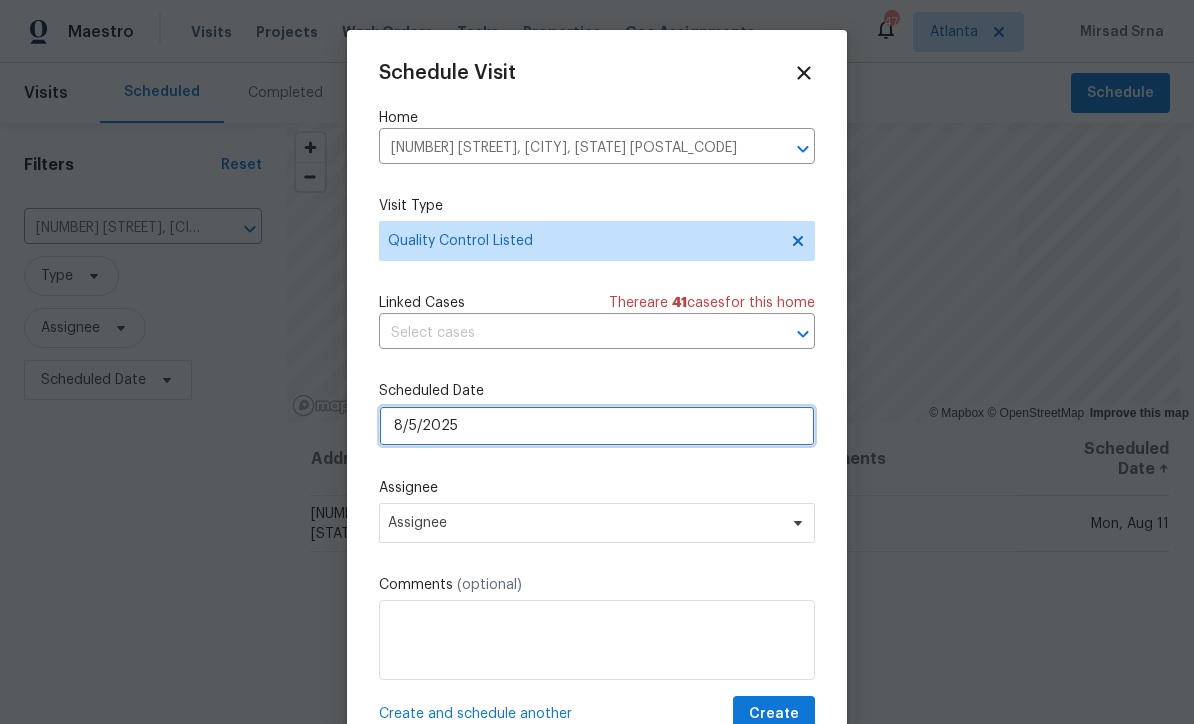 click on "8/5/2025" at bounding box center [597, 426] 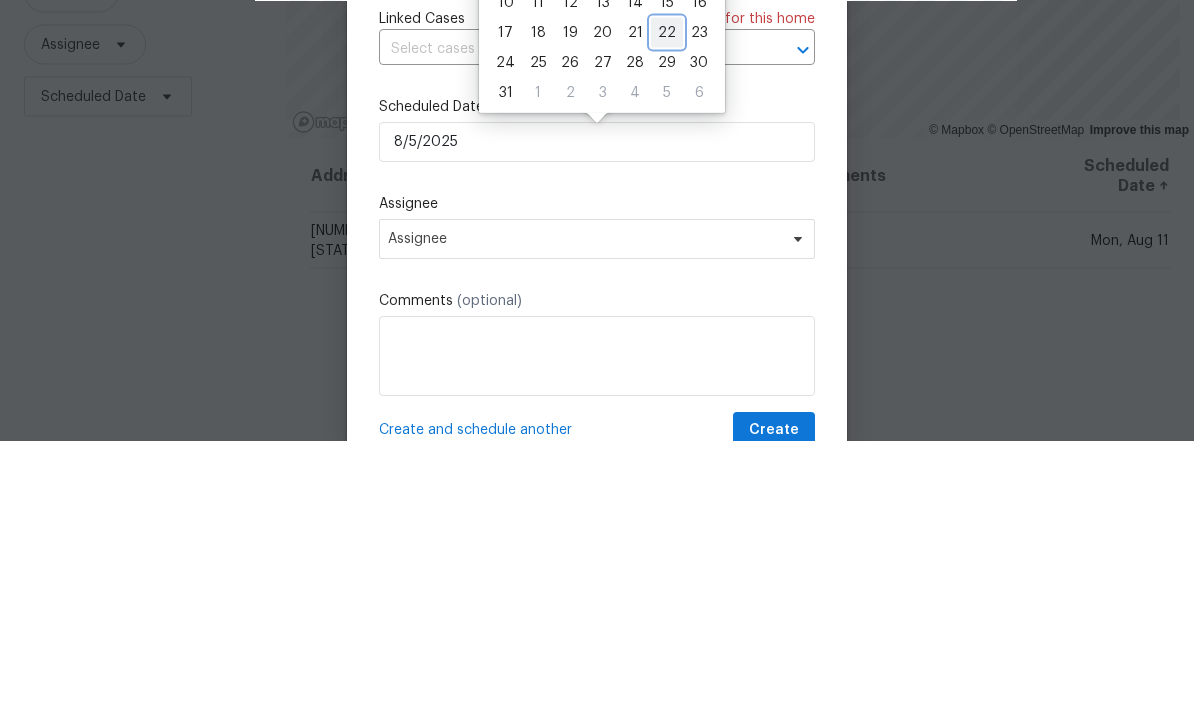 click on "22" at bounding box center (667, 316) 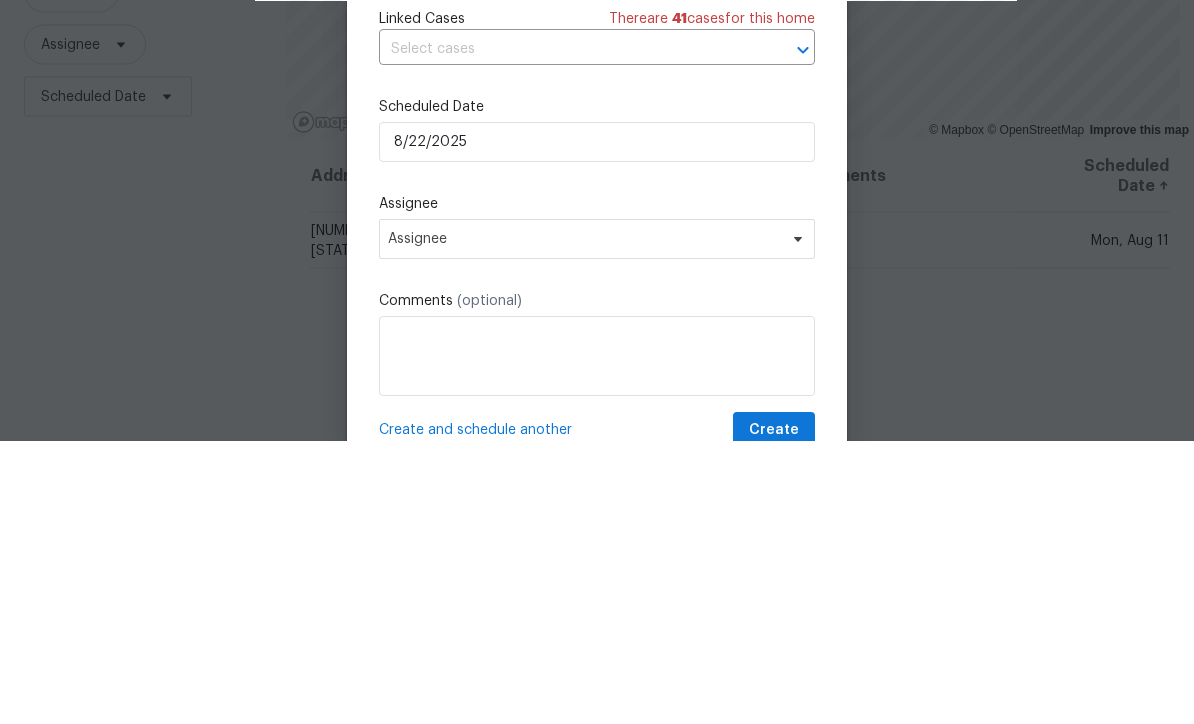 scroll, scrollTop: 66, scrollLeft: 0, axis: vertical 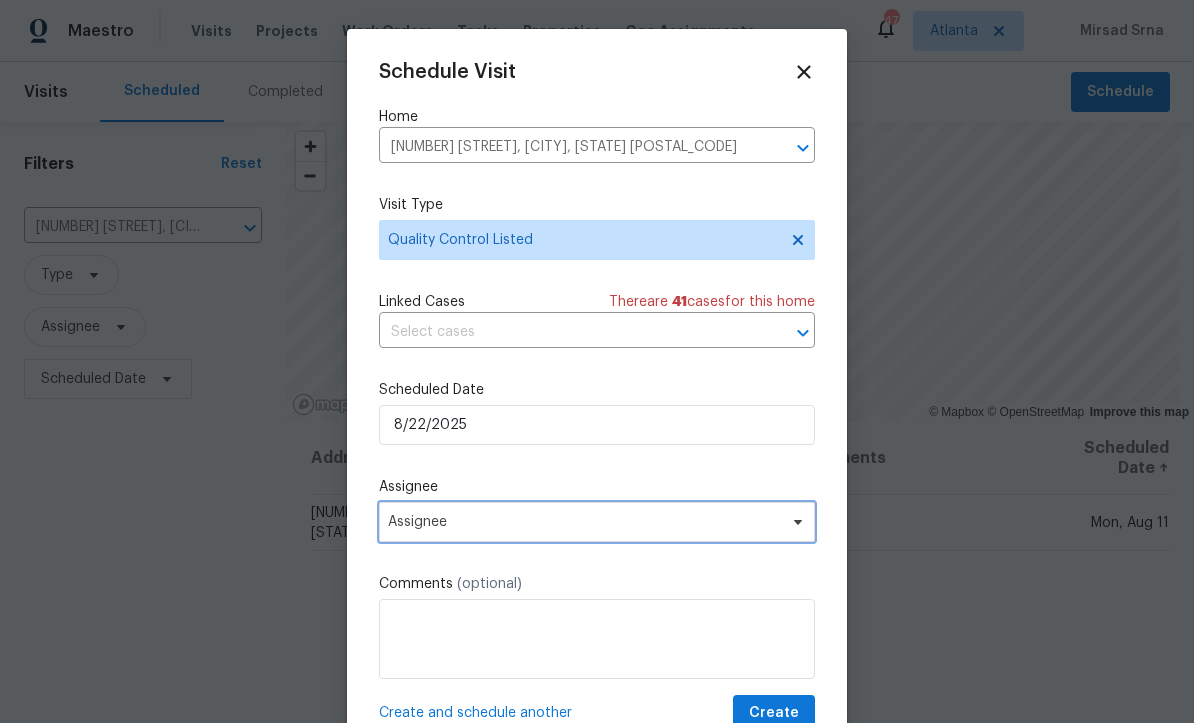 click on "Assignee" at bounding box center [584, 523] 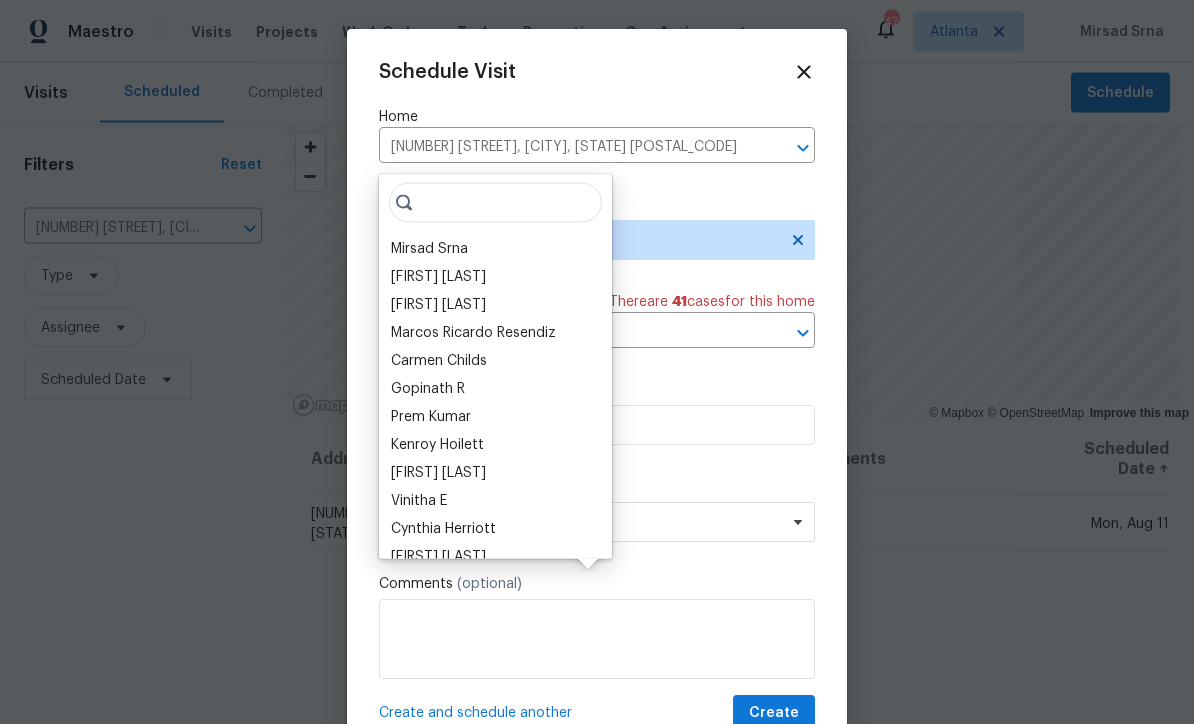 click on "Mirsad Srna" at bounding box center [429, 249] 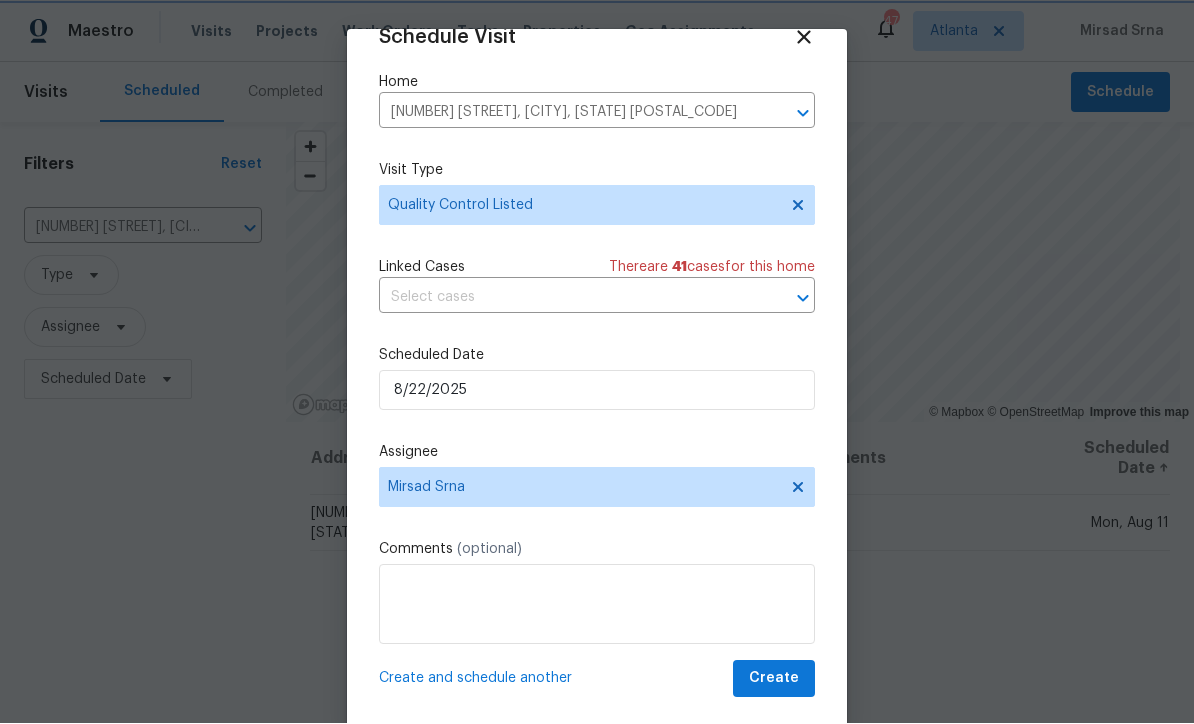 scroll, scrollTop: 39, scrollLeft: 0, axis: vertical 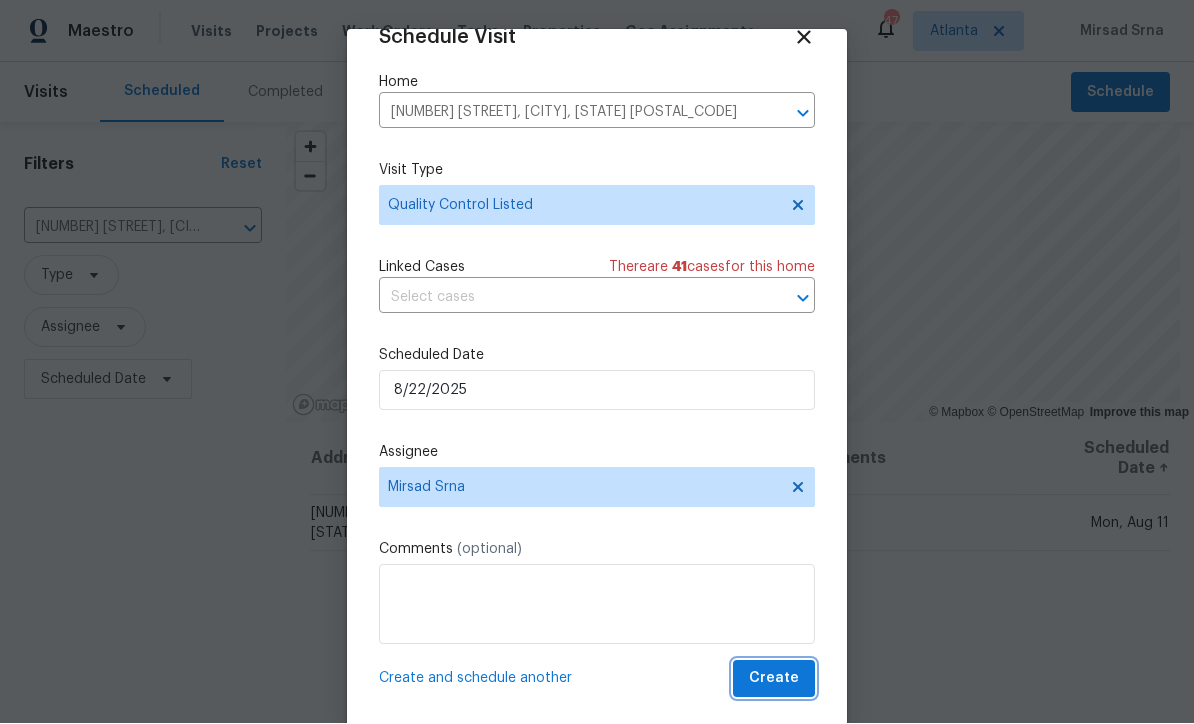 click on "Create" at bounding box center (774, 679) 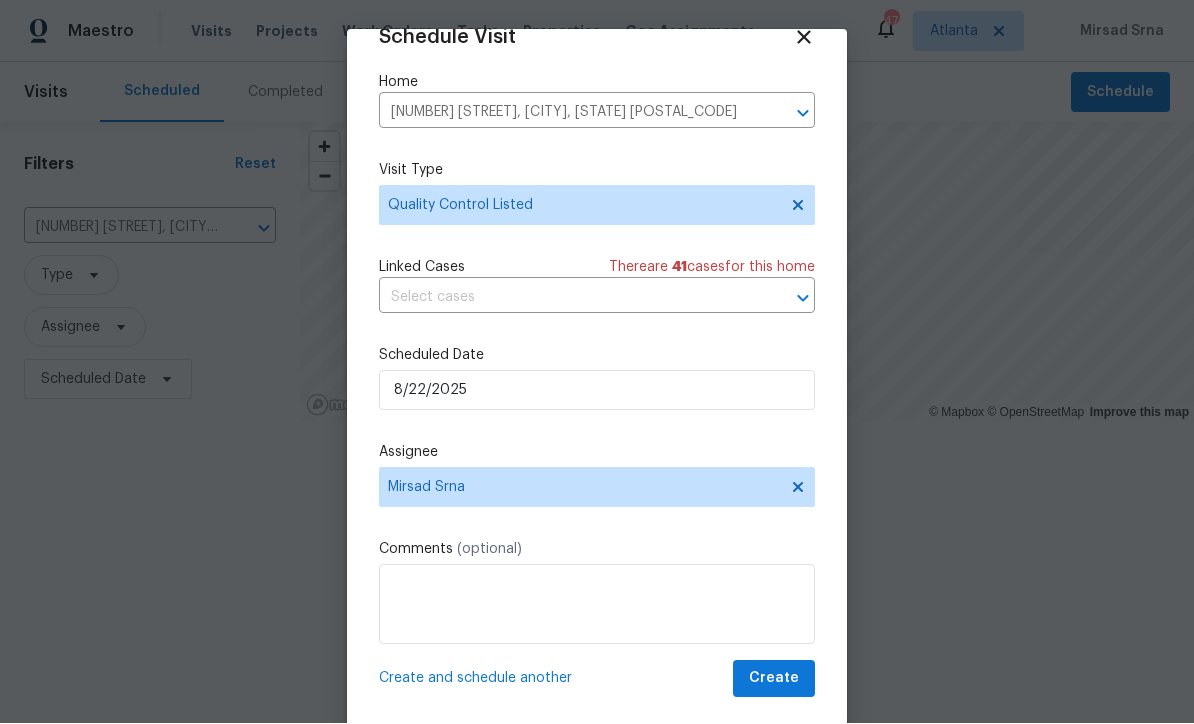 scroll, scrollTop: 1, scrollLeft: 0, axis: vertical 